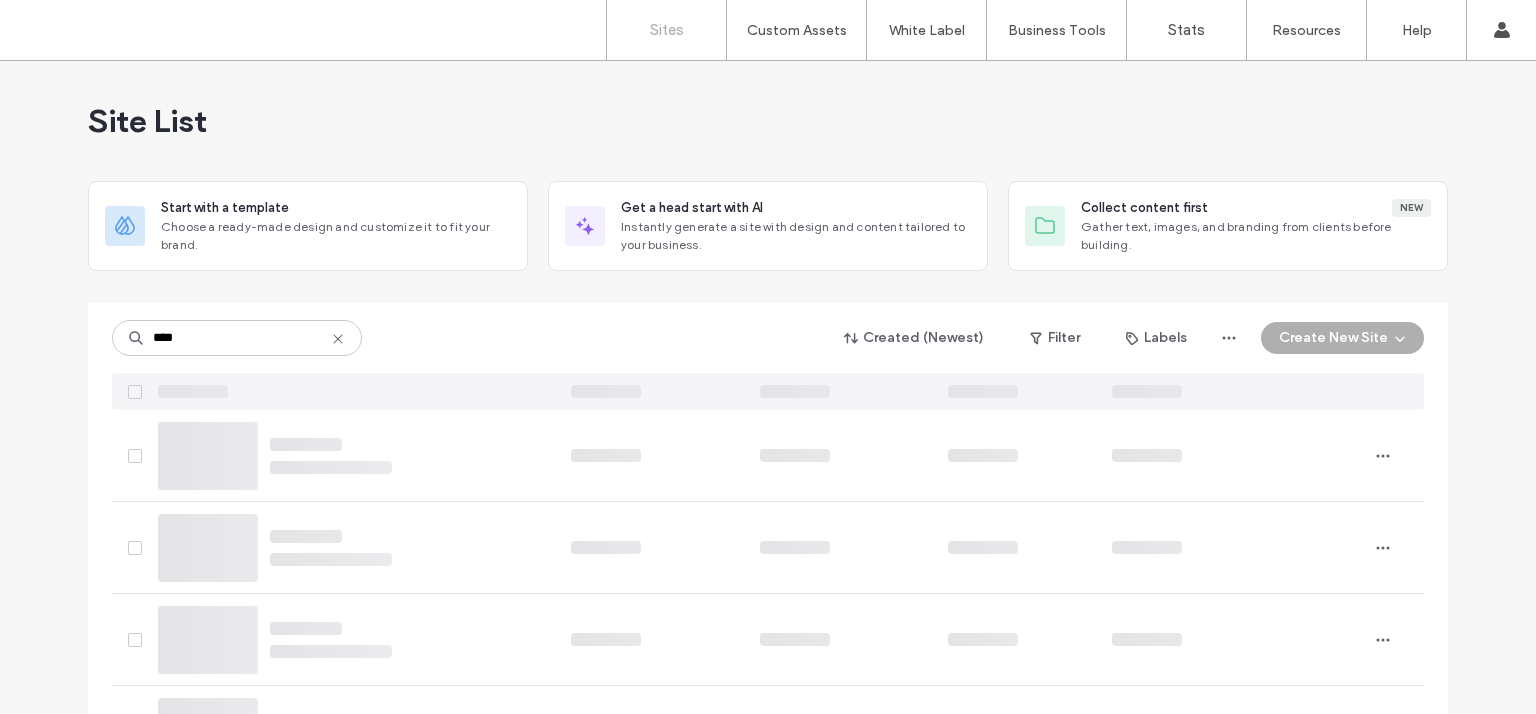 scroll, scrollTop: 0, scrollLeft: 0, axis: both 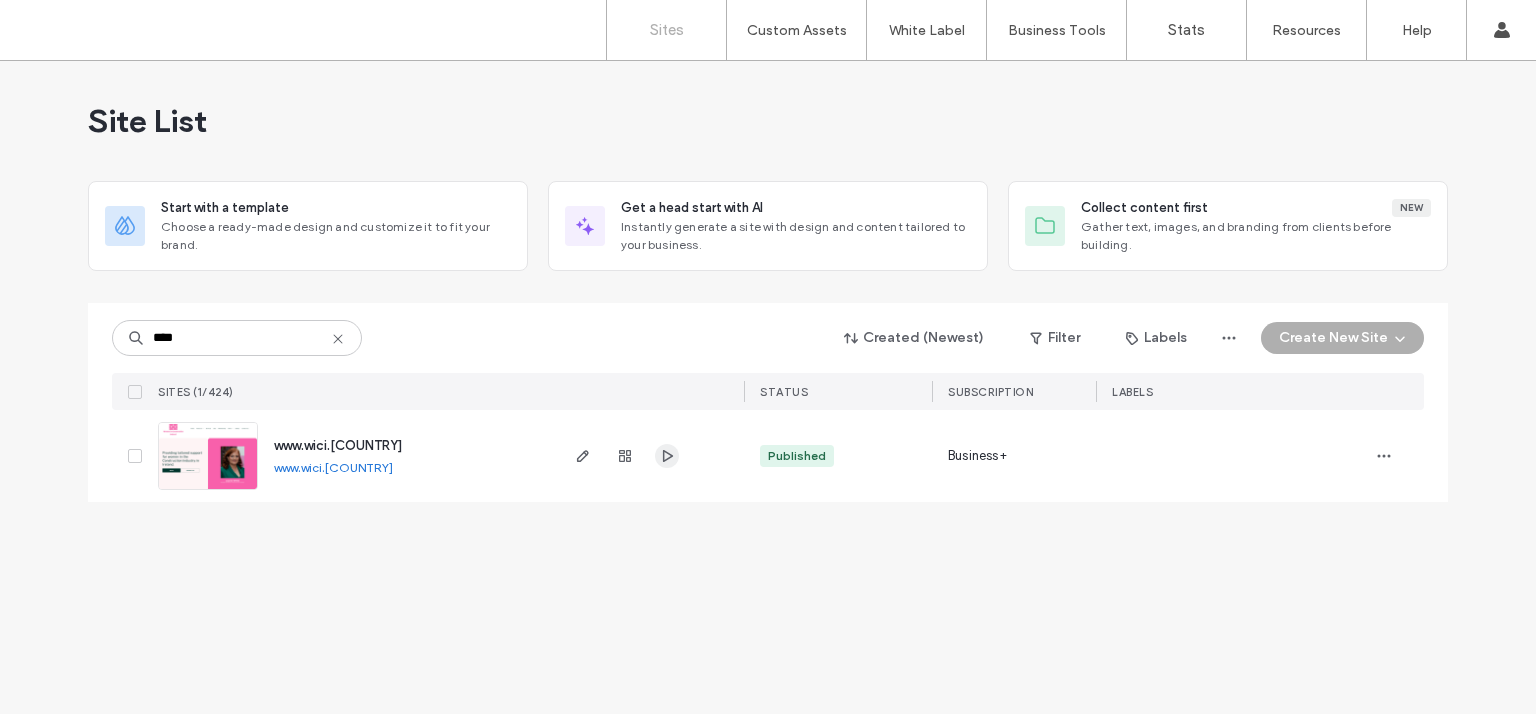 click 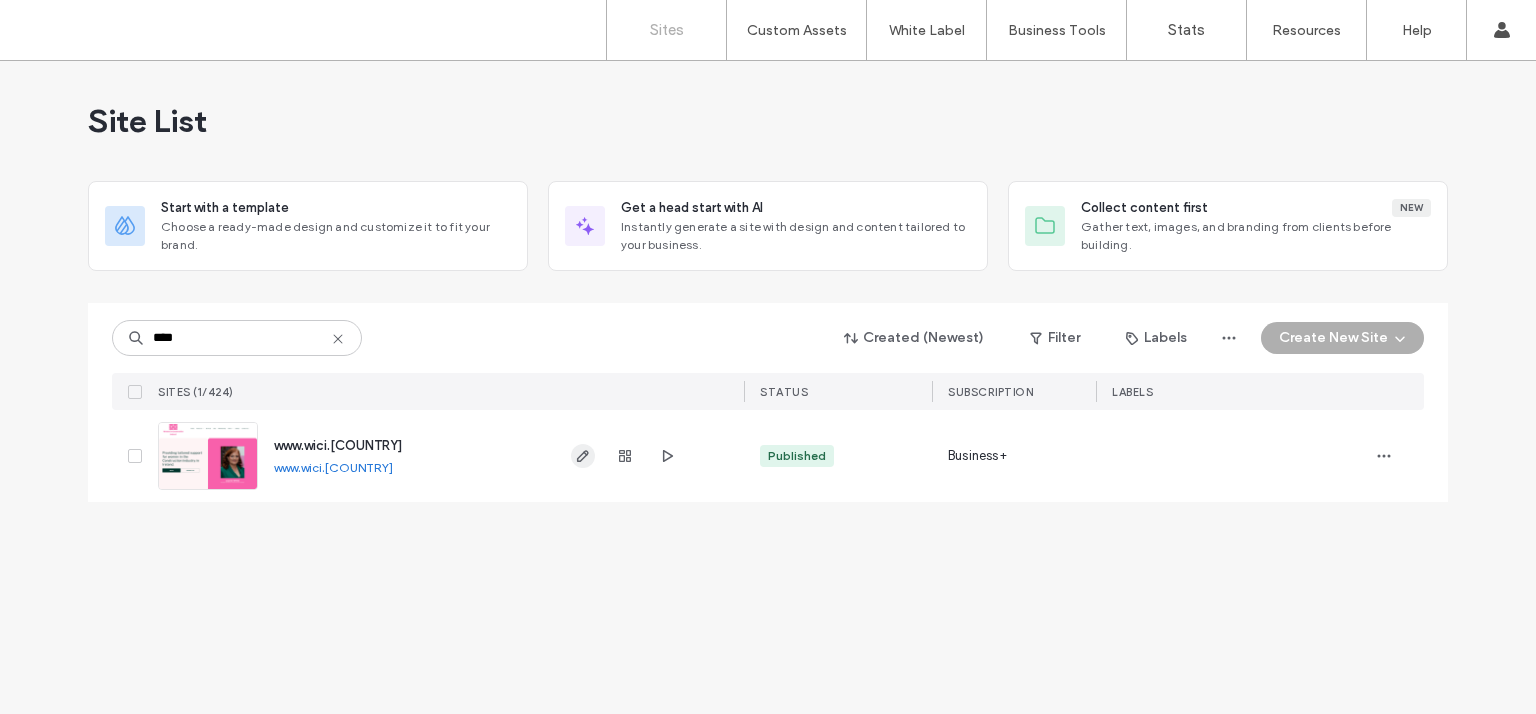click 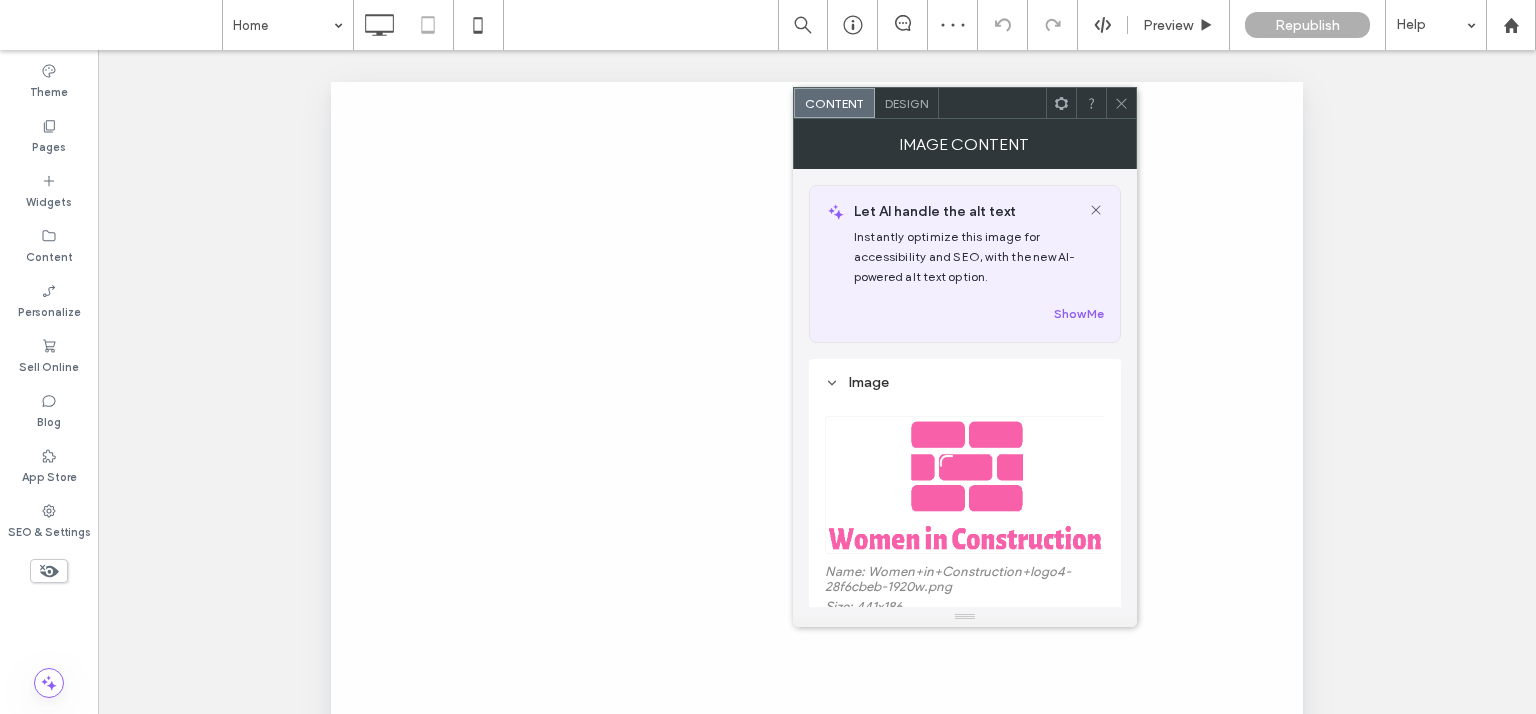 click on "Design" at bounding box center [906, 103] 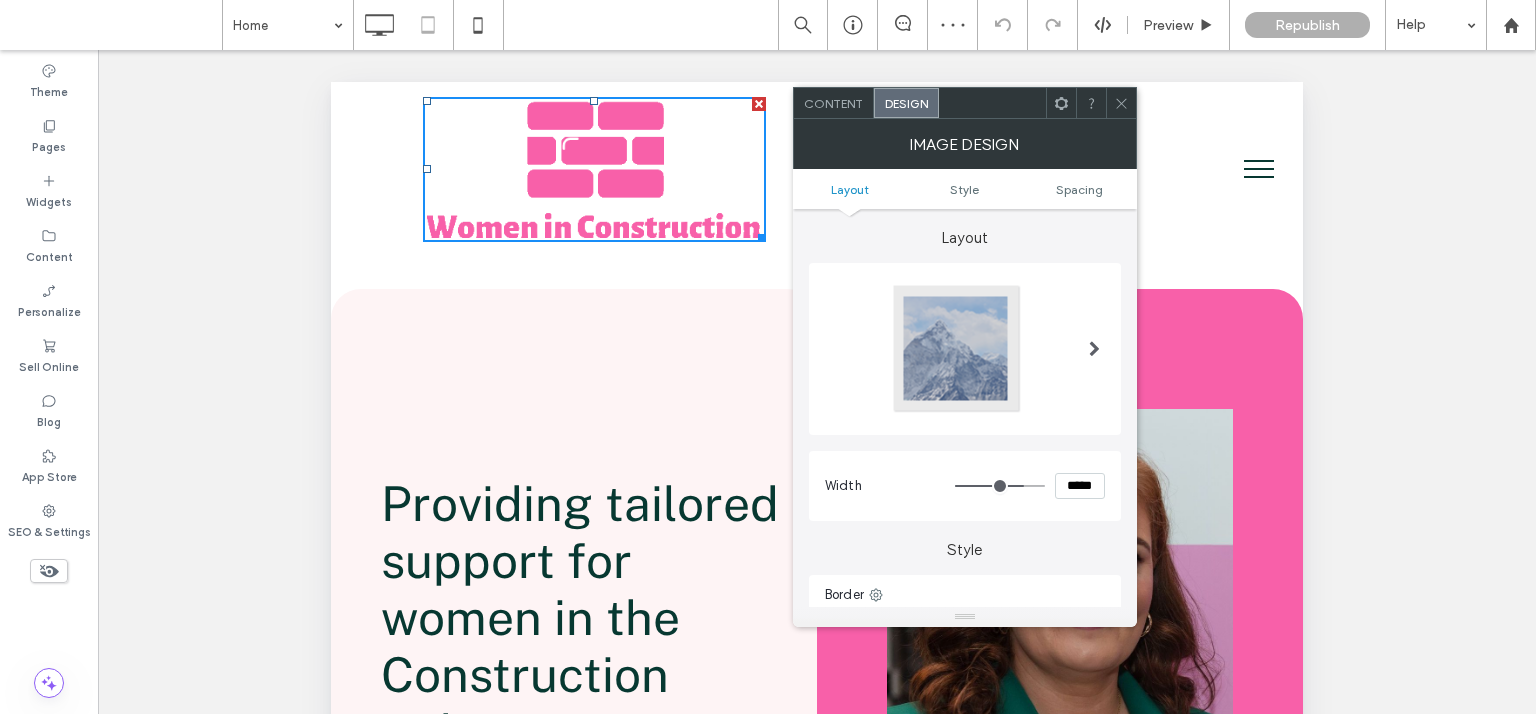 scroll, scrollTop: 0, scrollLeft: 0, axis: both 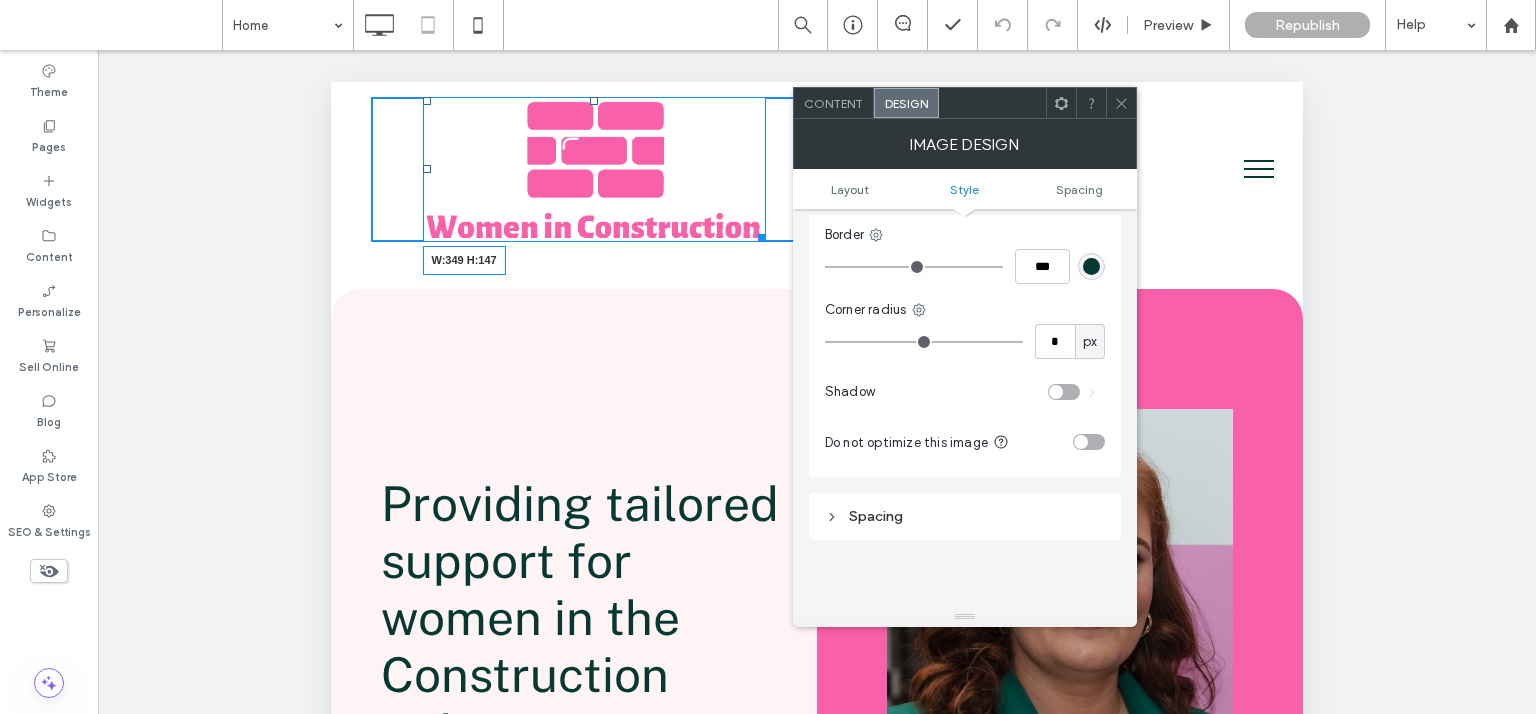 drag, startPoint x: 757, startPoint y: 238, endPoint x: 760, endPoint y: 271, distance: 33.13608 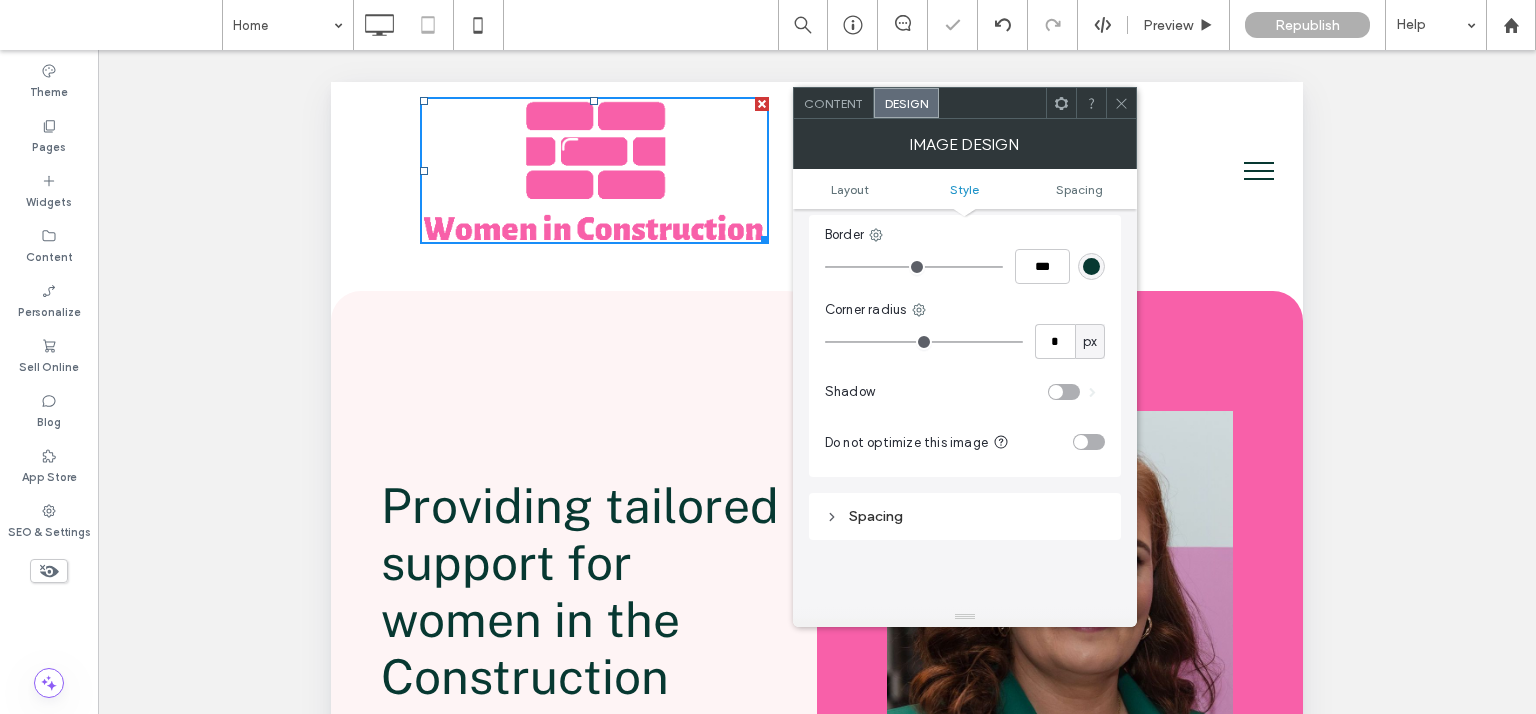 click at bounding box center [1121, 103] 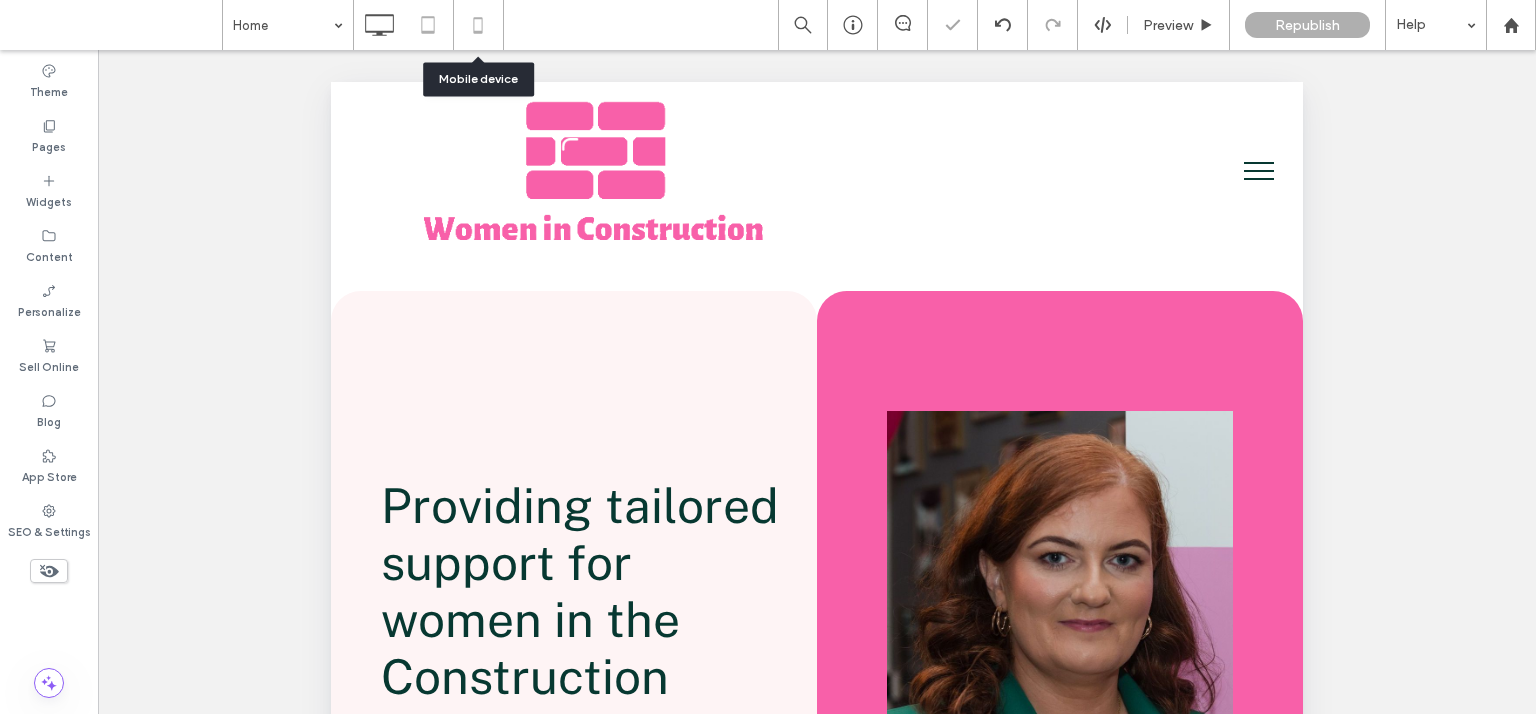 click 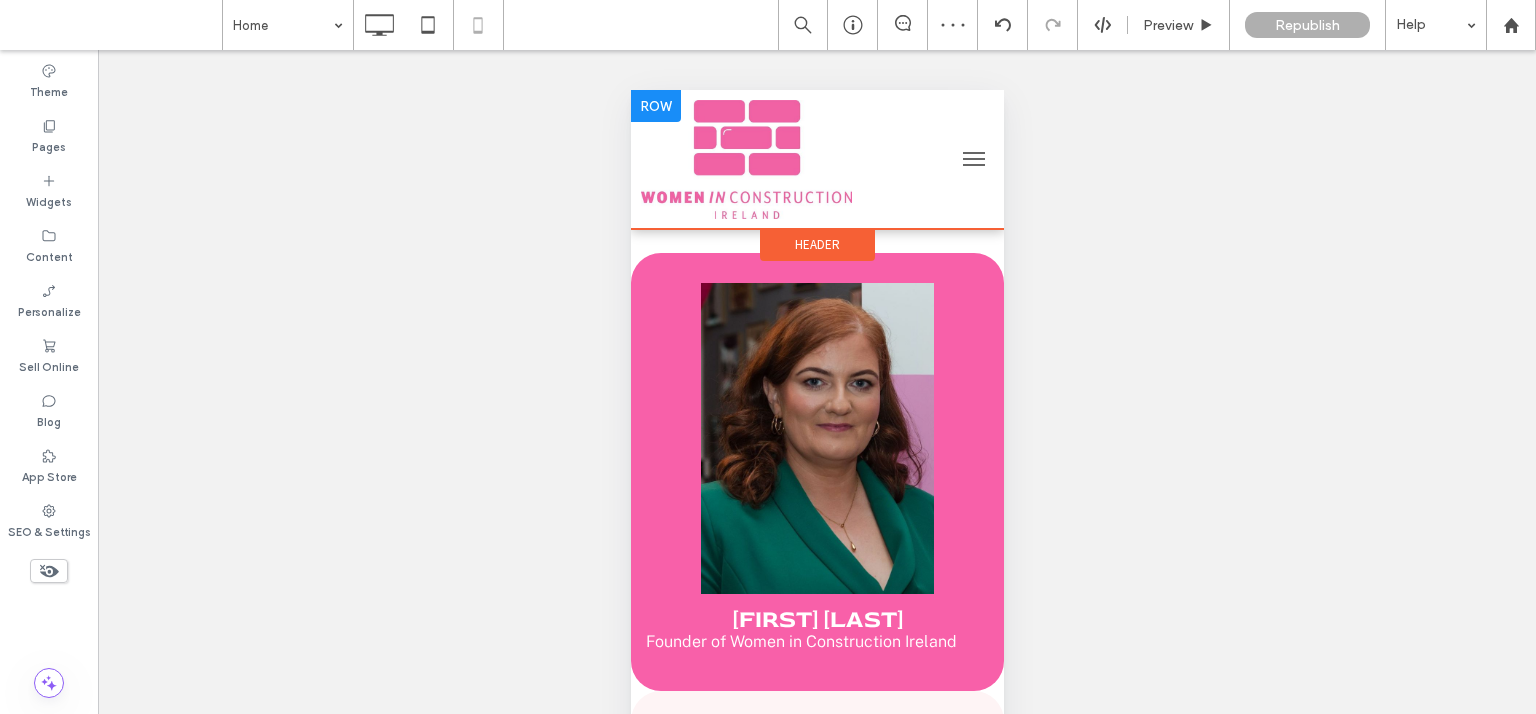 scroll, scrollTop: 0, scrollLeft: 0, axis: both 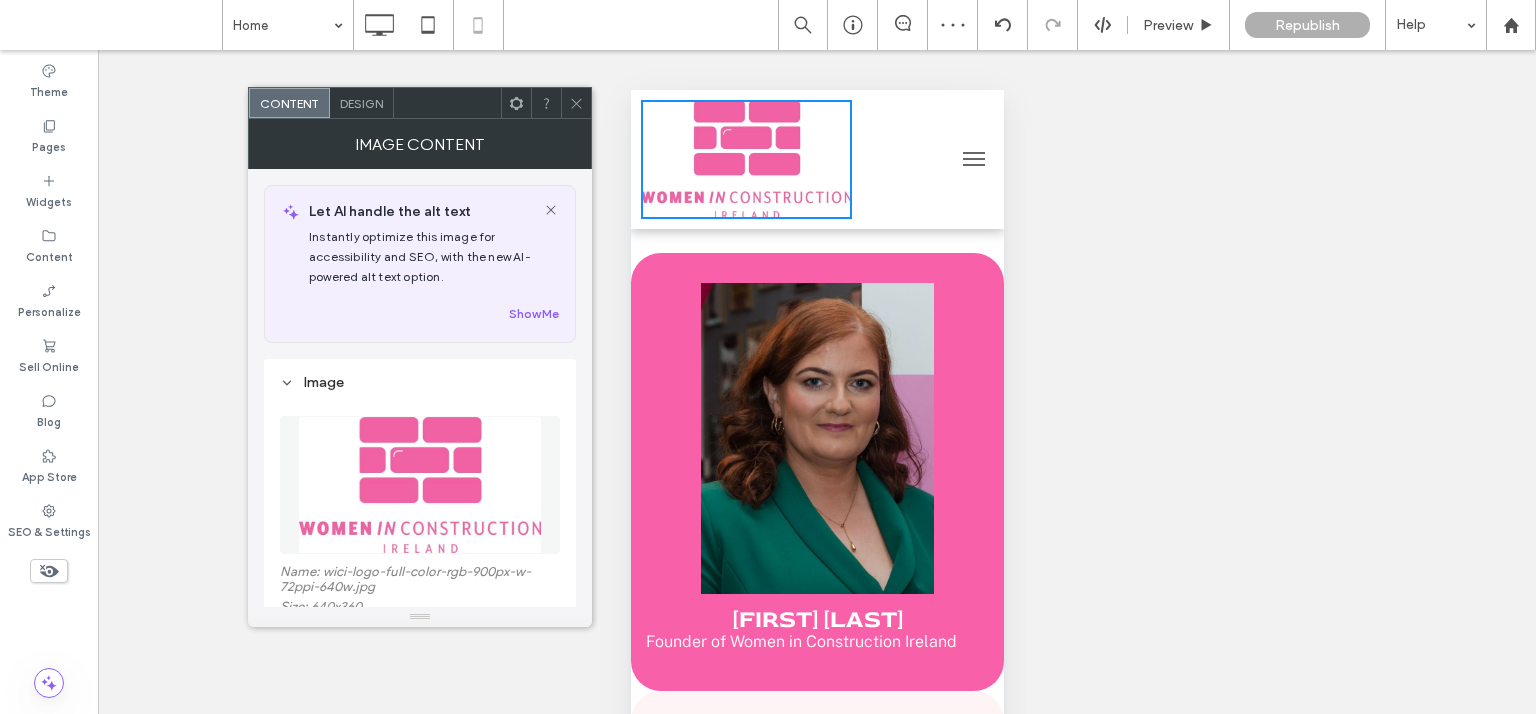 click at bounding box center [745, 159] 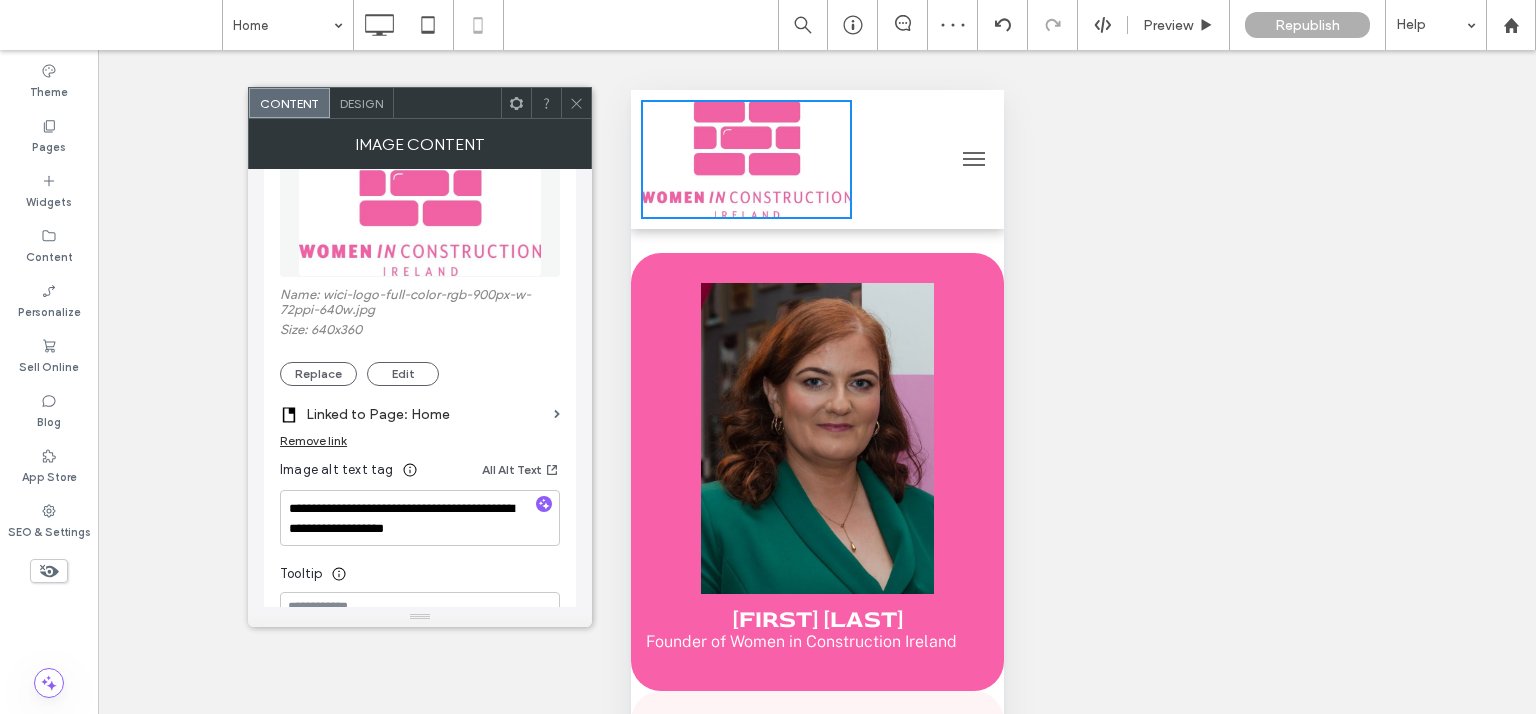scroll, scrollTop: 400, scrollLeft: 0, axis: vertical 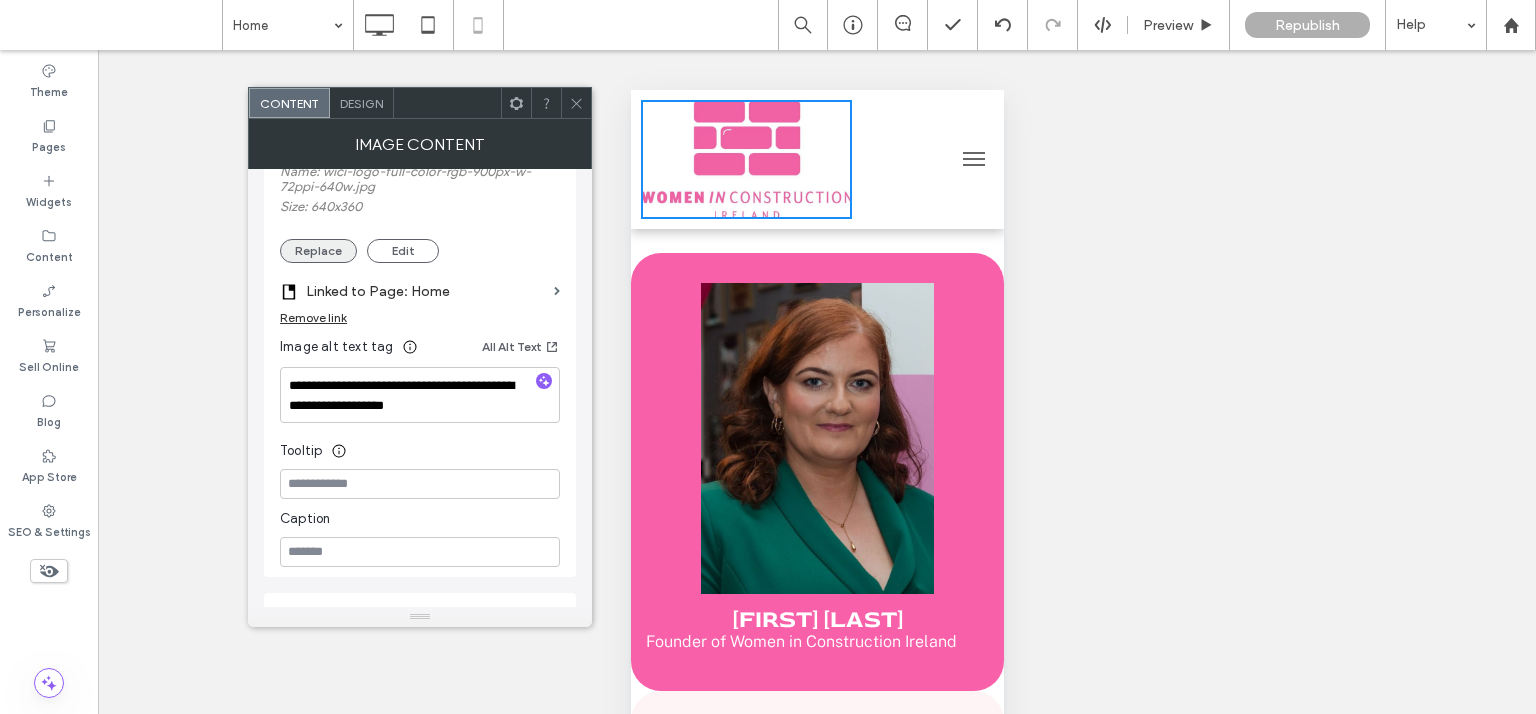 click on "Replace" at bounding box center (318, 251) 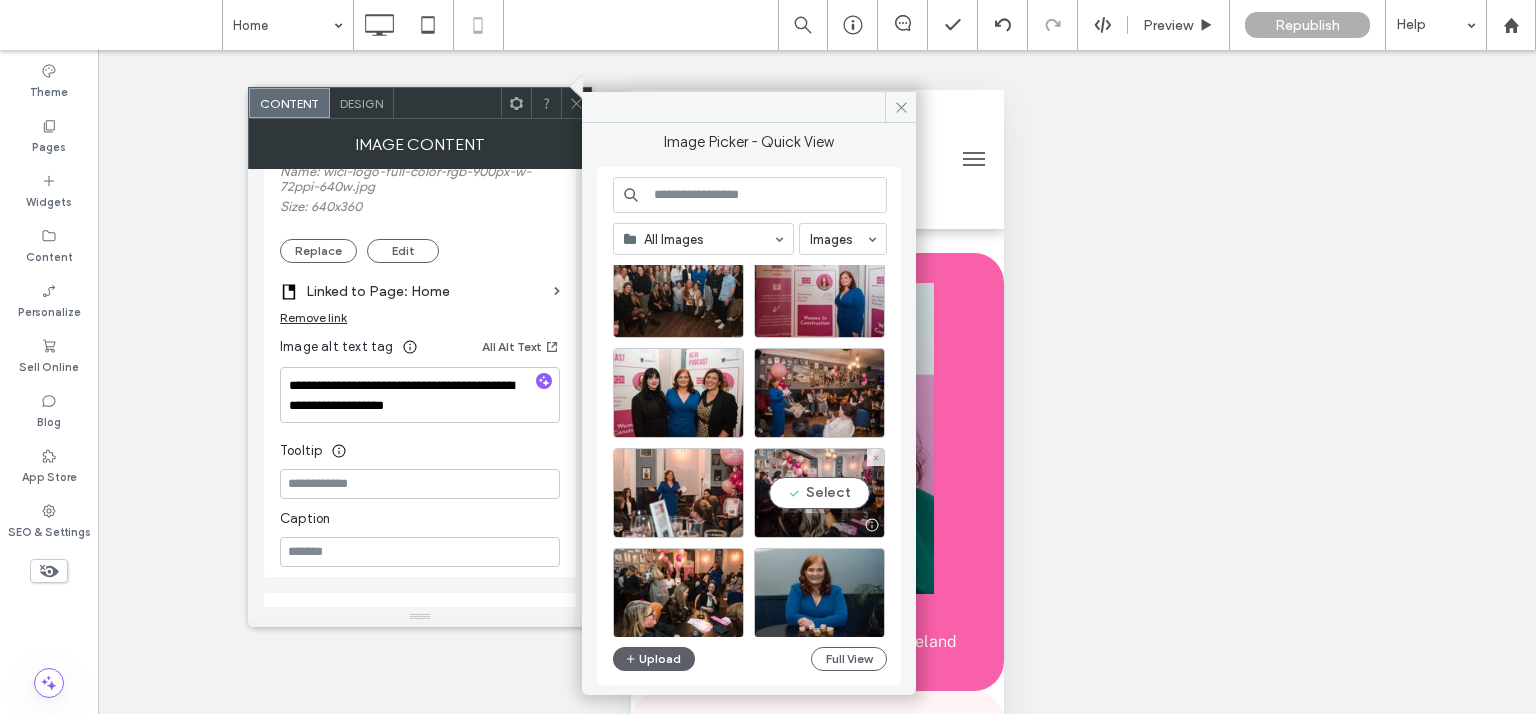 scroll, scrollTop: 4457, scrollLeft: 0, axis: vertical 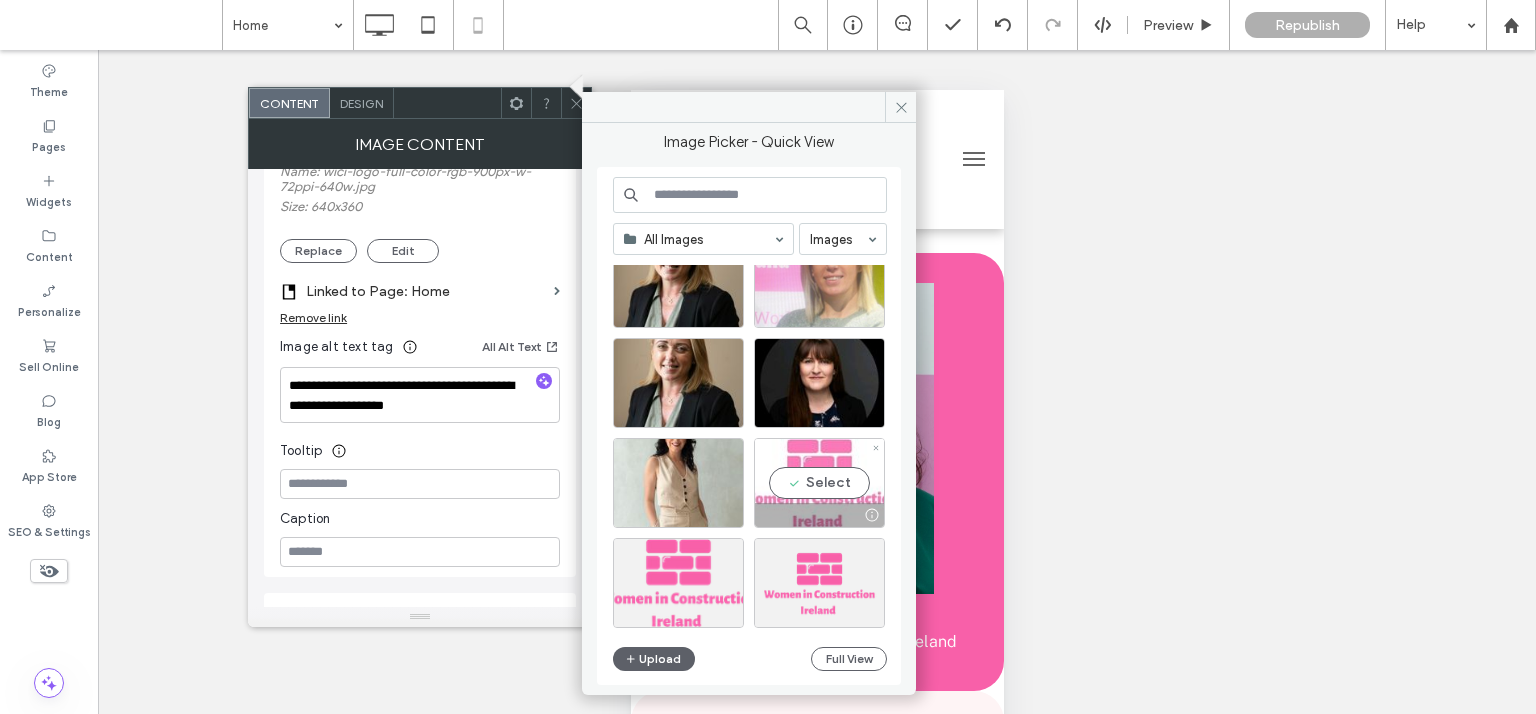 click on "Select" at bounding box center [819, 483] 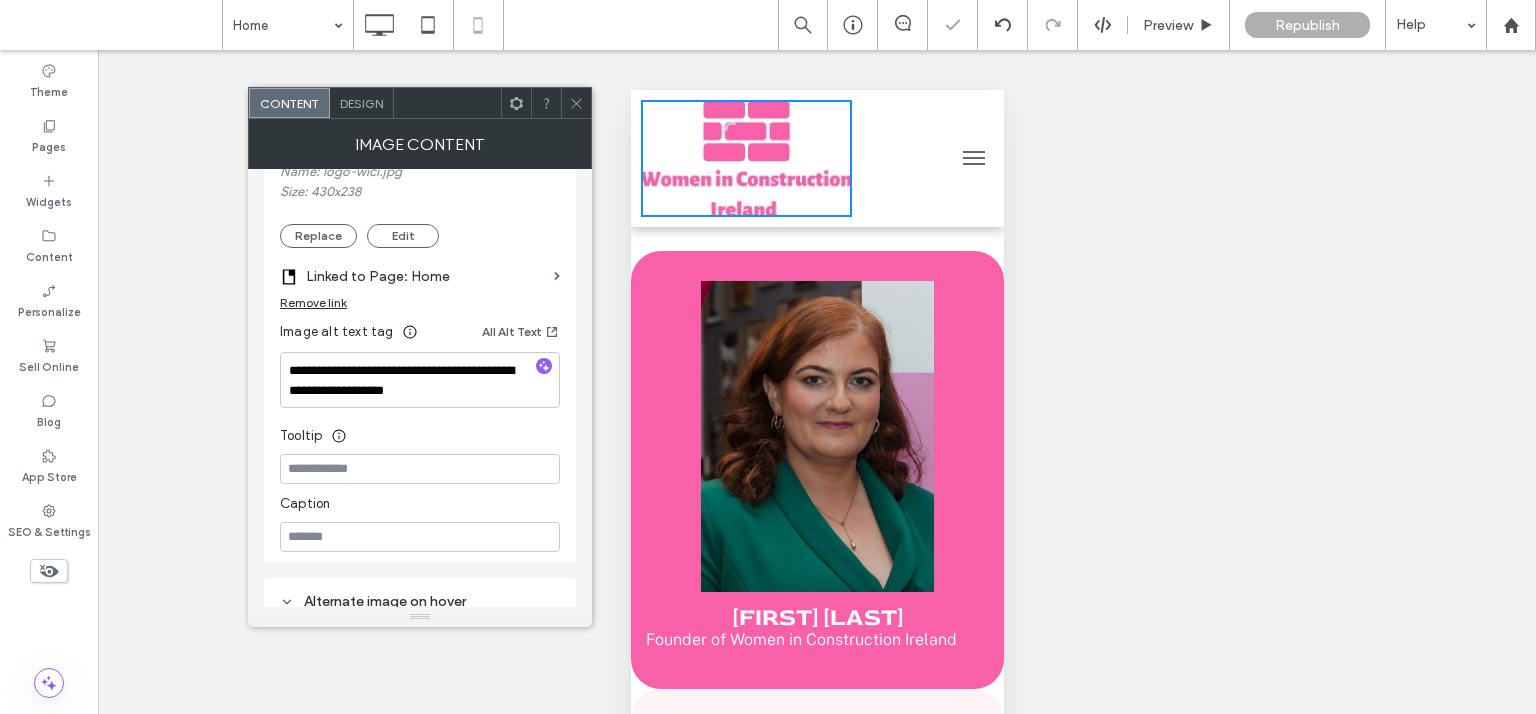 click 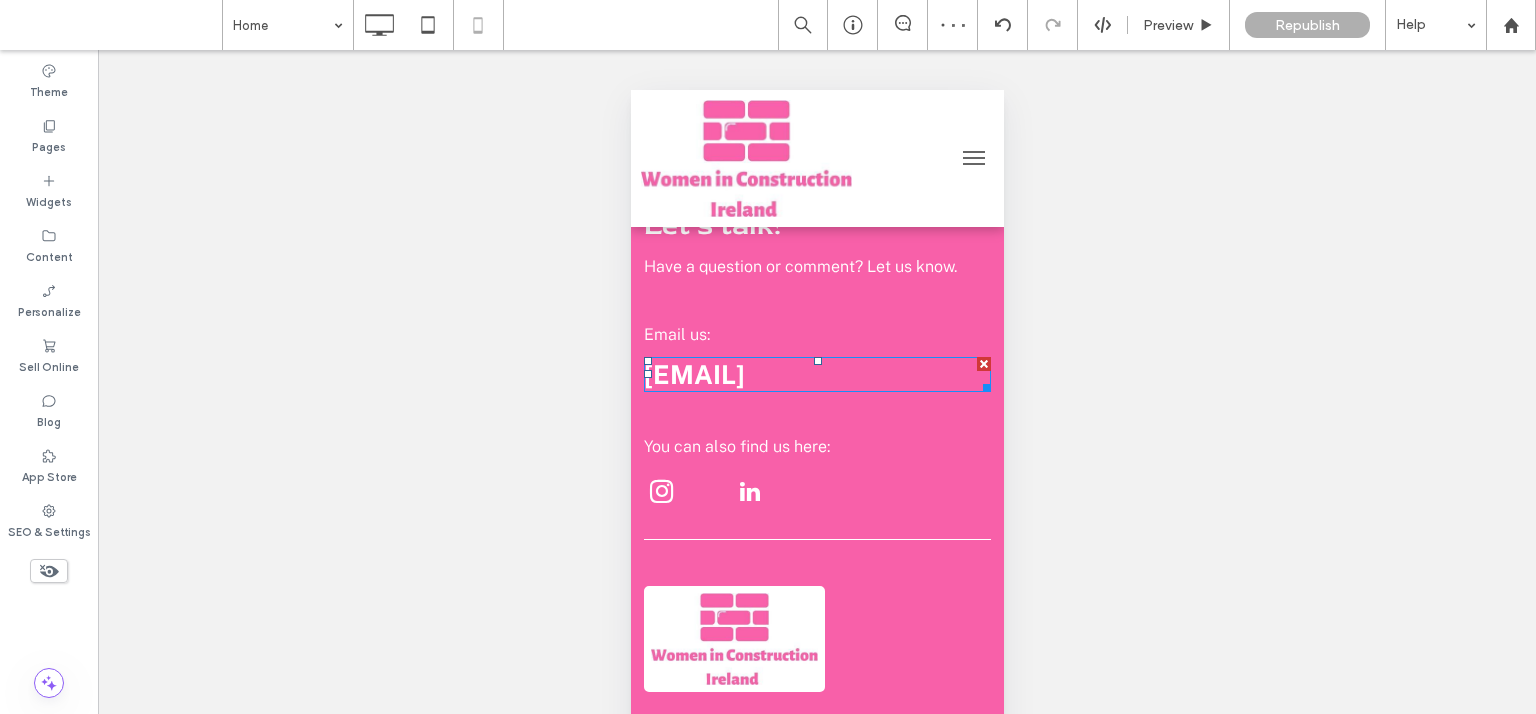 scroll, scrollTop: 5225, scrollLeft: 0, axis: vertical 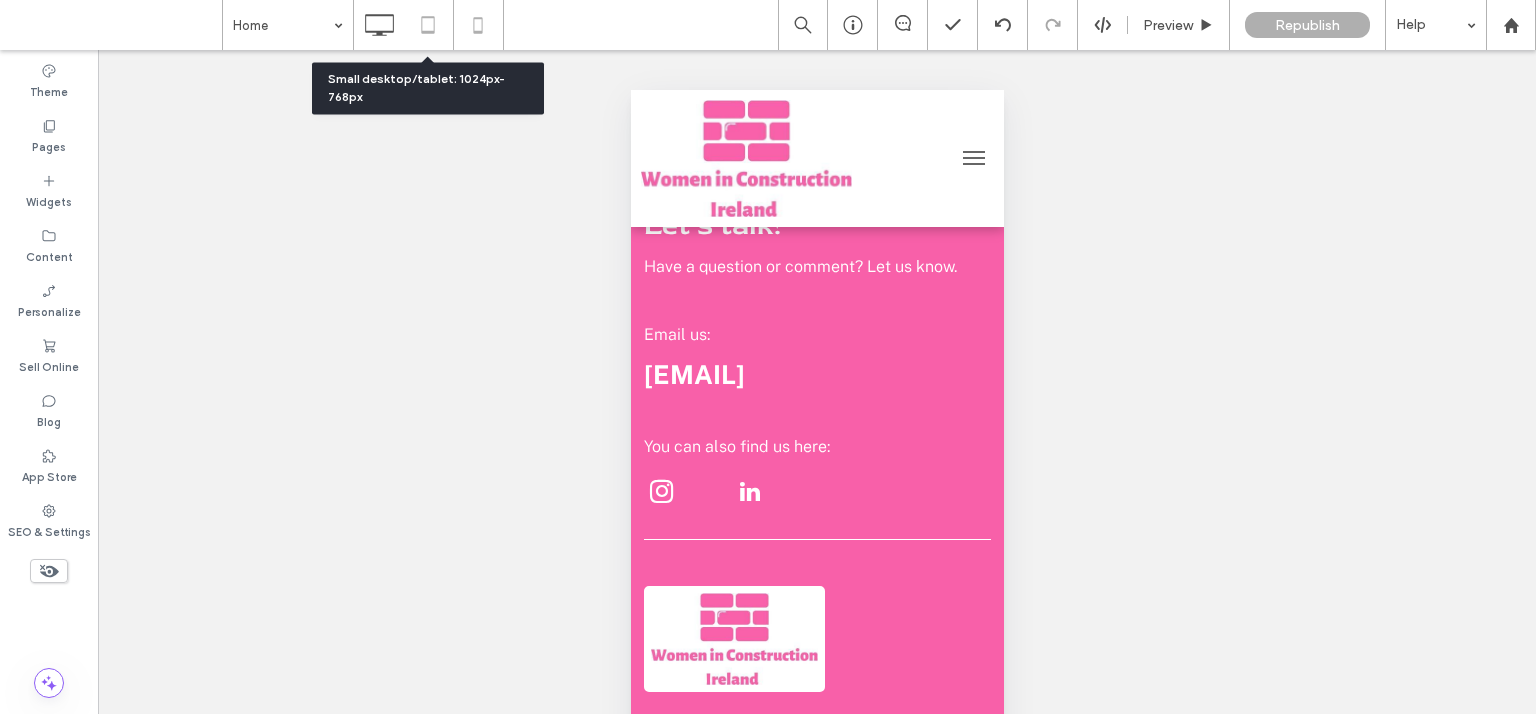 click 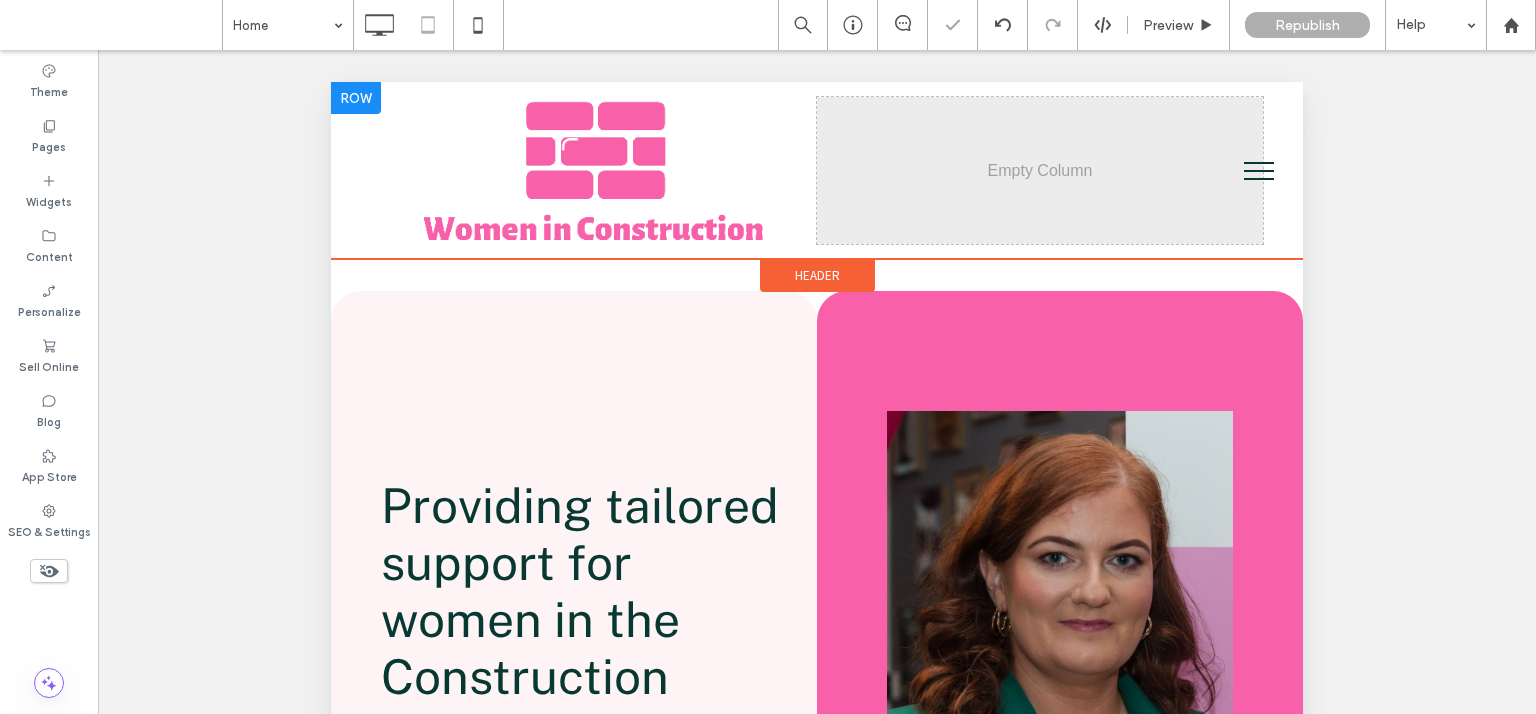 scroll, scrollTop: 0, scrollLeft: 0, axis: both 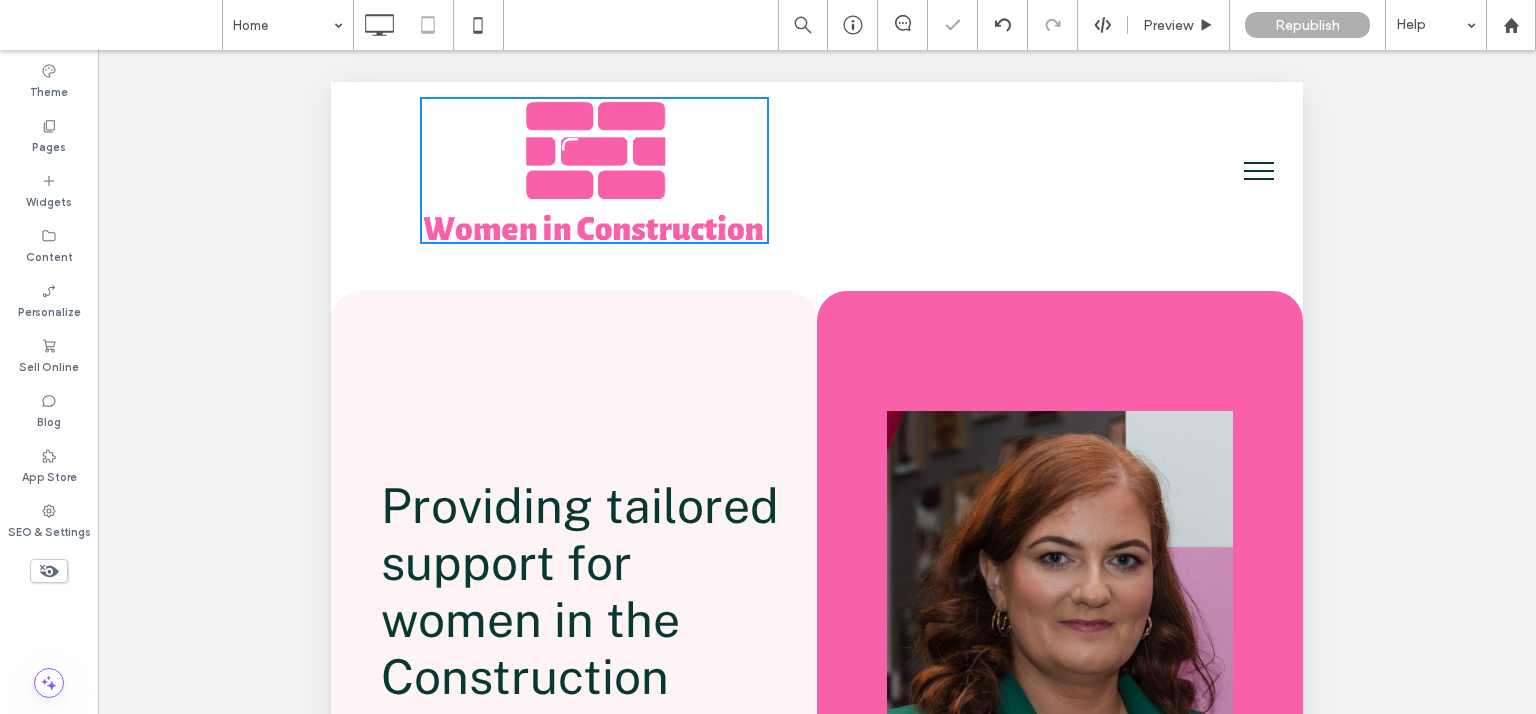 click at bounding box center (594, 170) 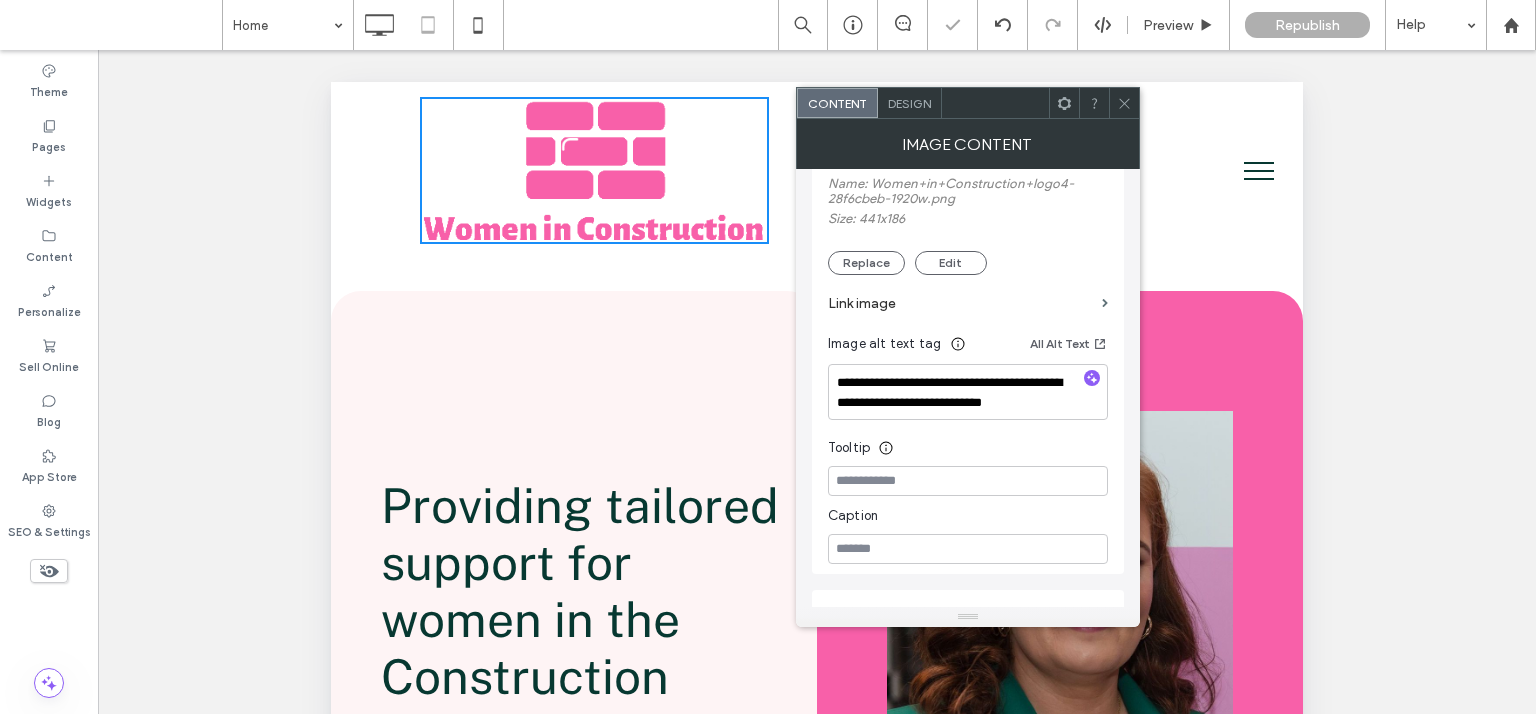 scroll, scrollTop: 400, scrollLeft: 0, axis: vertical 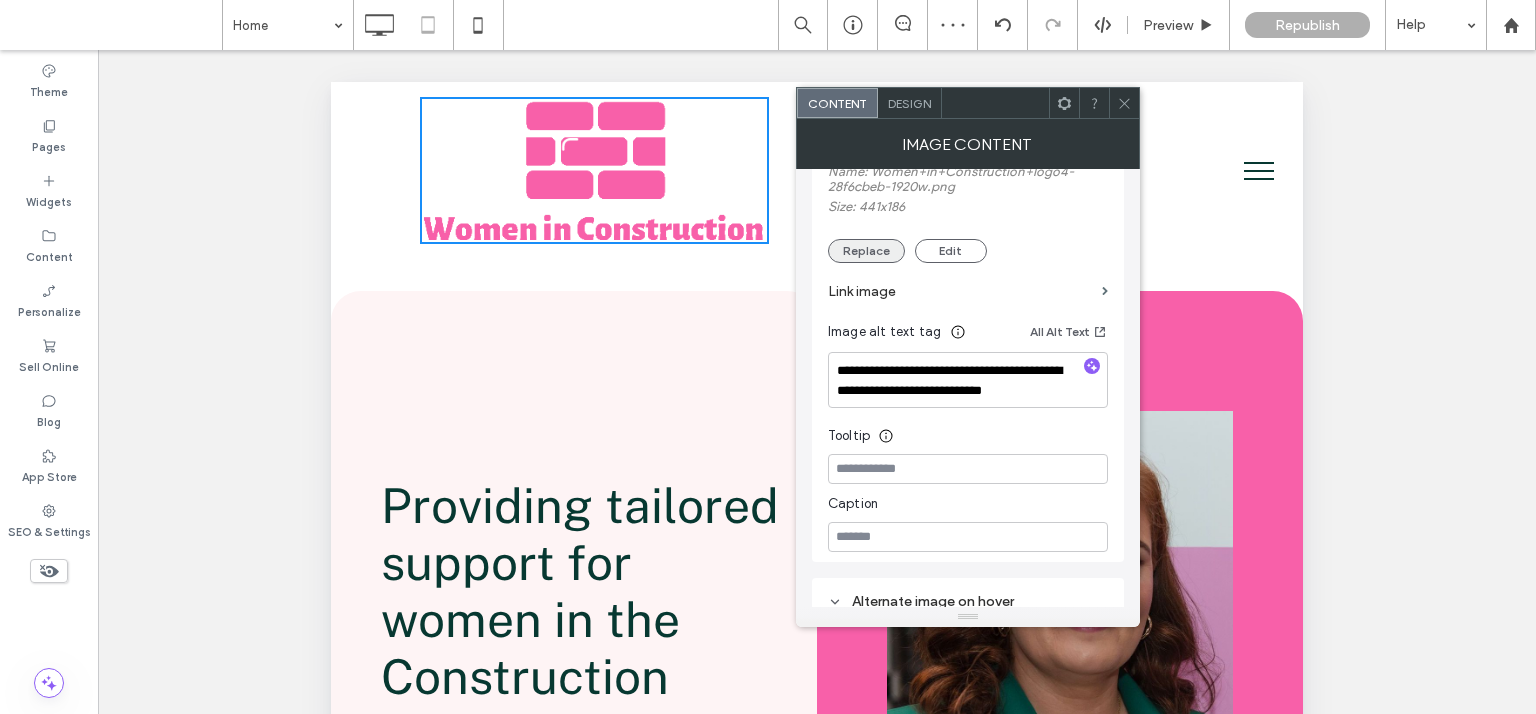 click on "Replace" at bounding box center (866, 251) 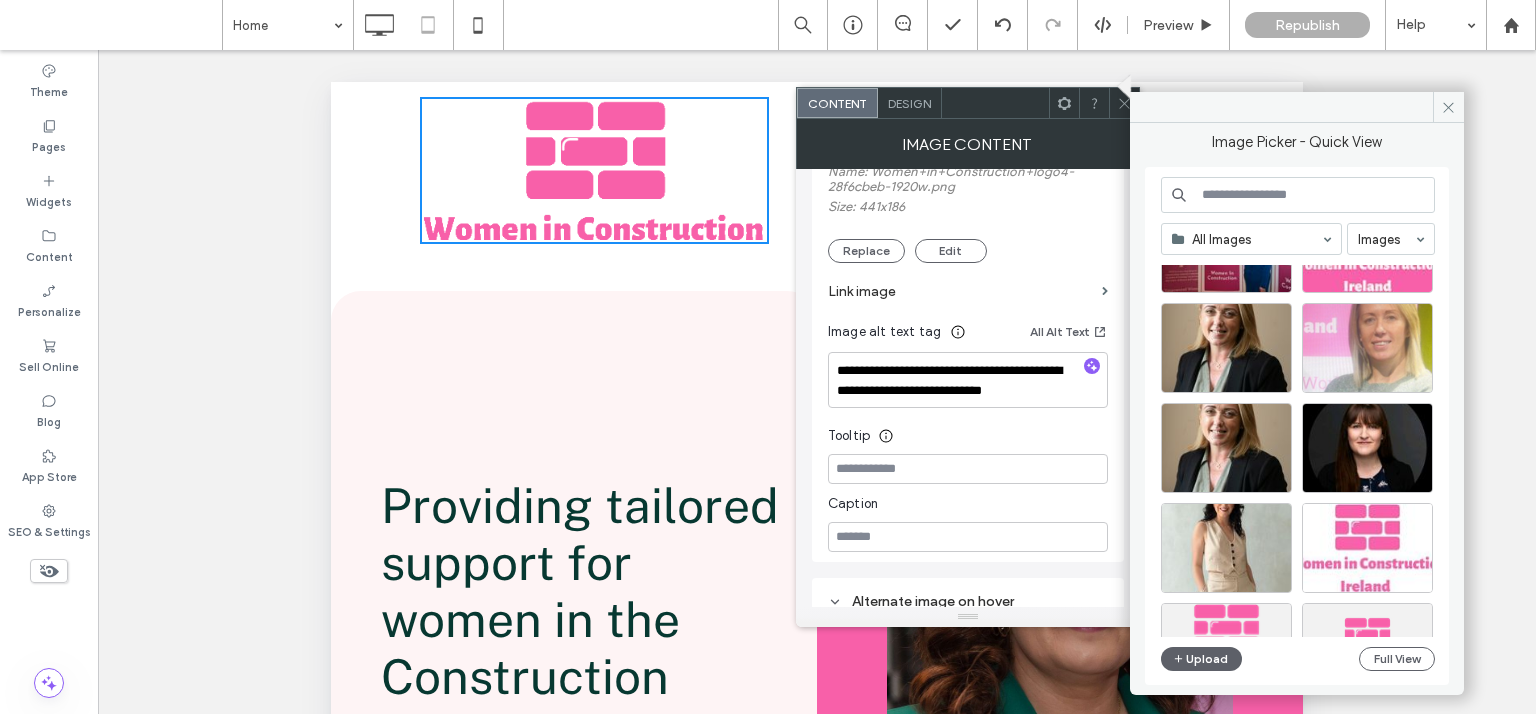scroll, scrollTop: 4457, scrollLeft: 0, axis: vertical 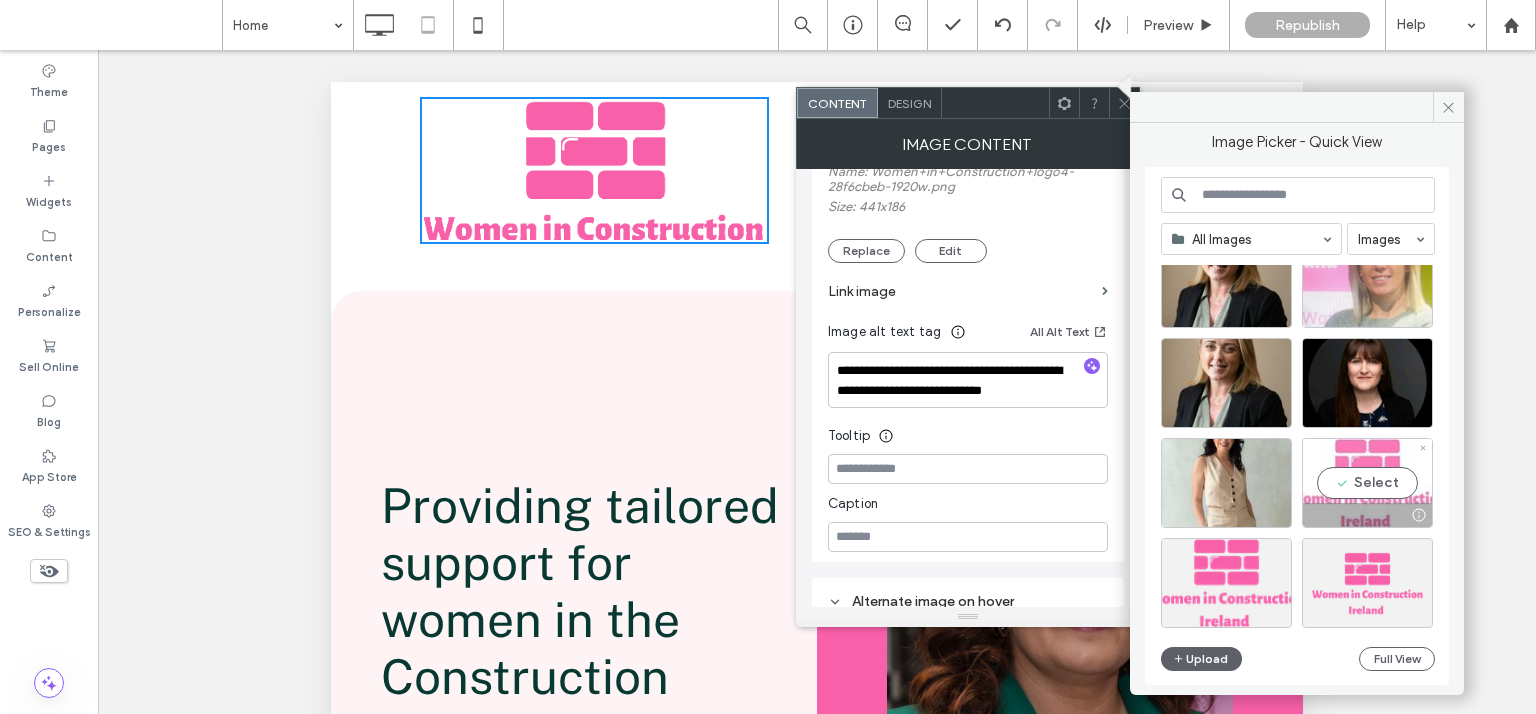 click on "Select" at bounding box center [1367, 483] 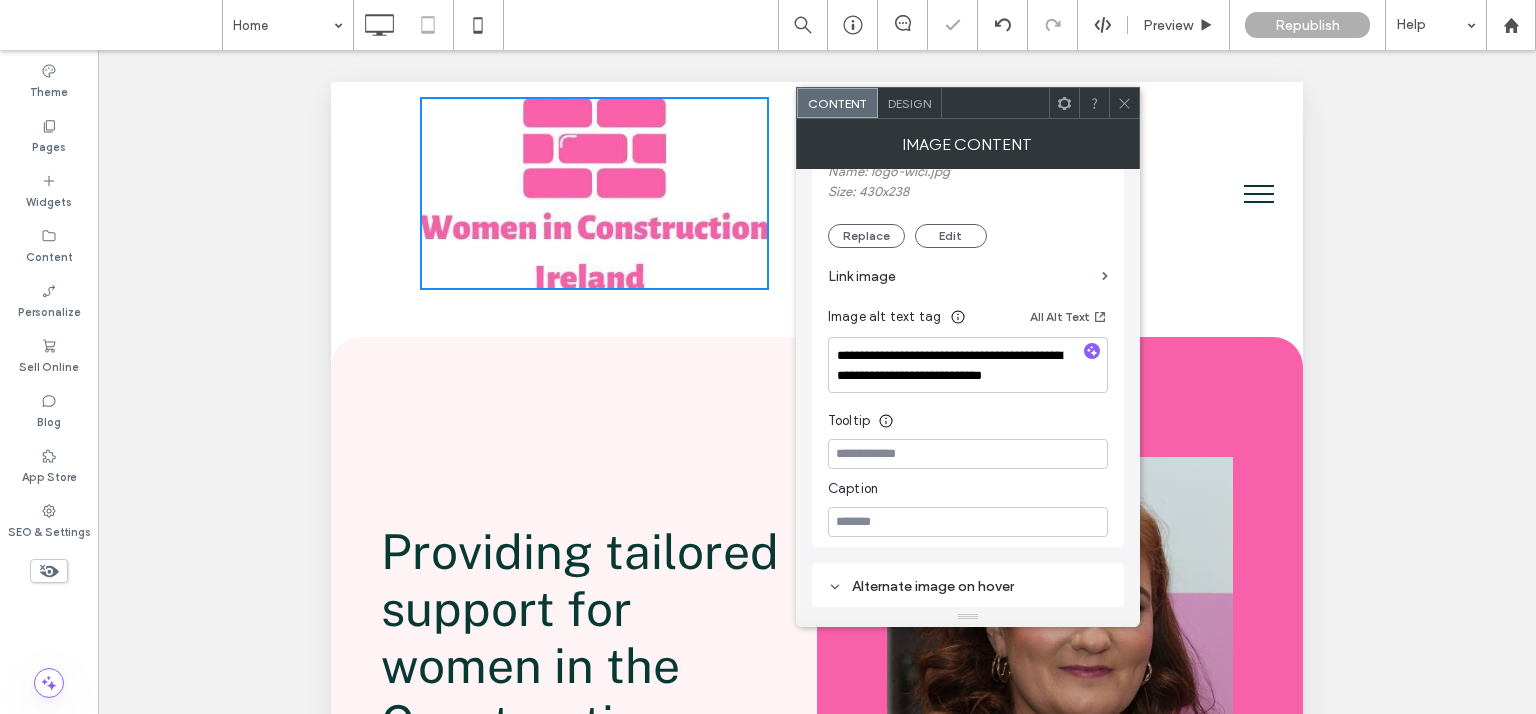 click 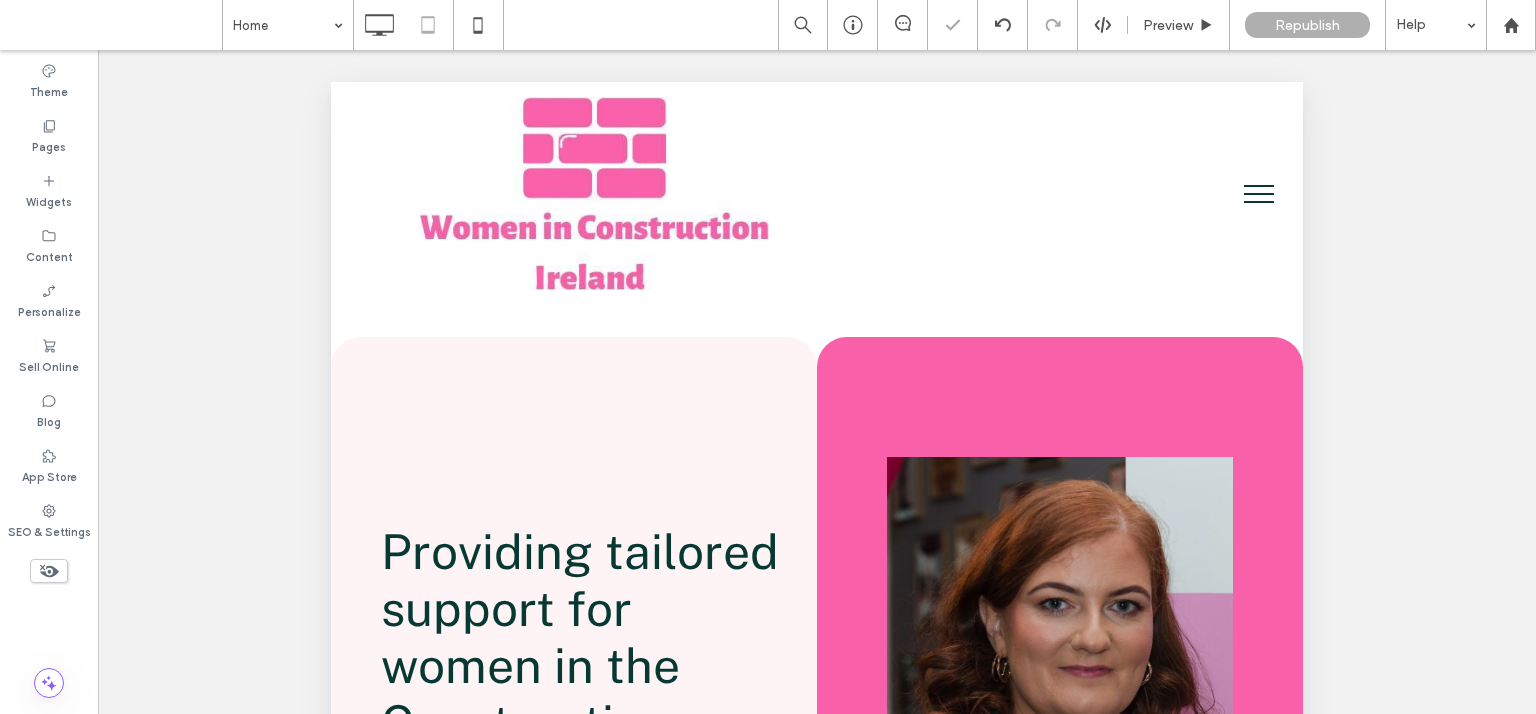 click at bounding box center (1259, 194) 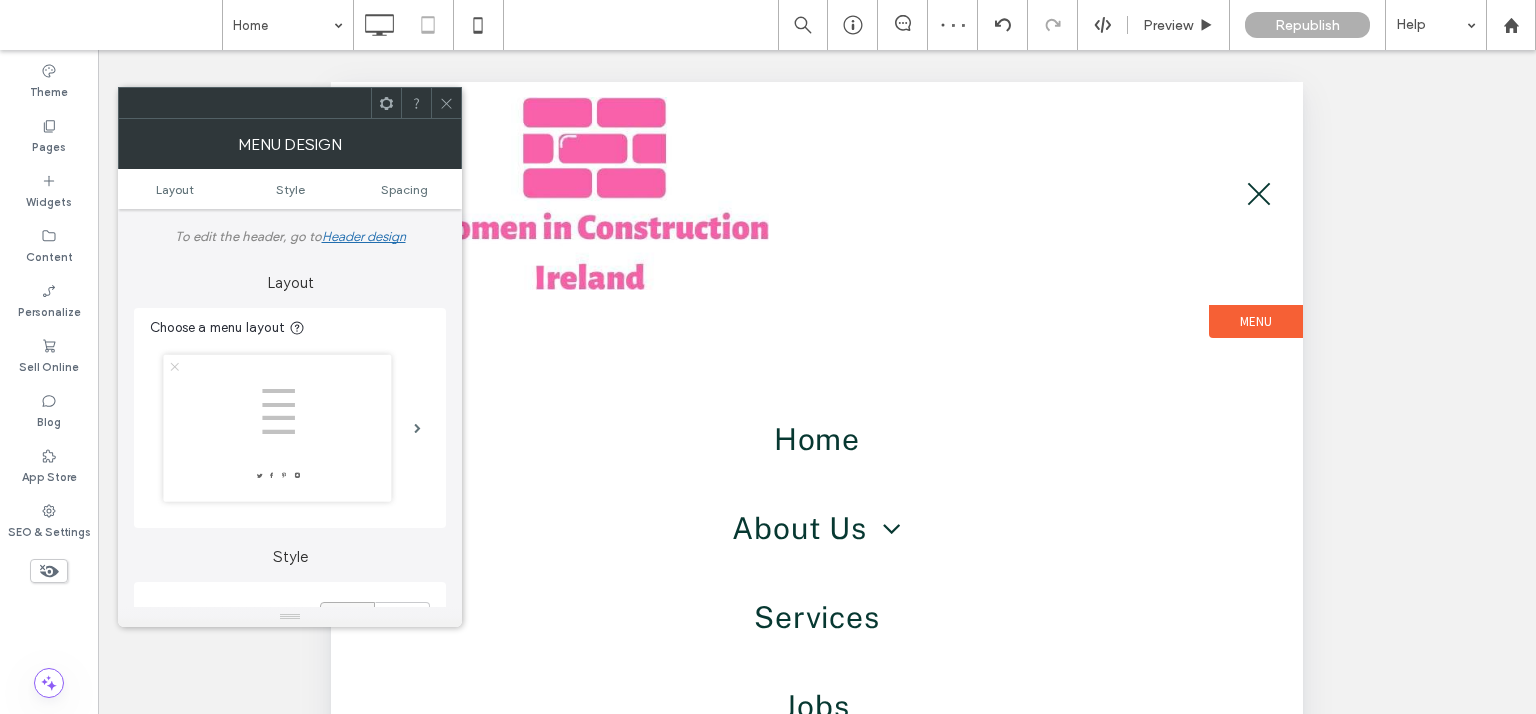click at bounding box center (1259, 194) 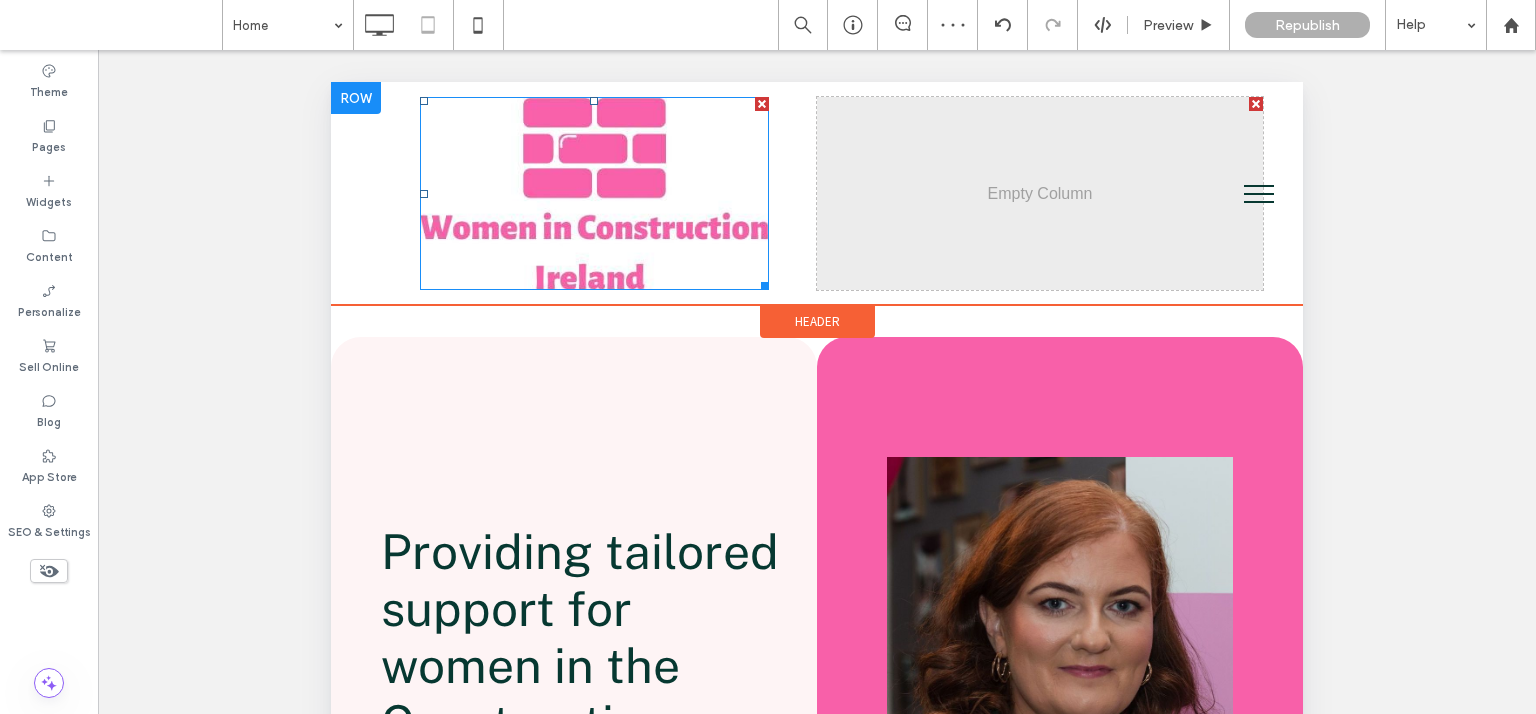 click at bounding box center [594, 193] 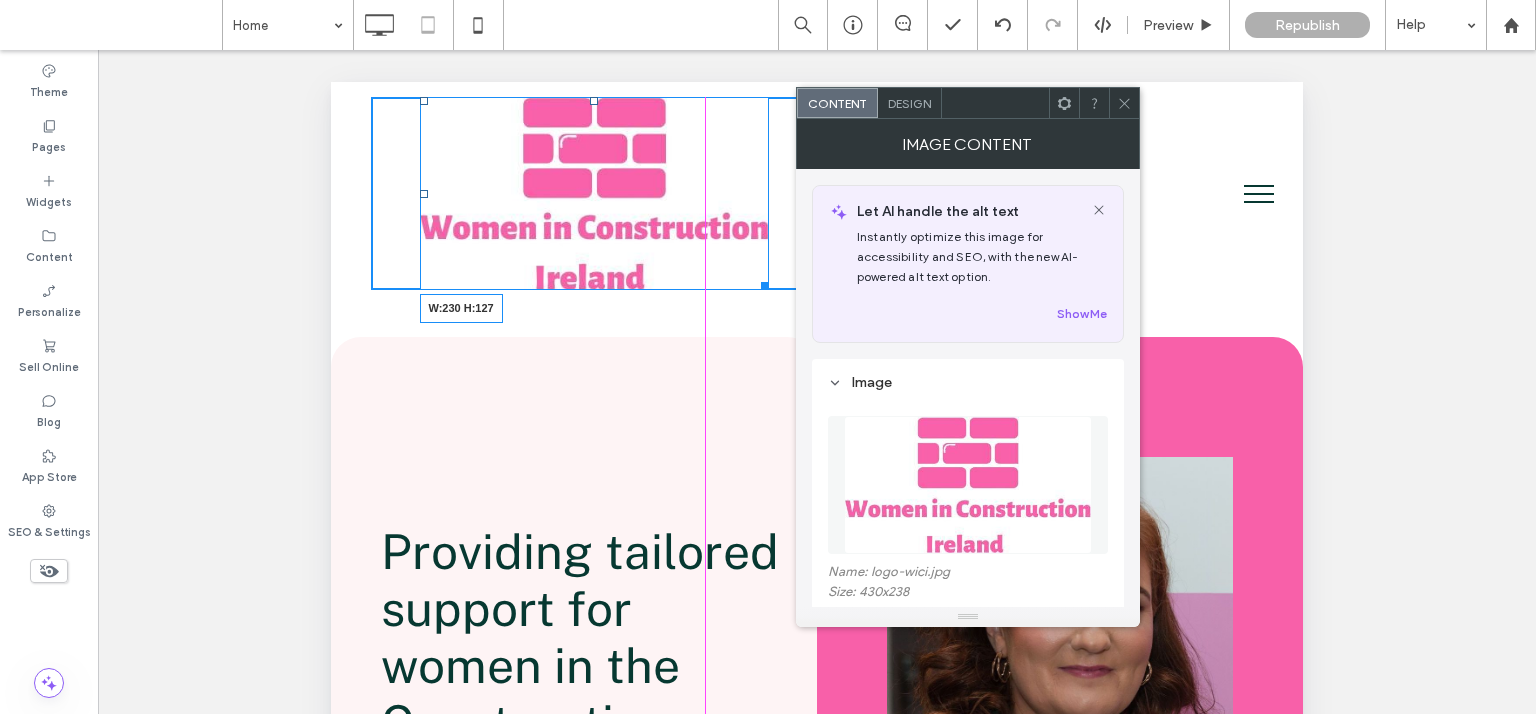drag, startPoint x: 758, startPoint y: 287, endPoint x: 696, endPoint y: 251, distance: 71.693794 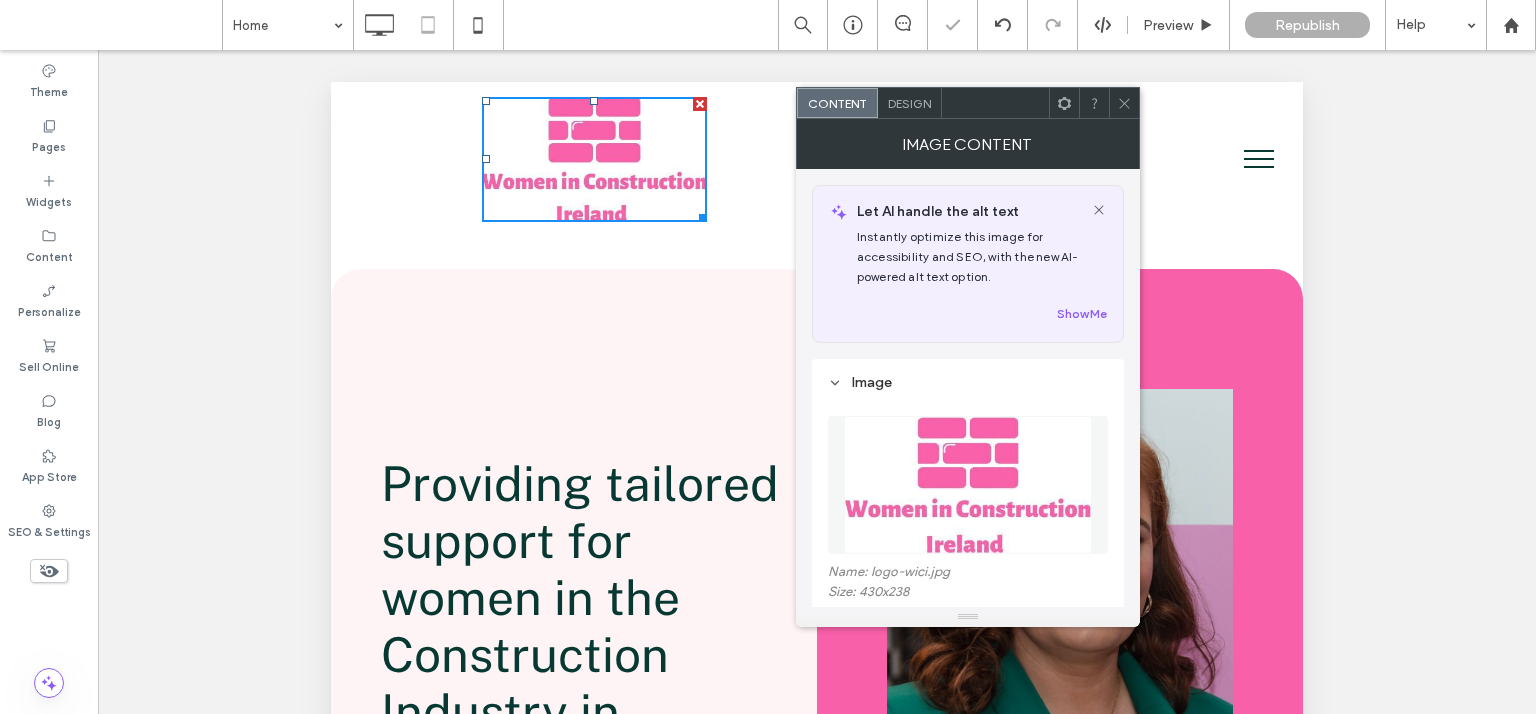 click 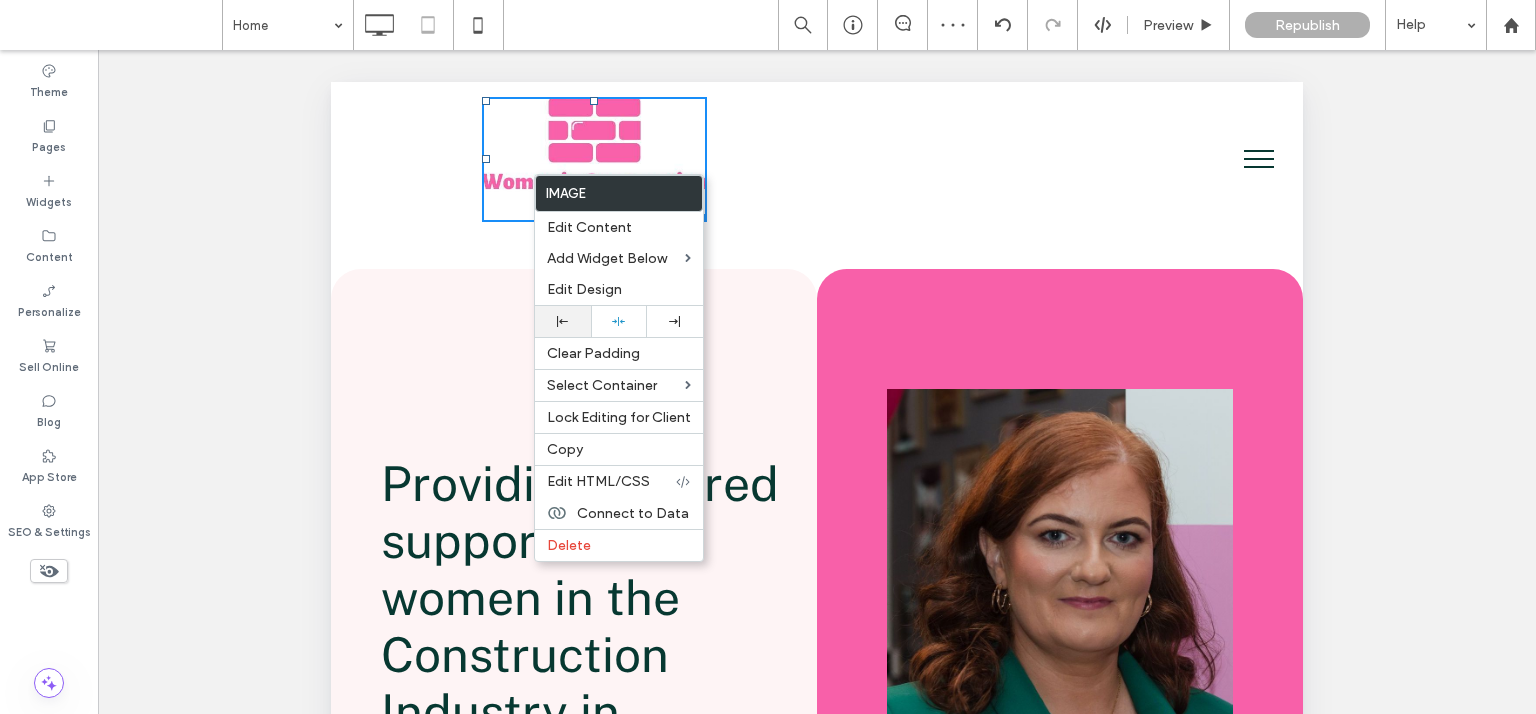 drag, startPoint x: 578, startPoint y: 327, endPoint x: 570, endPoint y: 317, distance: 12.806249 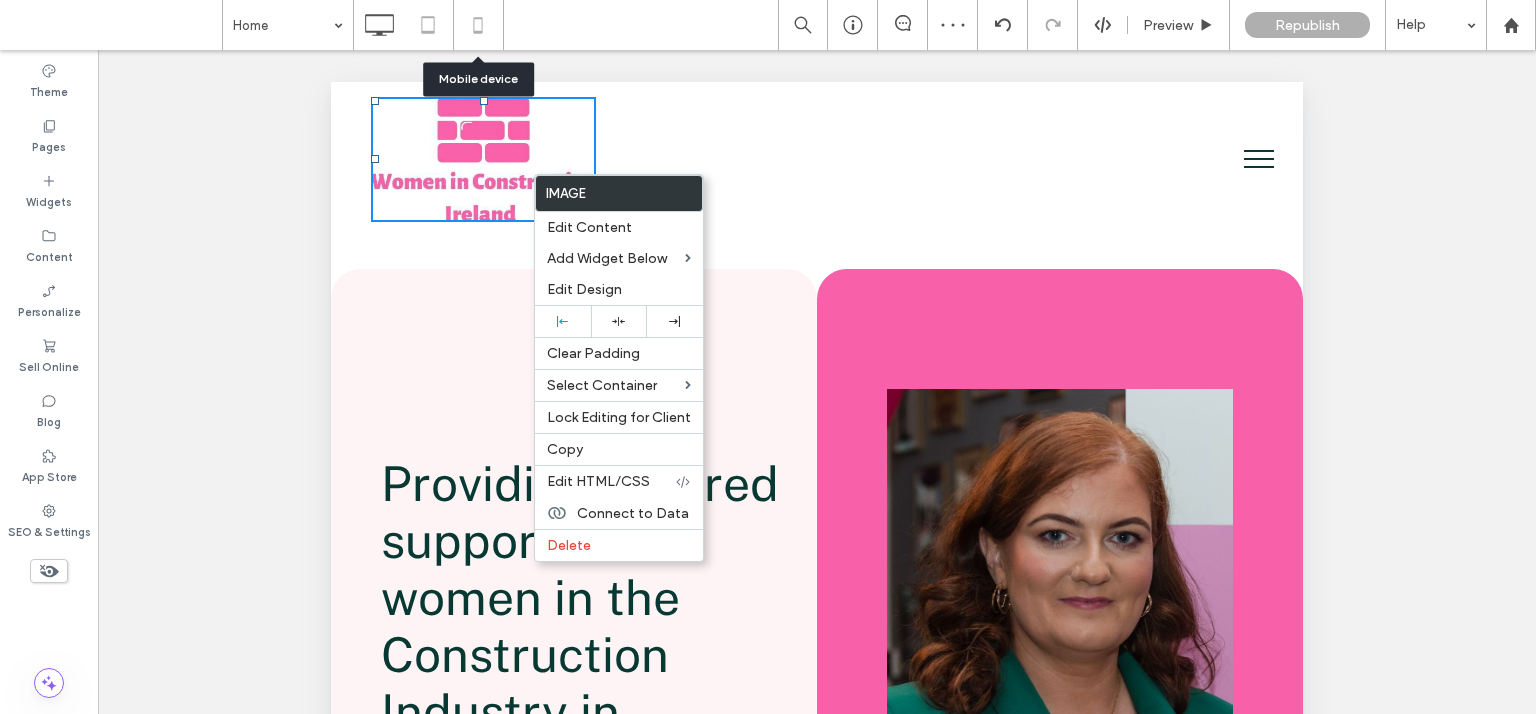 click 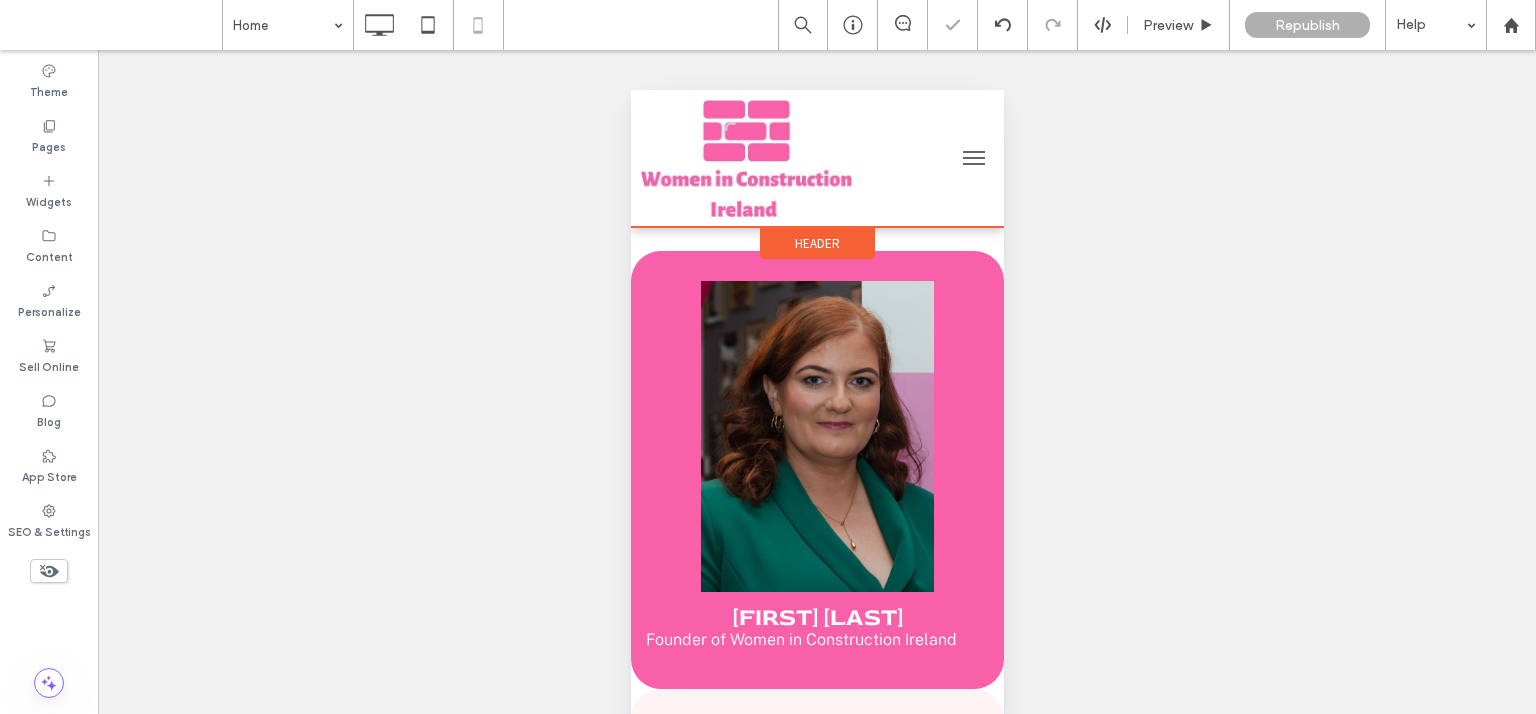 scroll, scrollTop: 0, scrollLeft: 0, axis: both 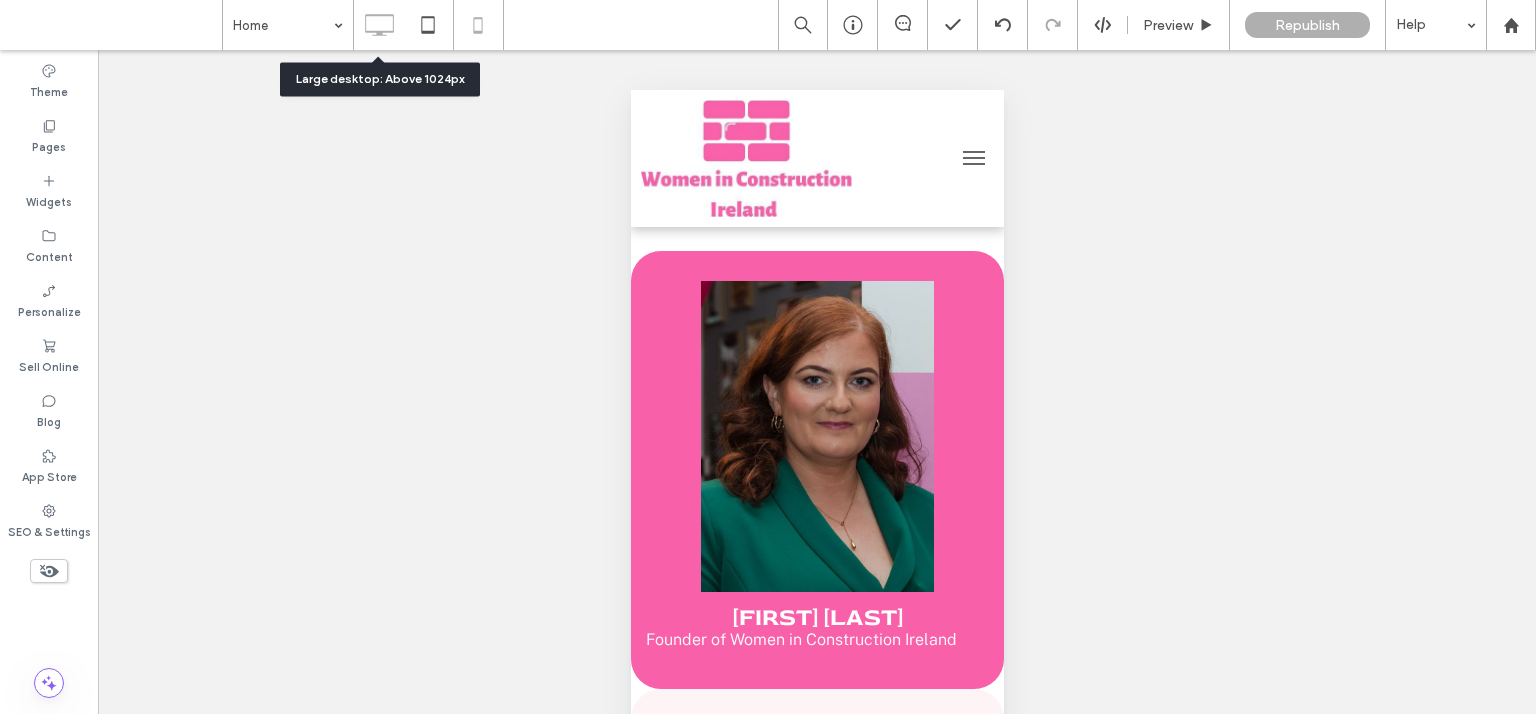 click 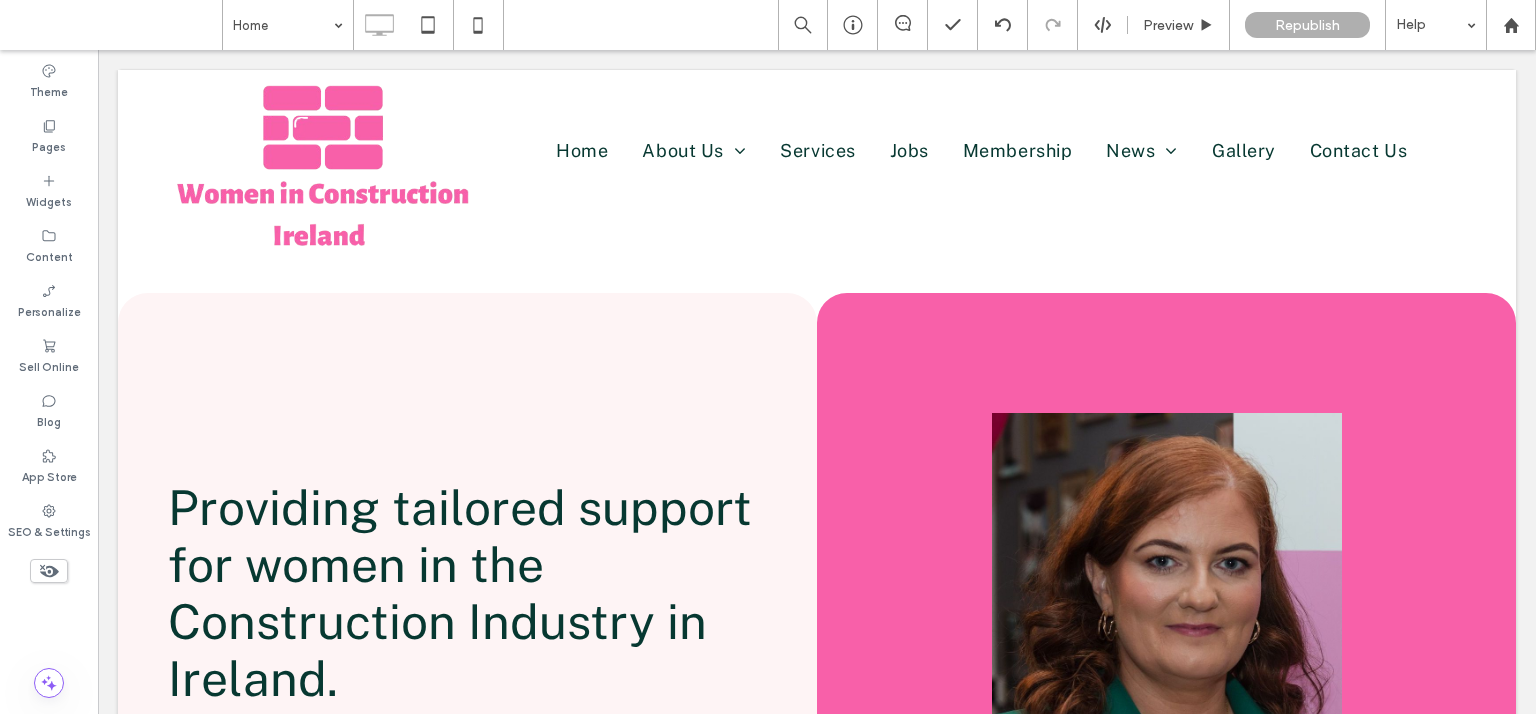 scroll, scrollTop: 0, scrollLeft: 0, axis: both 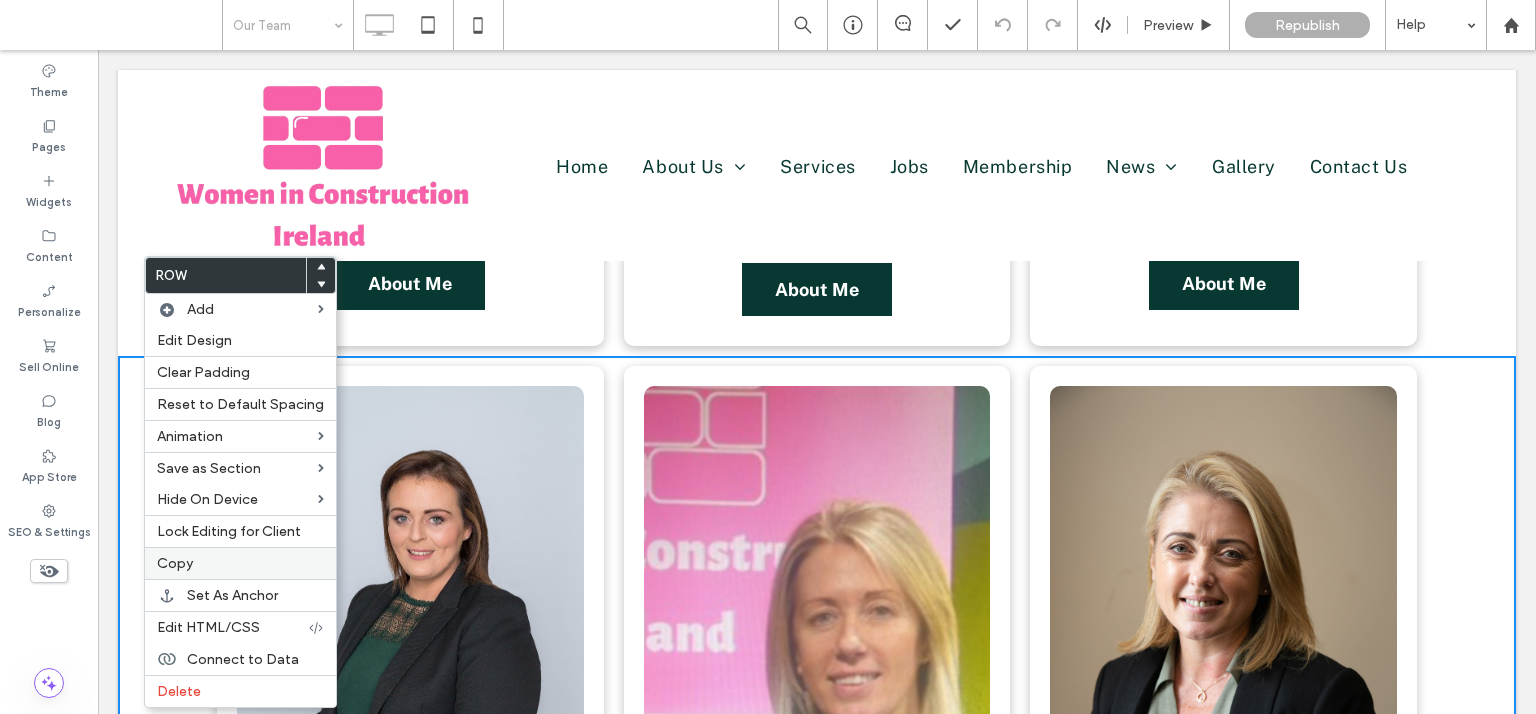 click on "Copy" at bounding box center [240, 563] 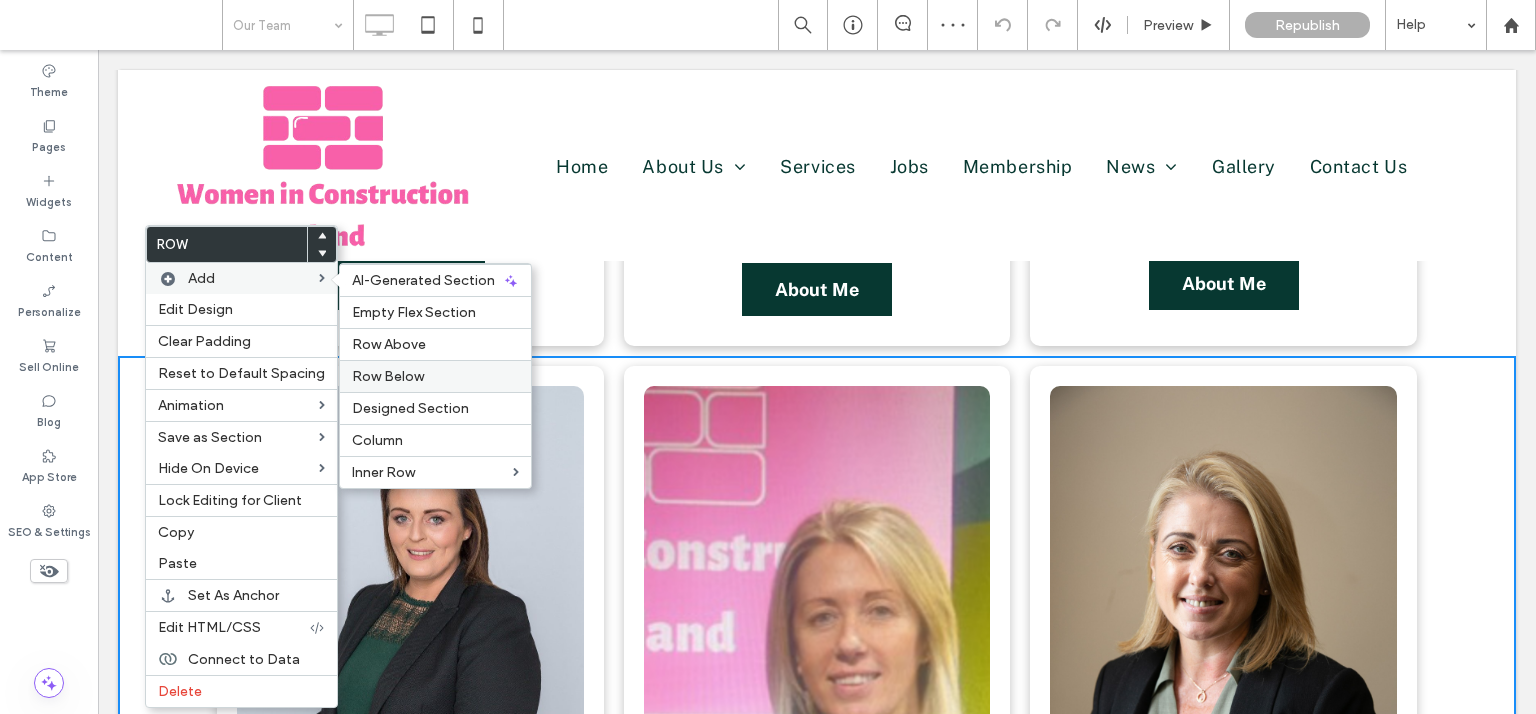drag, startPoint x: 374, startPoint y: 374, endPoint x: 1437, endPoint y: 395, distance: 1063.2074 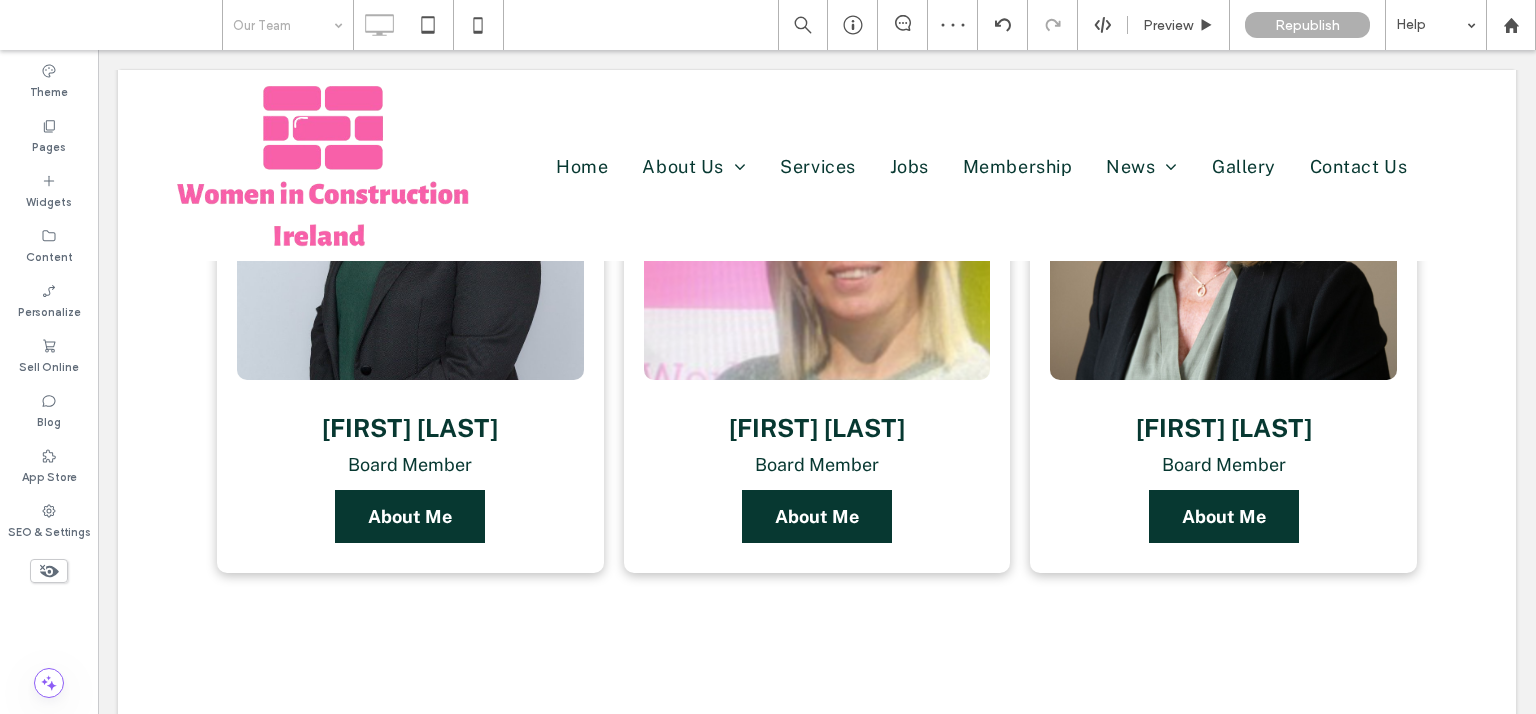 scroll, scrollTop: 1708, scrollLeft: 0, axis: vertical 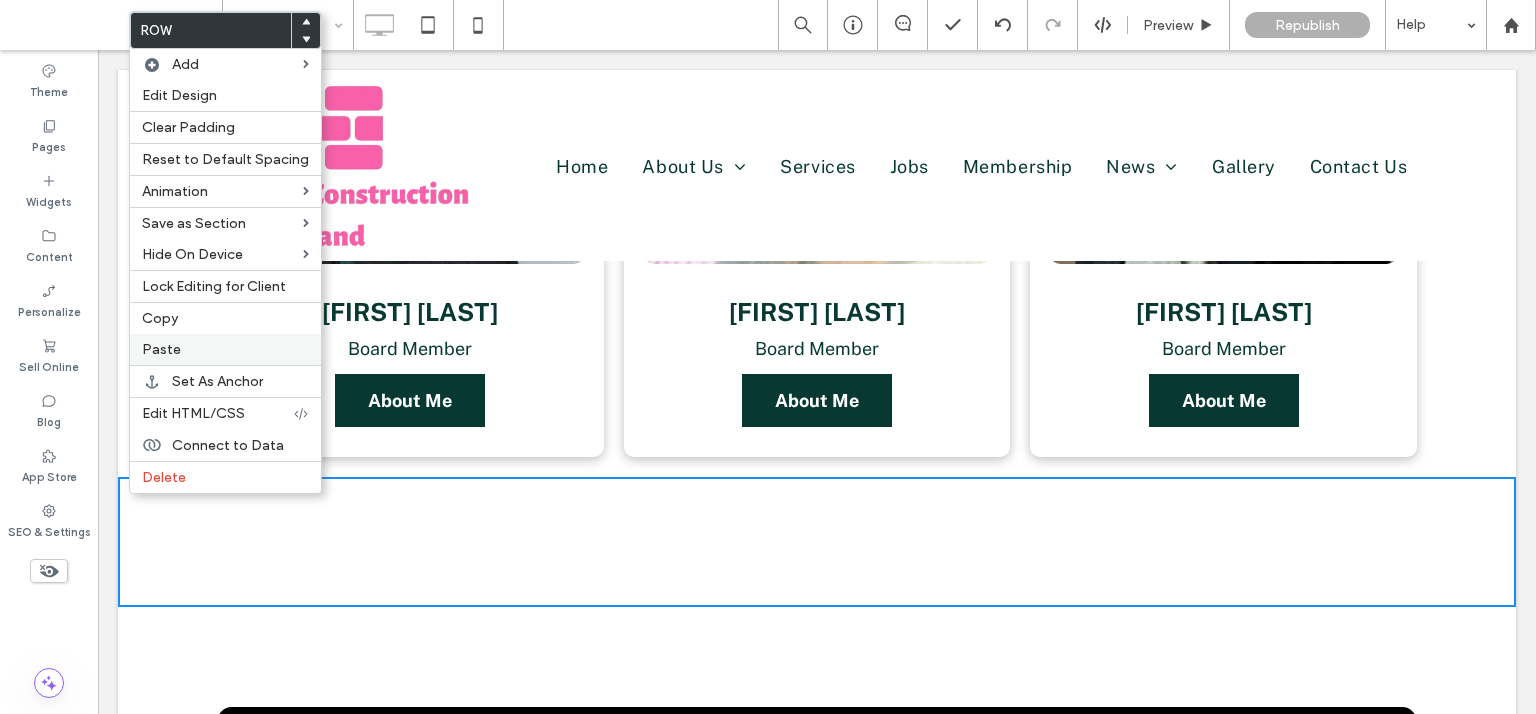 click on "Paste" at bounding box center (161, 349) 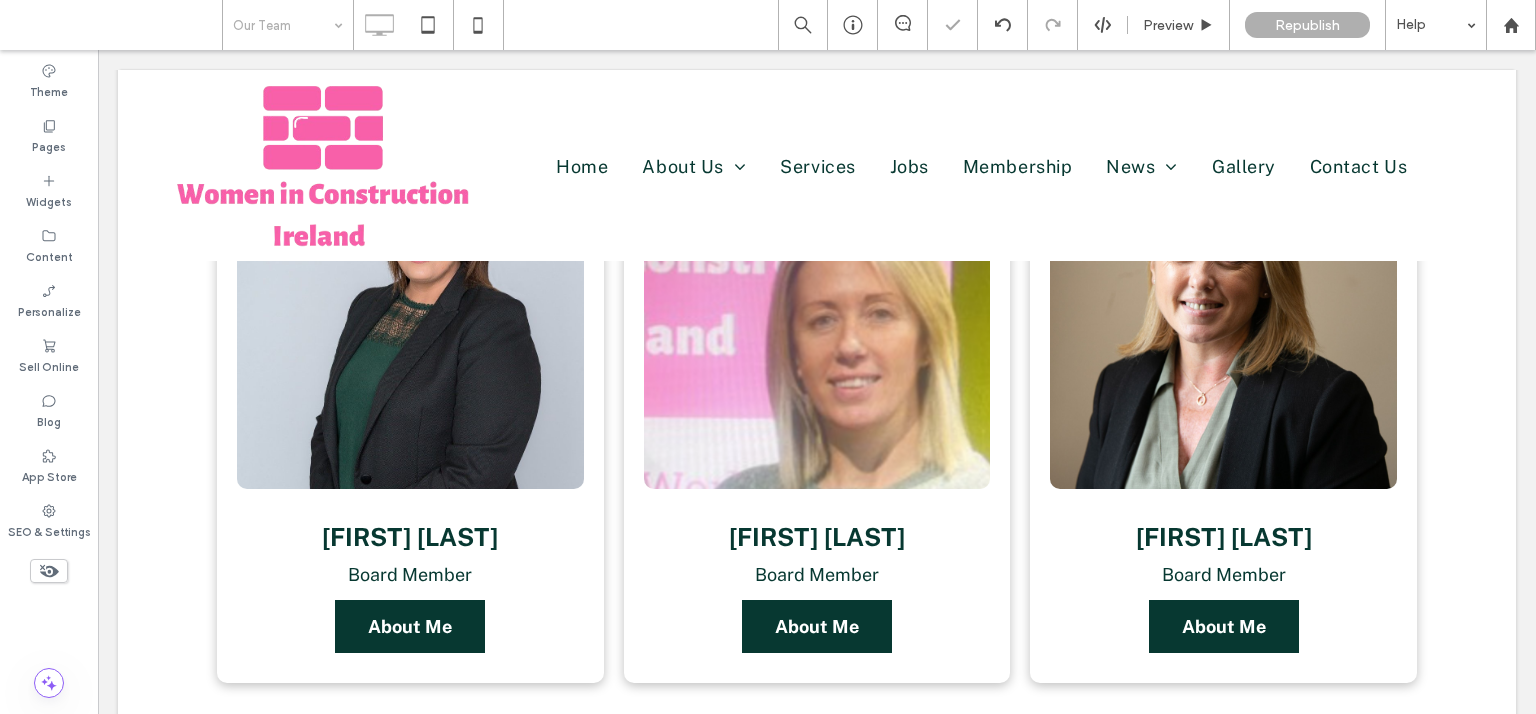 scroll, scrollTop: 2354, scrollLeft: 0, axis: vertical 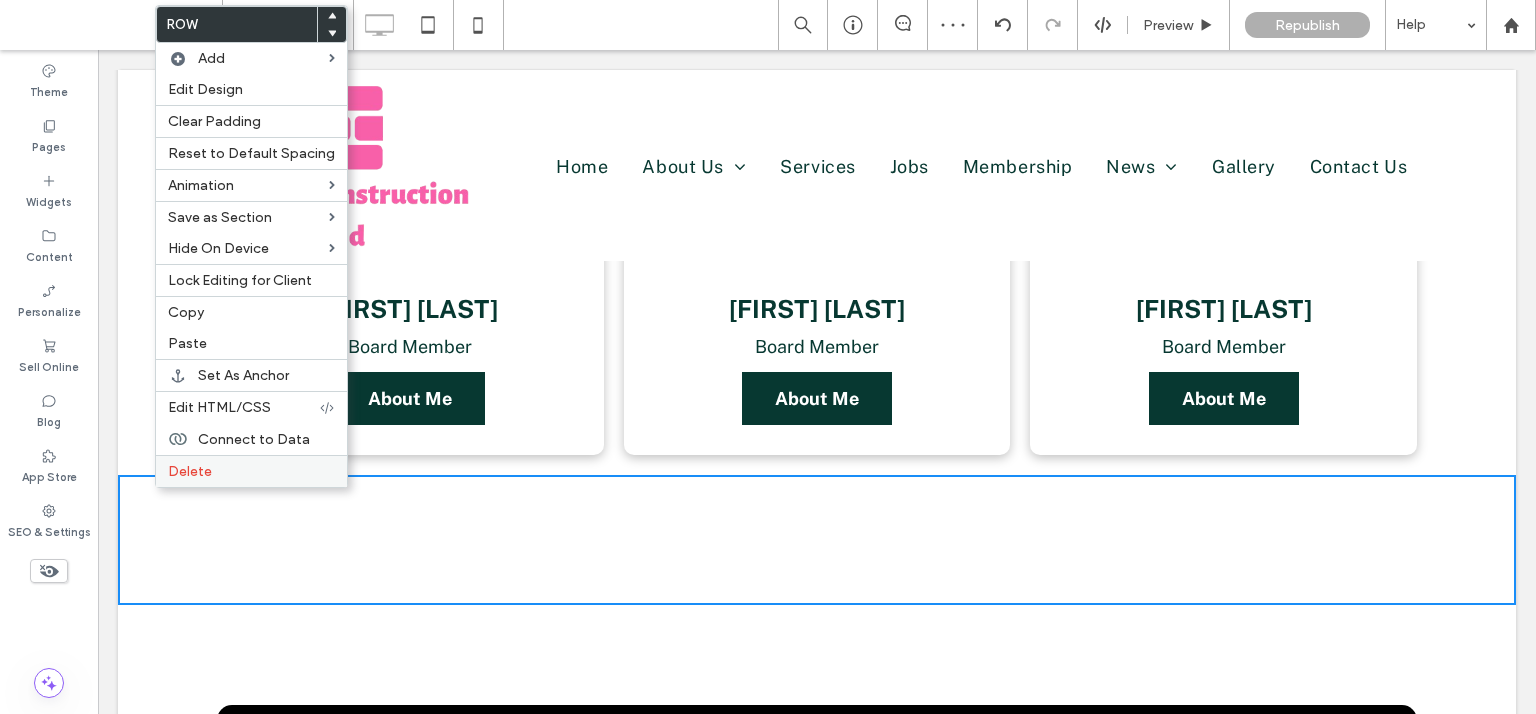 click on "Delete" at bounding box center [190, 471] 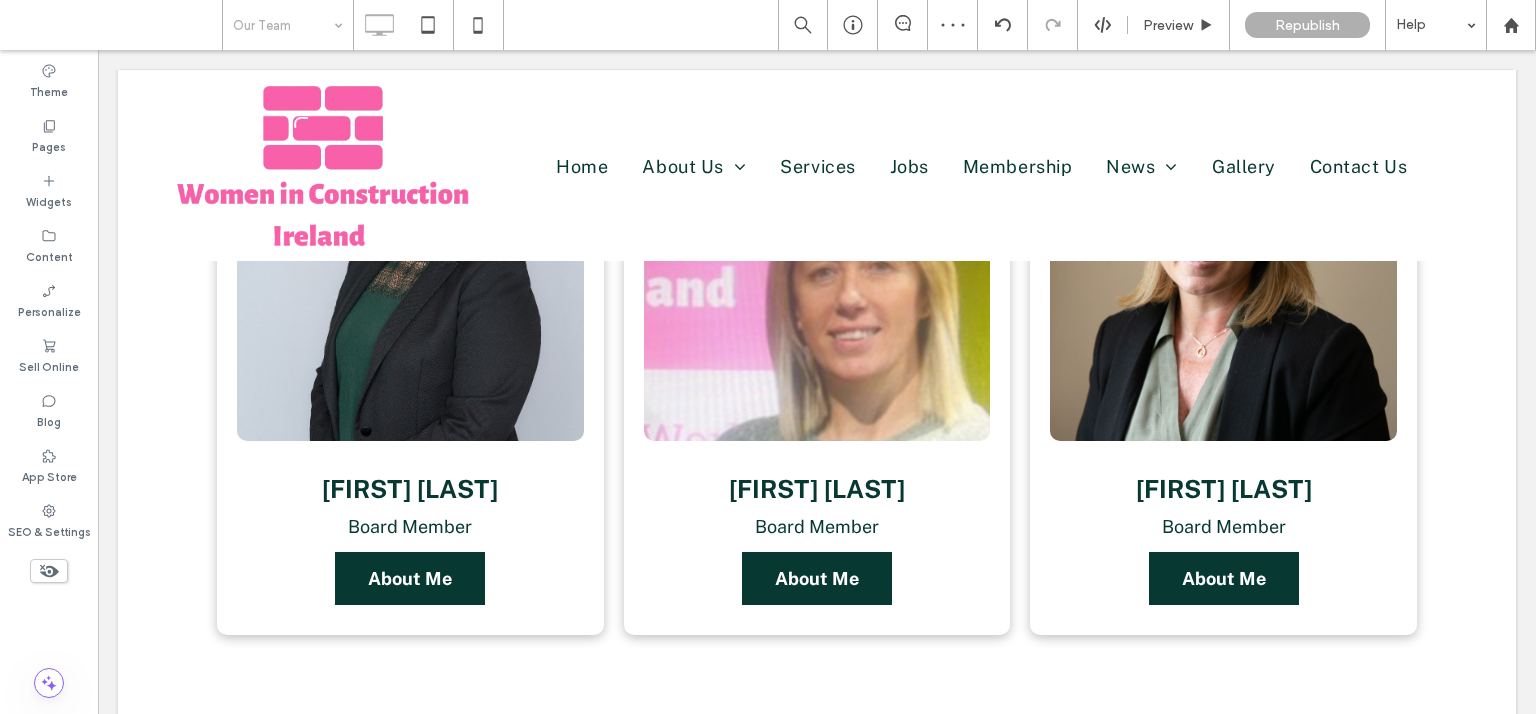 scroll, scrollTop: 2160, scrollLeft: 0, axis: vertical 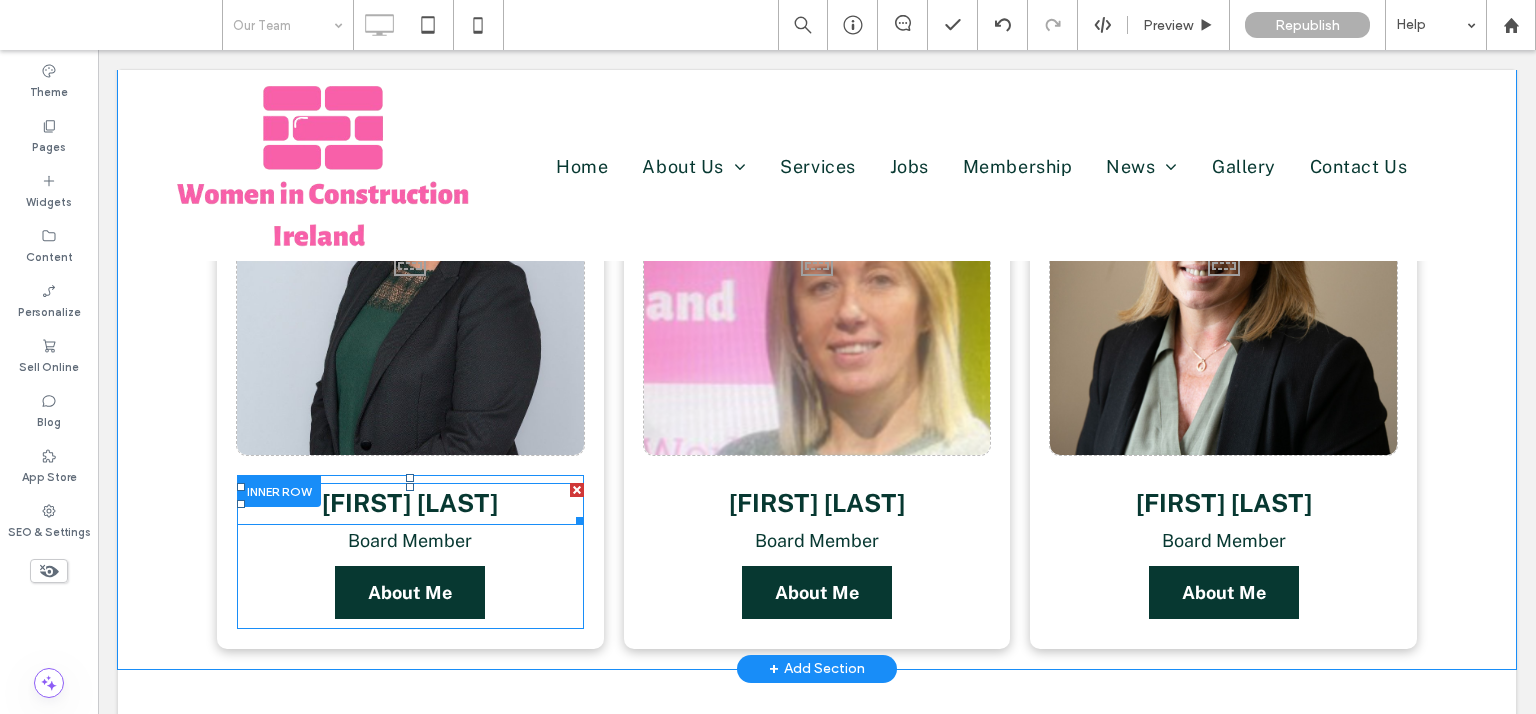 click on "[FIRST] [LAST]" at bounding box center (410, 503) 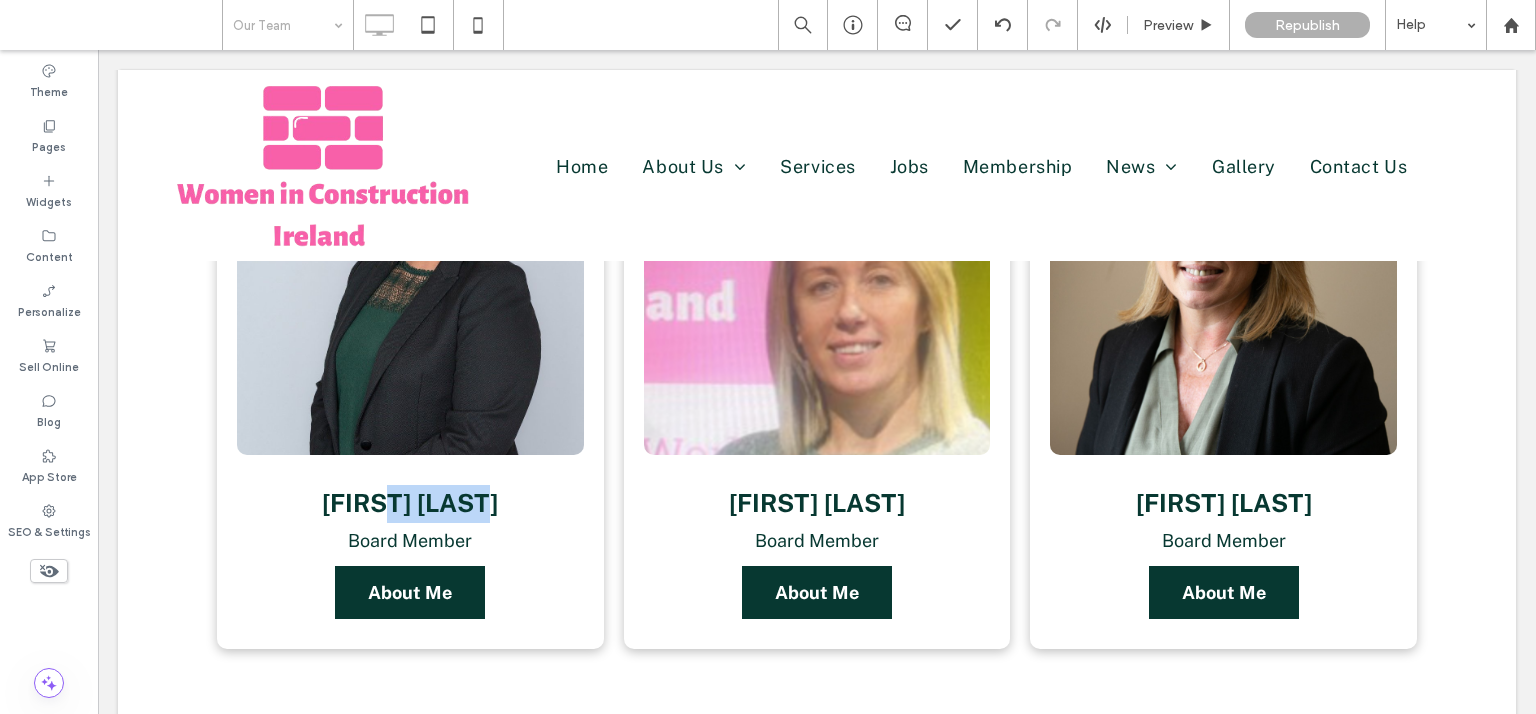 click on "[FIRST] [LAST]" at bounding box center [410, 503] 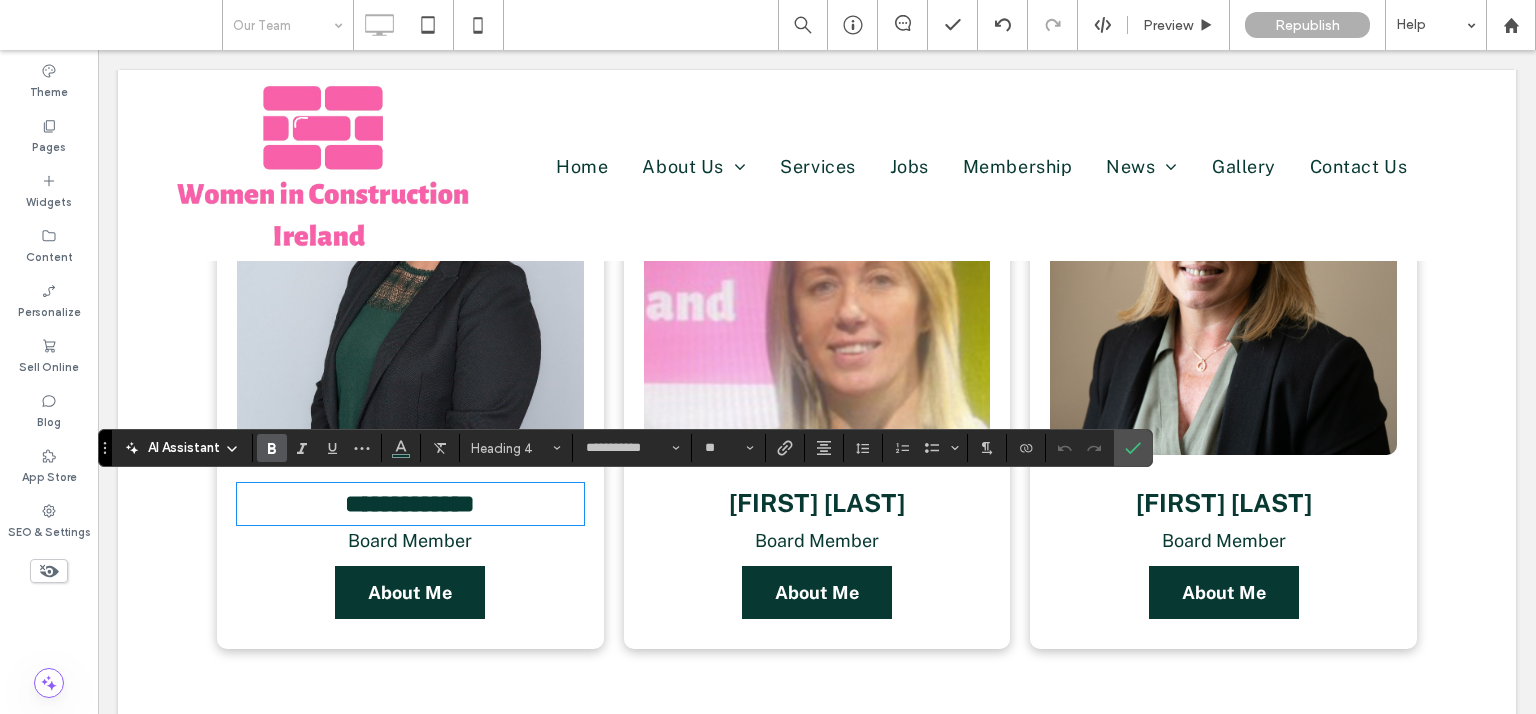 click on "**********" at bounding box center [410, 503] 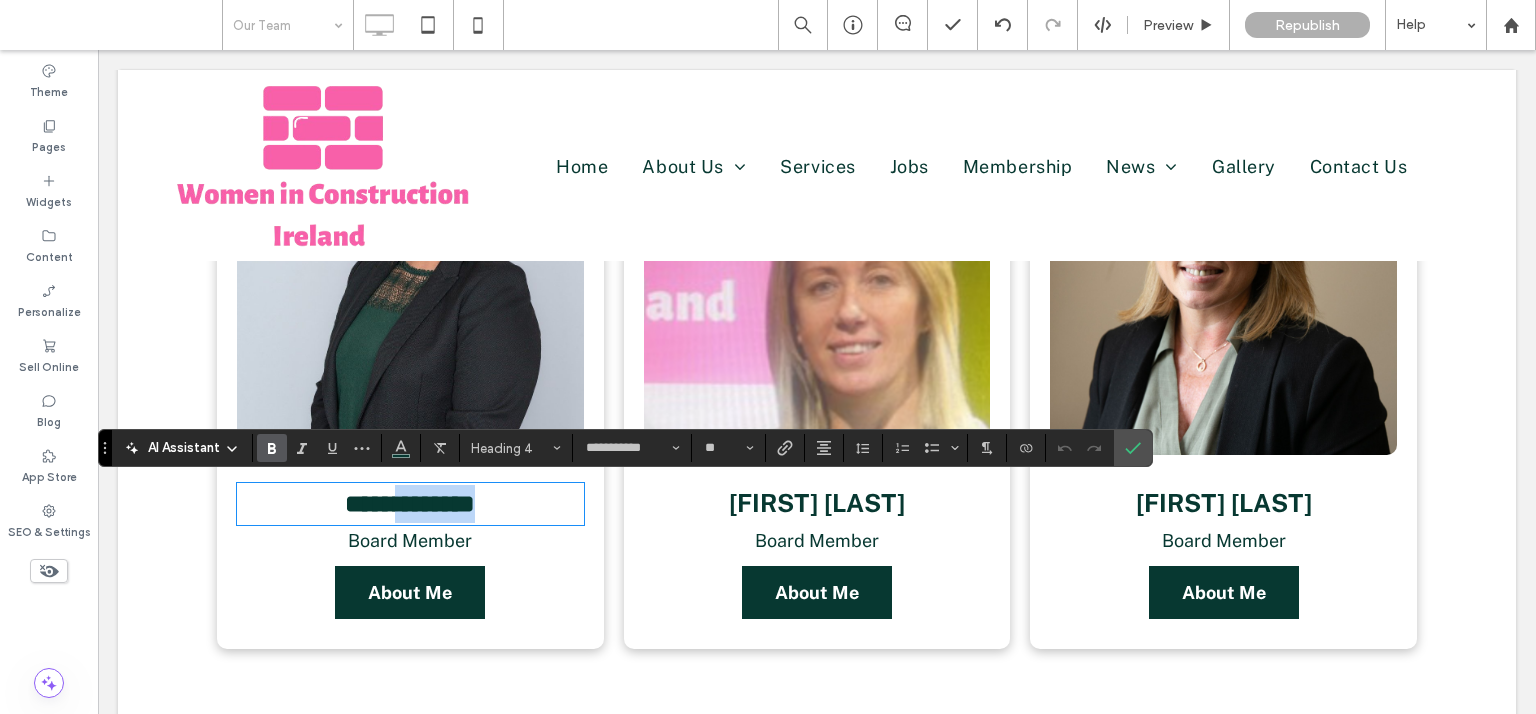 click on "**********" at bounding box center [410, 503] 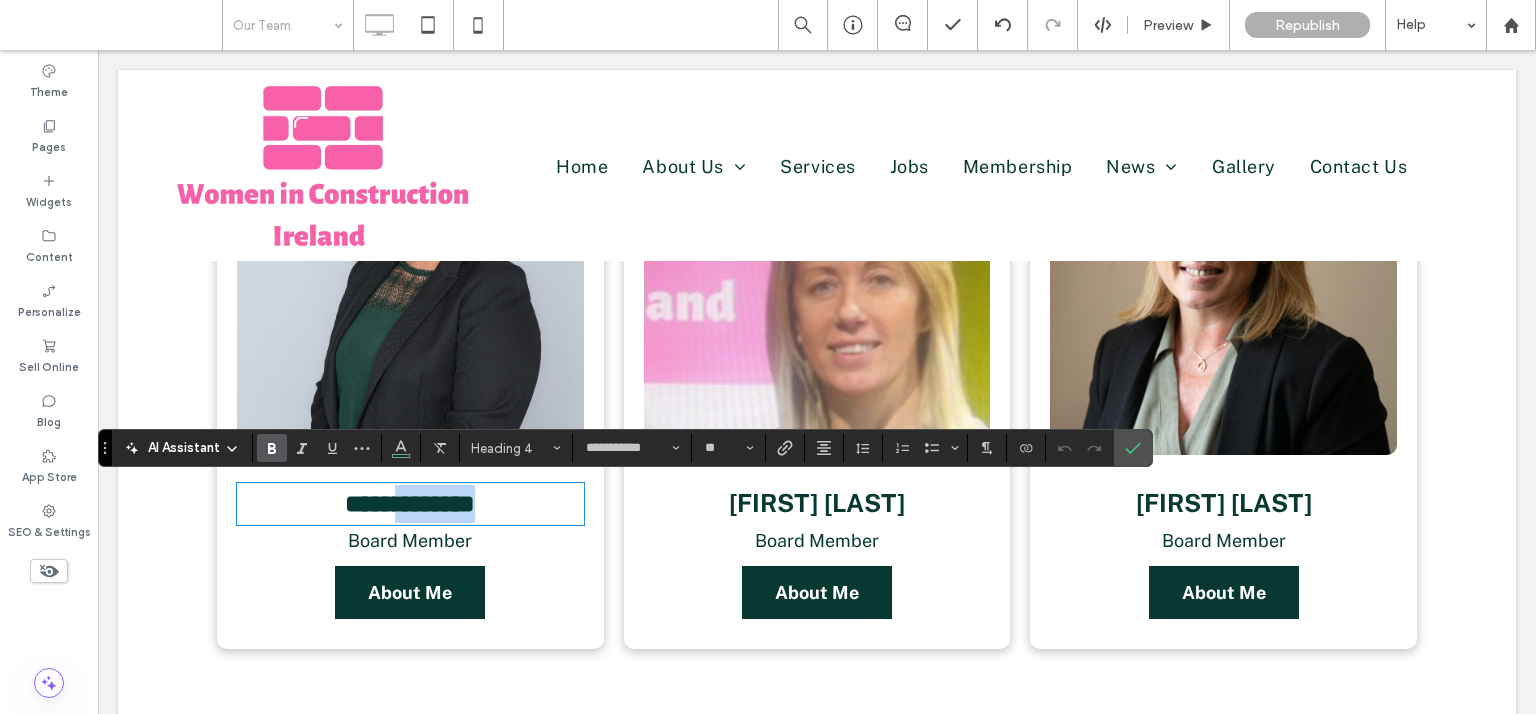 scroll, scrollTop: 2159, scrollLeft: 0, axis: vertical 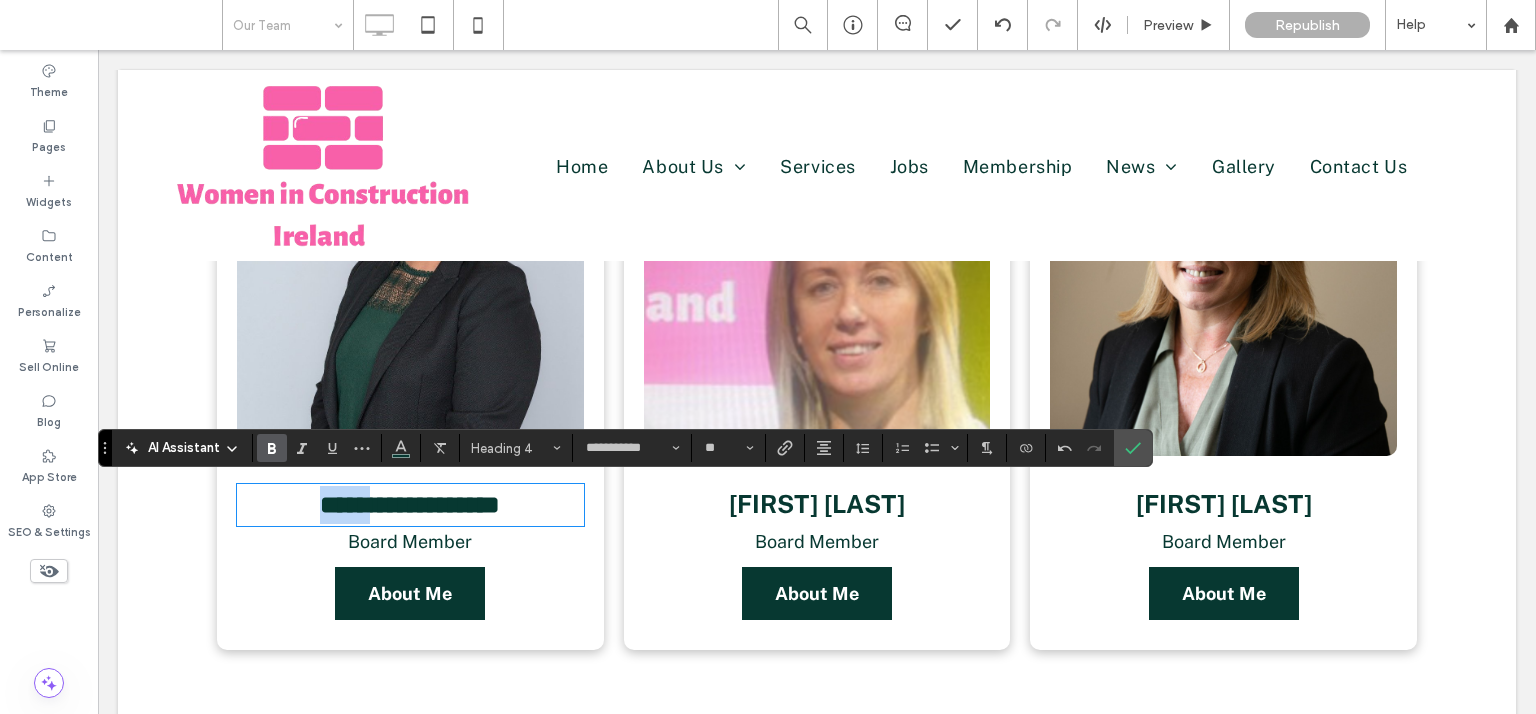 drag, startPoint x: 346, startPoint y: 505, endPoint x: 274, endPoint y: 496, distance: 72.56032 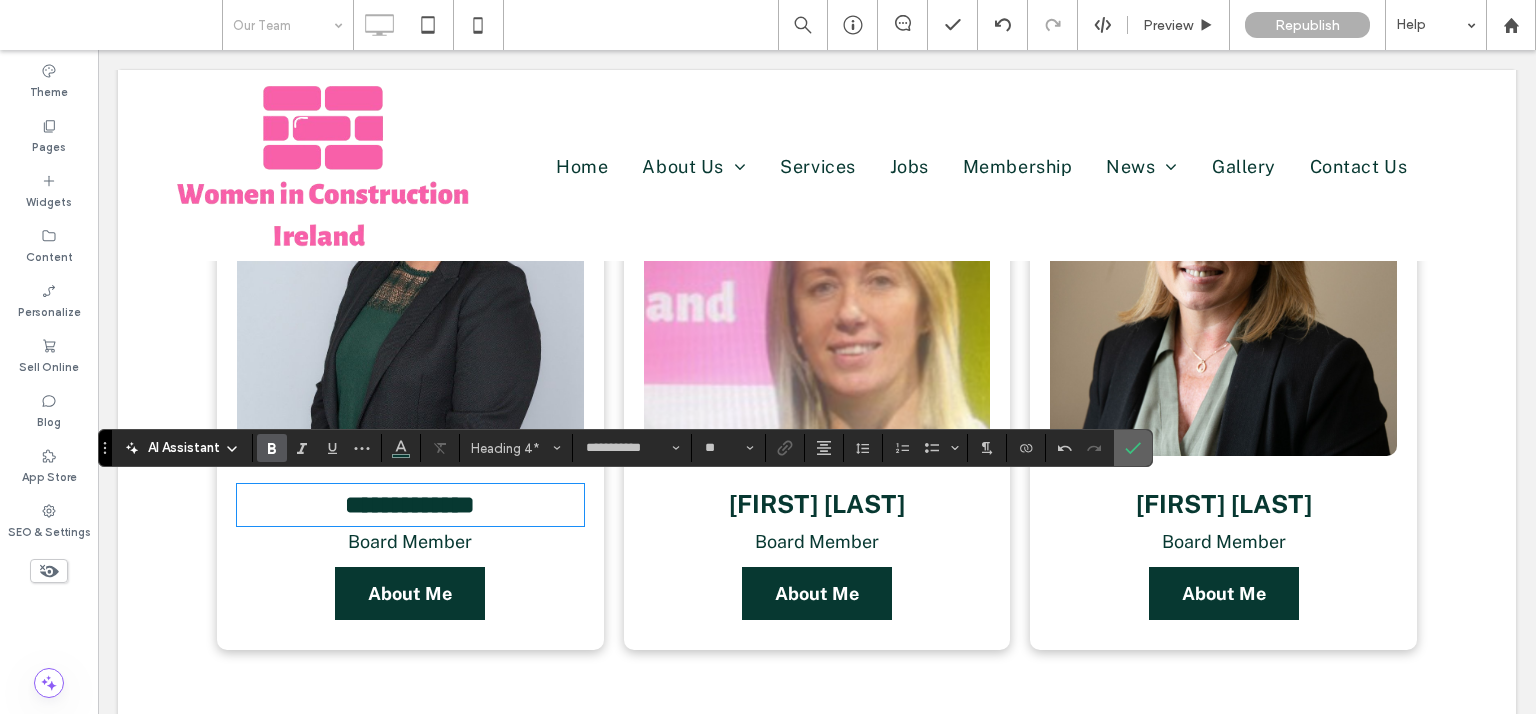 click at bounding box center (1133, 448) 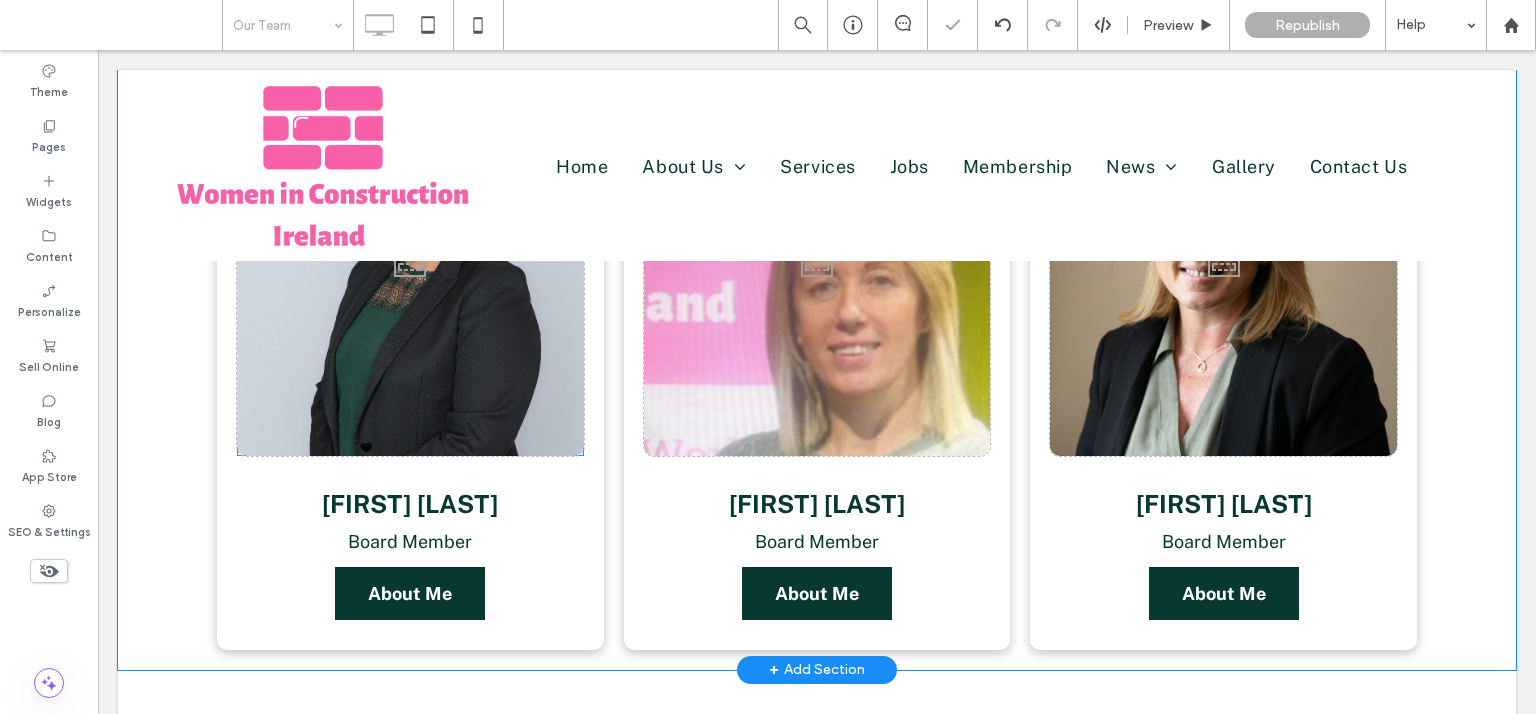 click on "Click To Paste     Click To Paste" at bounding box center [410, 256] 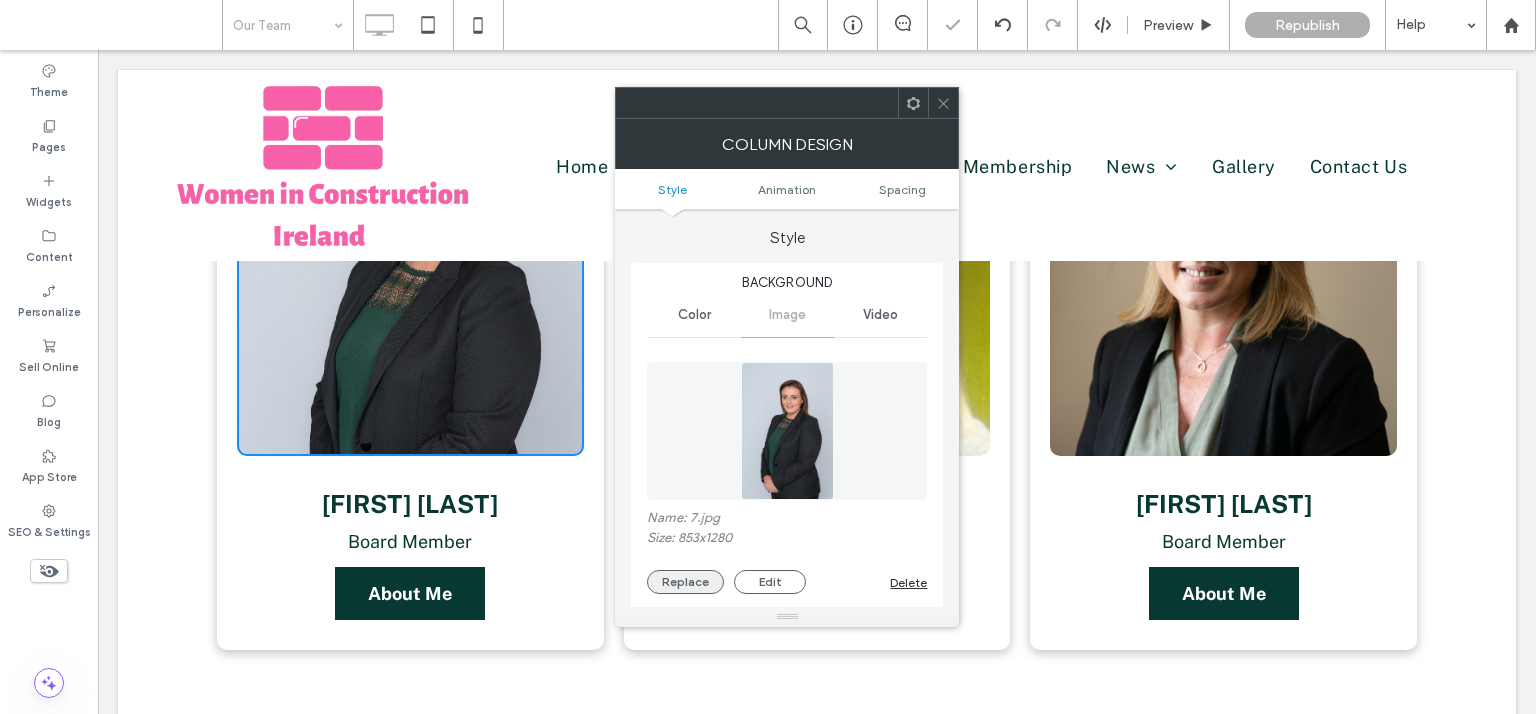 click on "Replace" at bounding box center [685, 582] 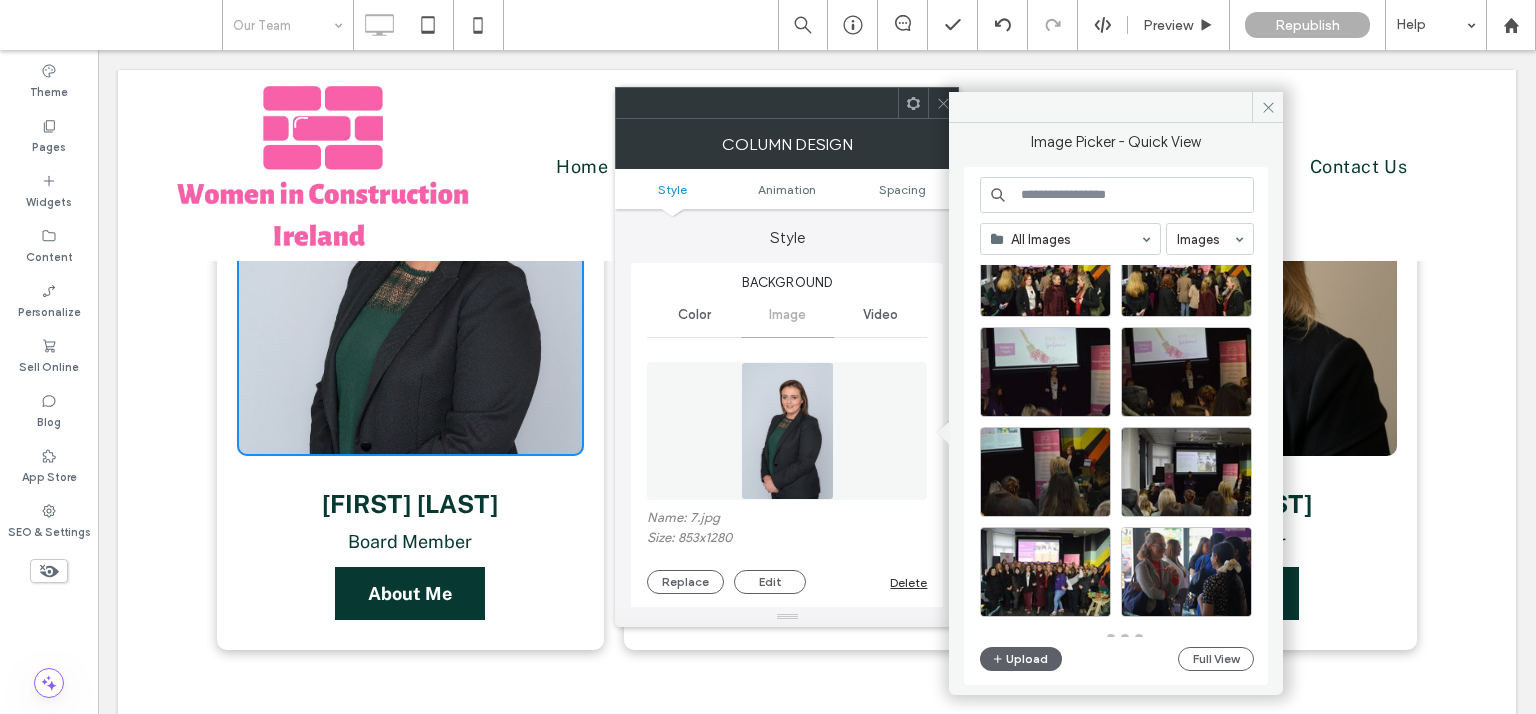 scroll, scrollTop: 2076, scrollLeft: 0, axis: vertical 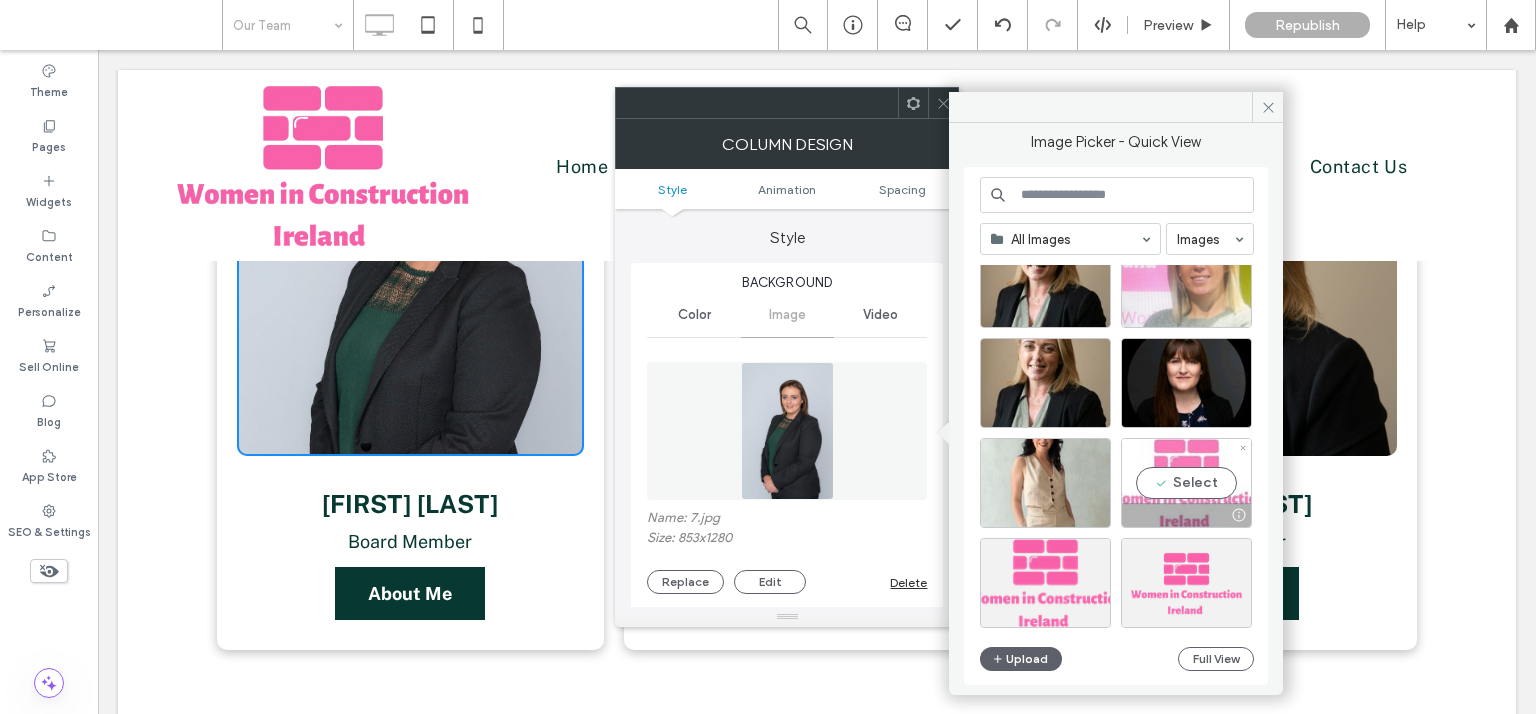 click on "Select" at bounding box center (1186, 483) 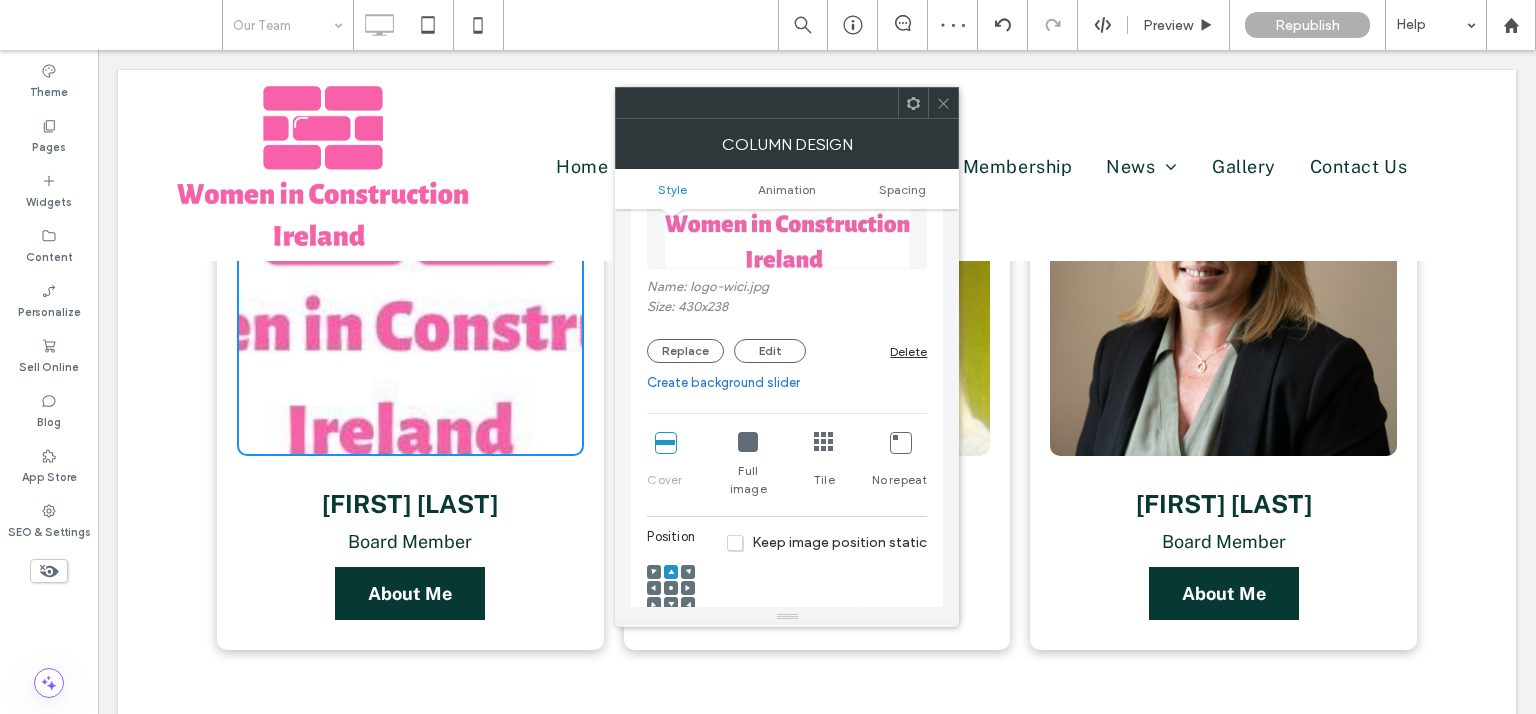 scroll, scrollTop: 360, scrollLeft: 0, axis: vertical 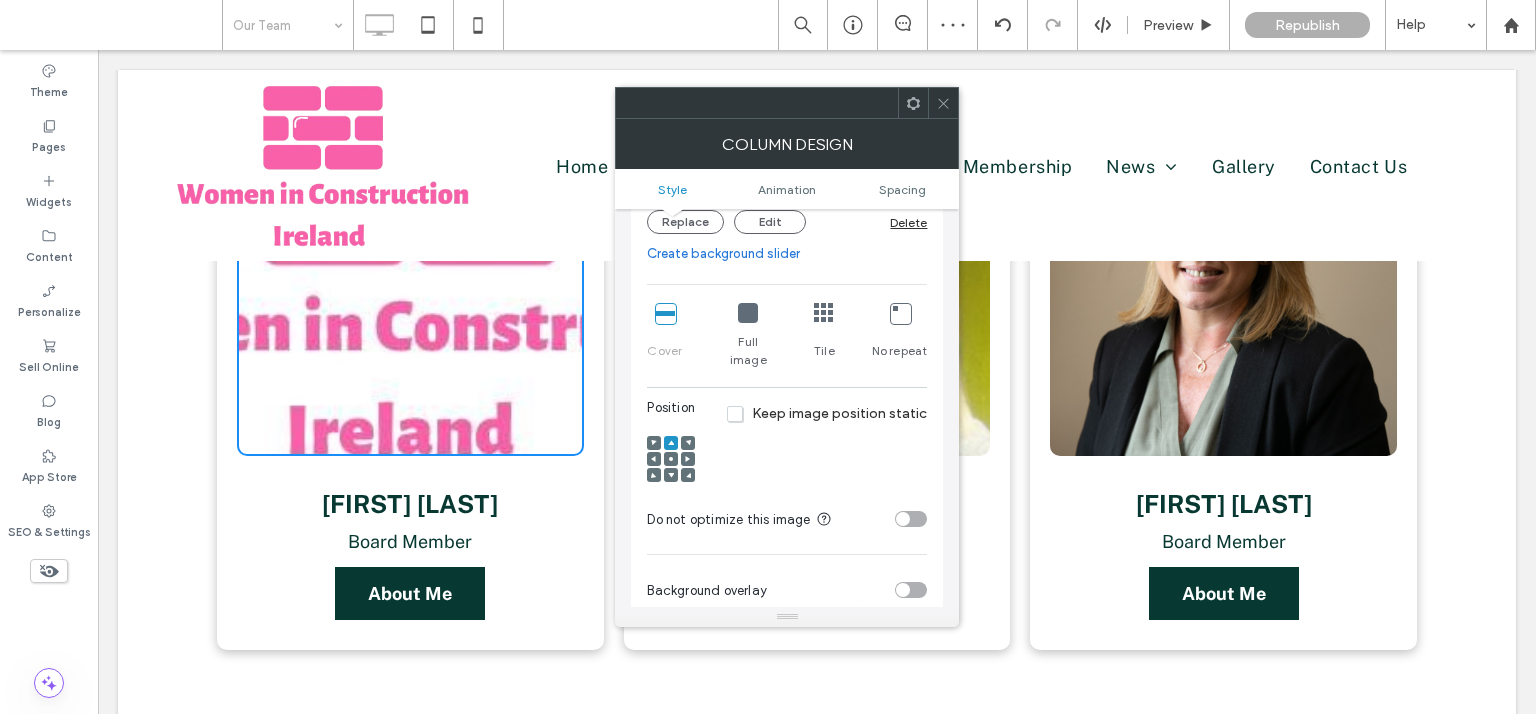 click at bounding box center [748, 313] 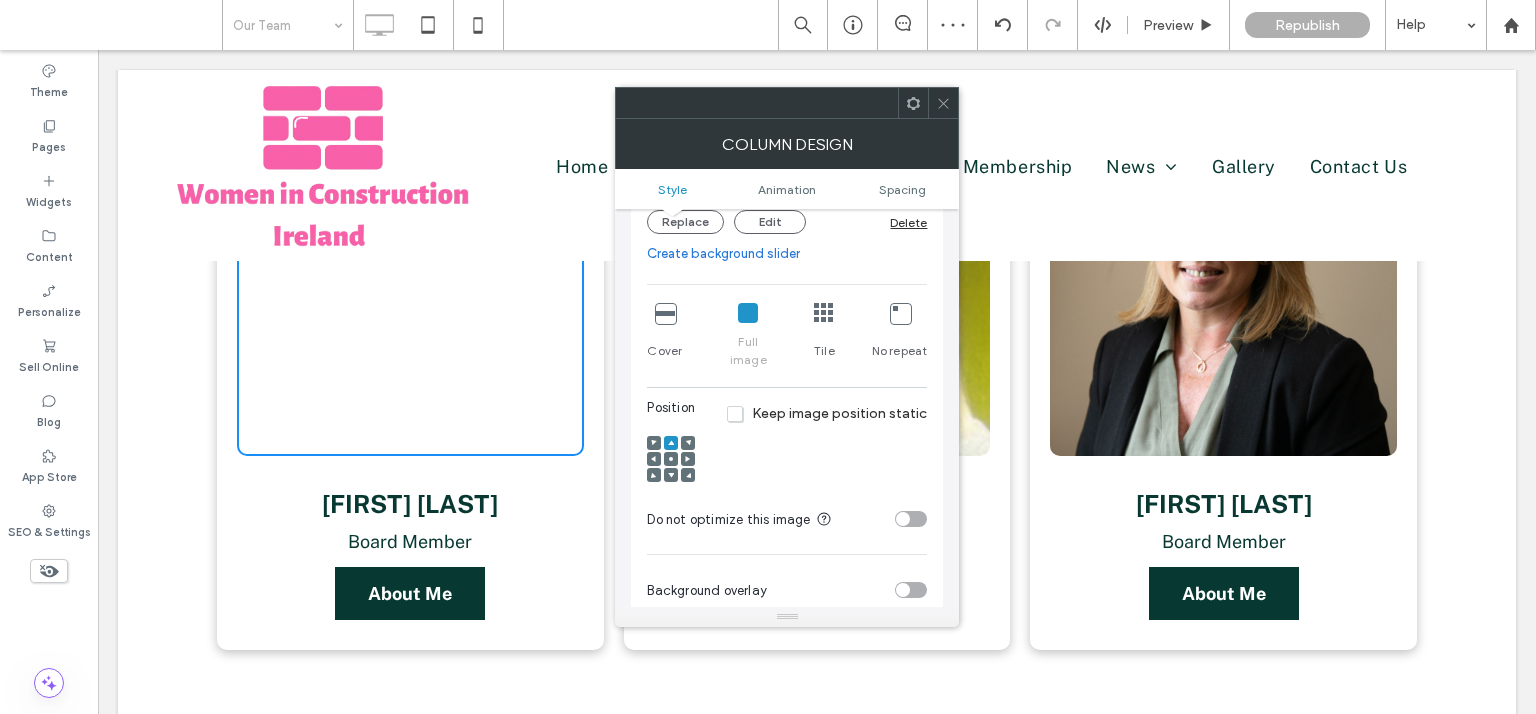 click at bounding box center [671, 459] 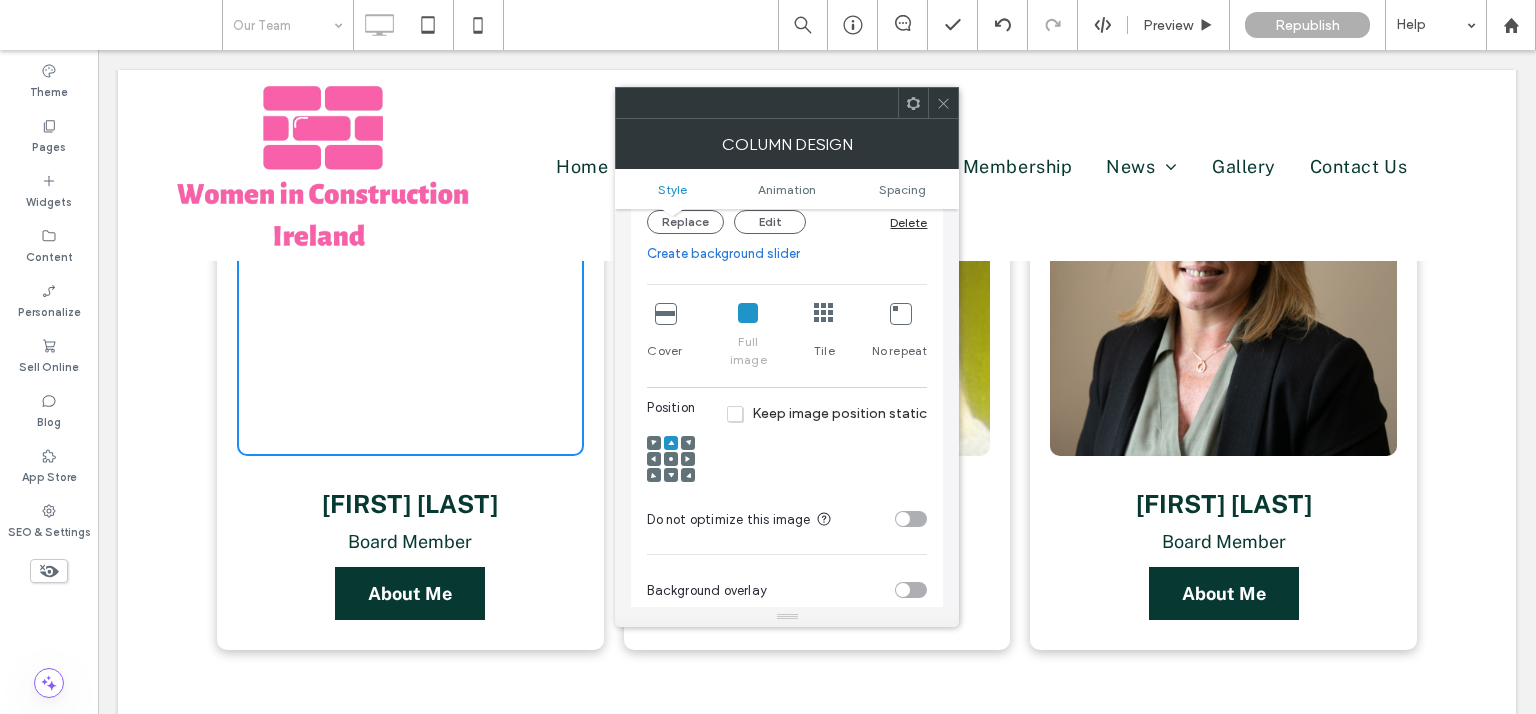 click at bounding box center (671, 459) 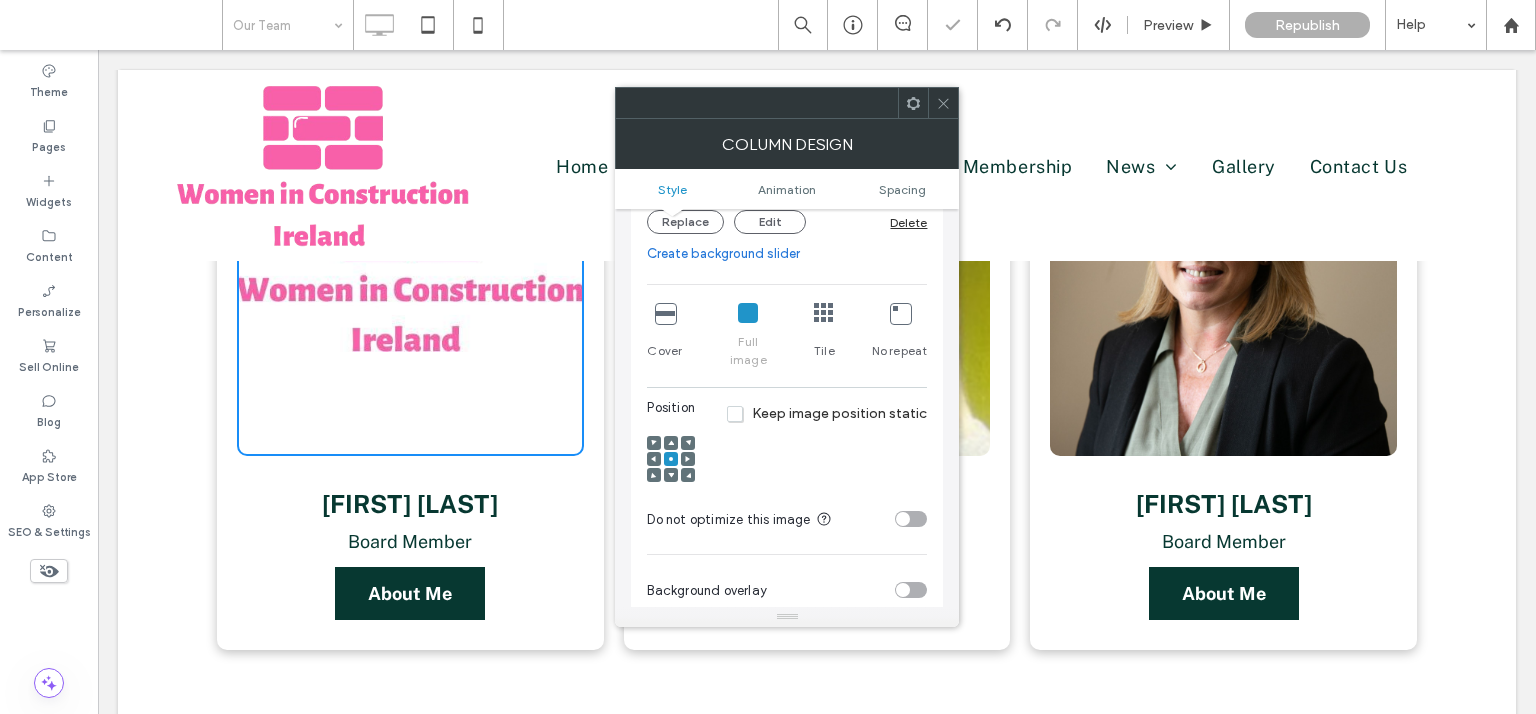 drag, startPoint x: 950, startPoint y: 96, endPoint x: 1212, endPoint y: 247, distance: 302.39874 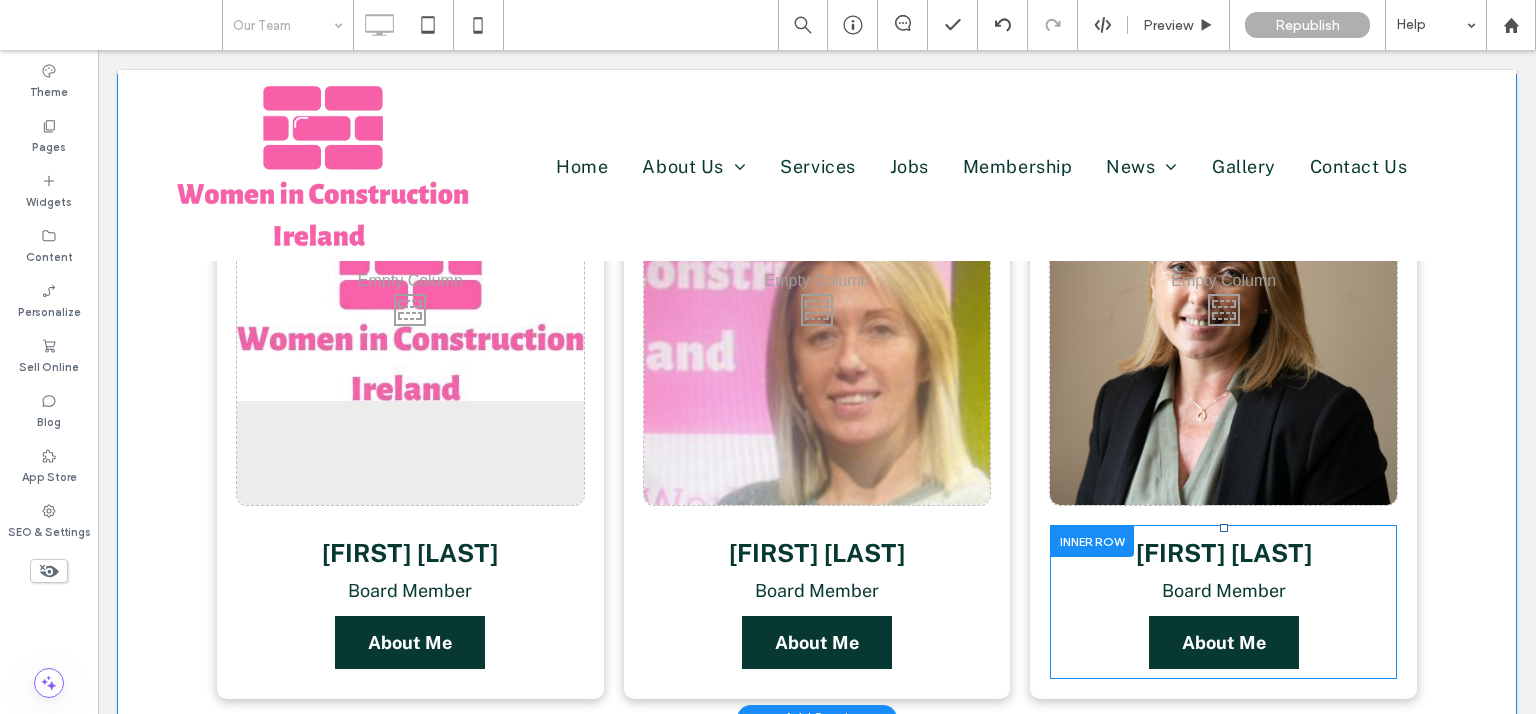 scroll, scrollTop: 2114, scrollLeft: 0, axis: vertical 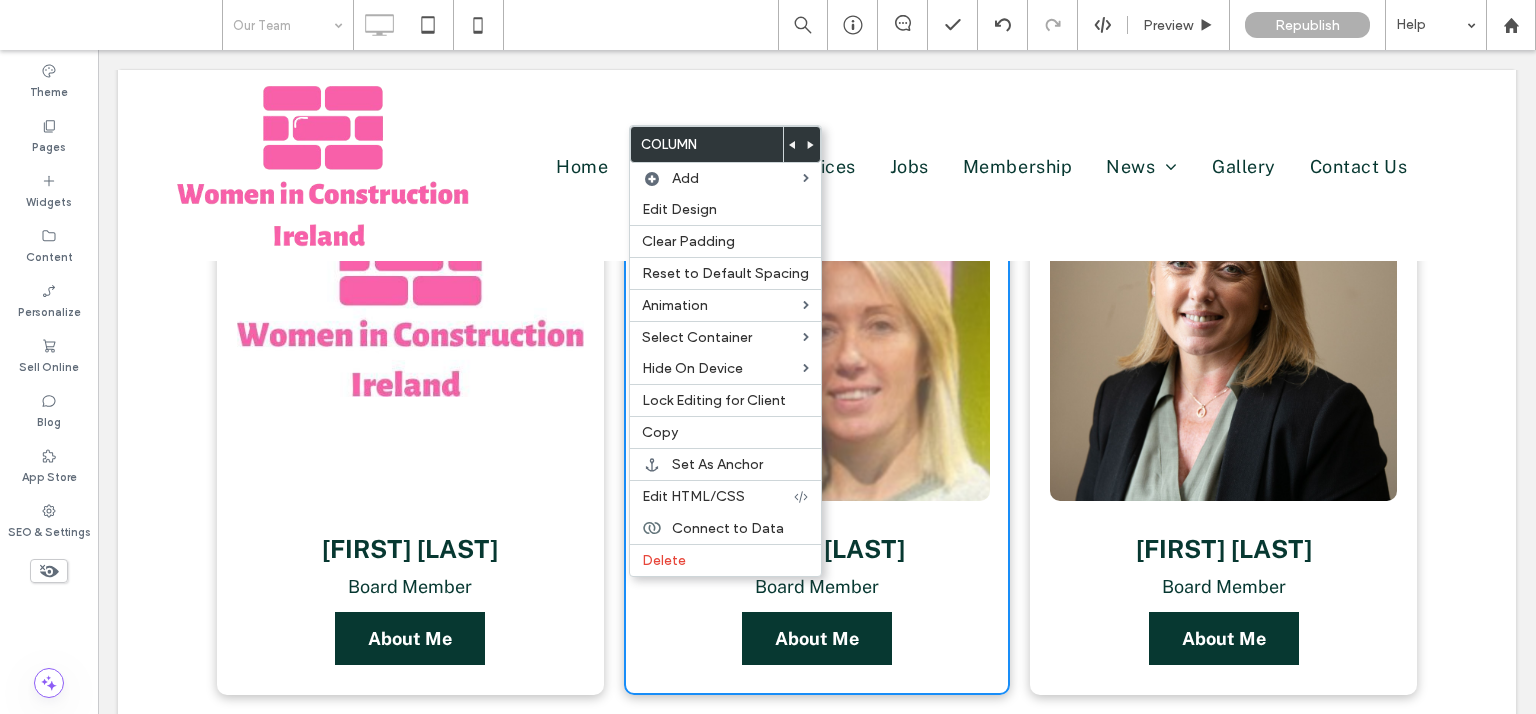 click on "Board Member" at bounding box center (817, 586) 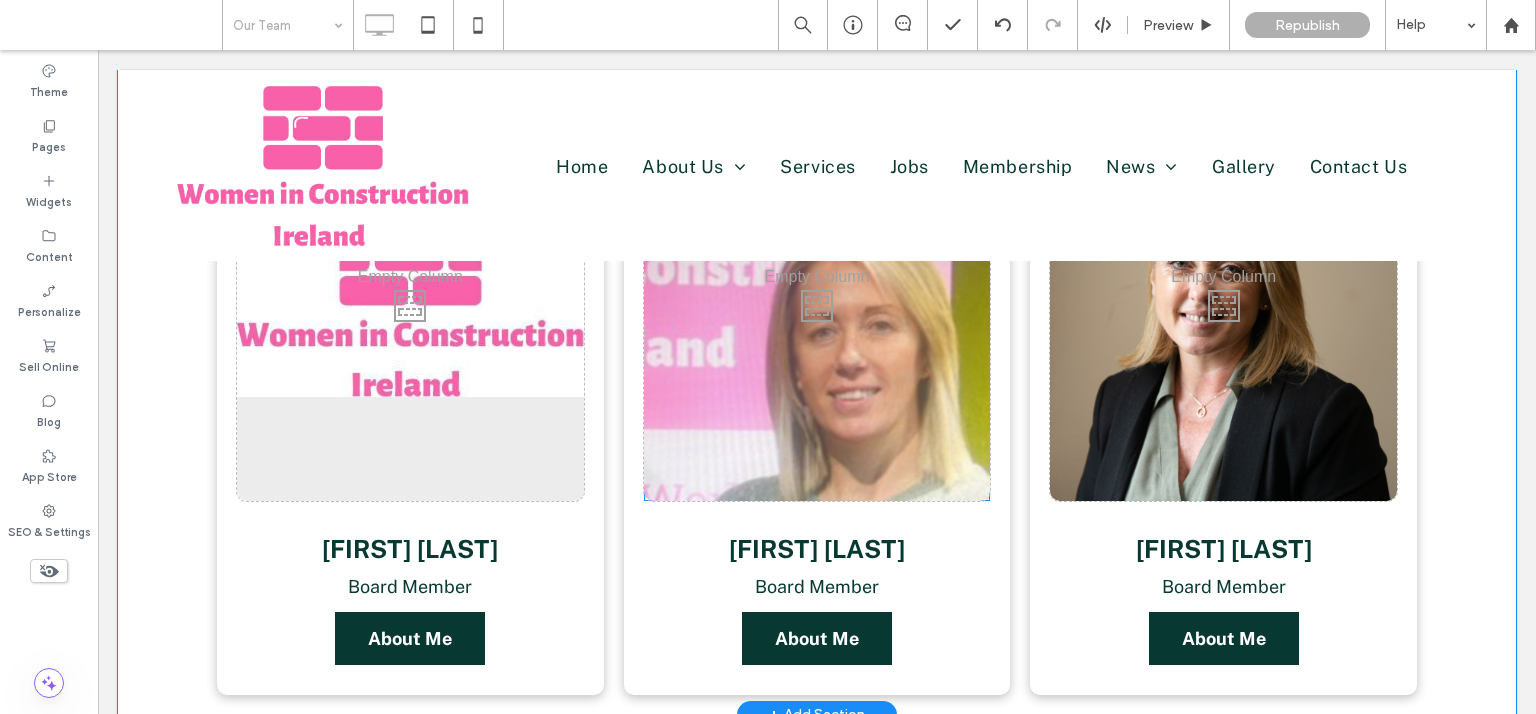 click on "Click To Paste     Click To Paste" at bounding box center (817, 301) 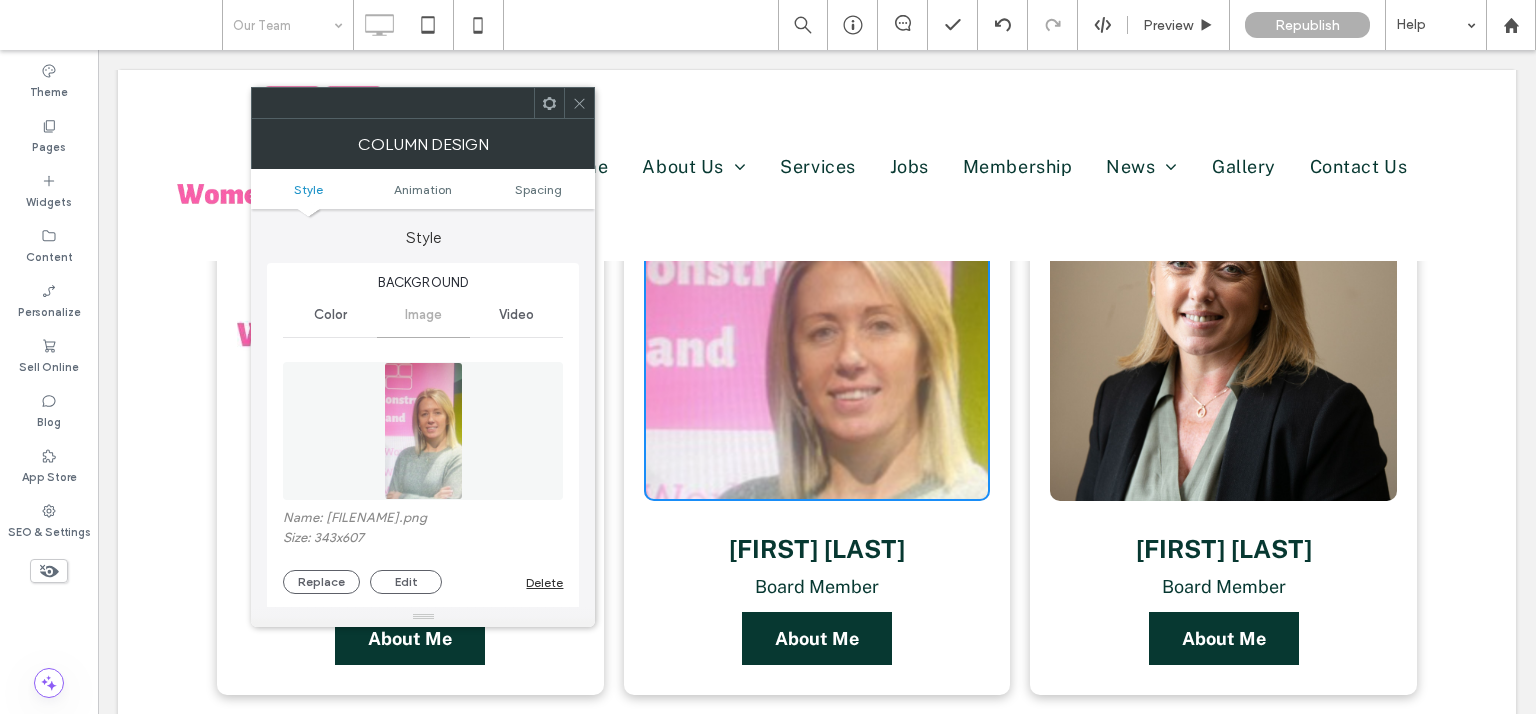 click on "Delete" at bounding box center [544, 582] 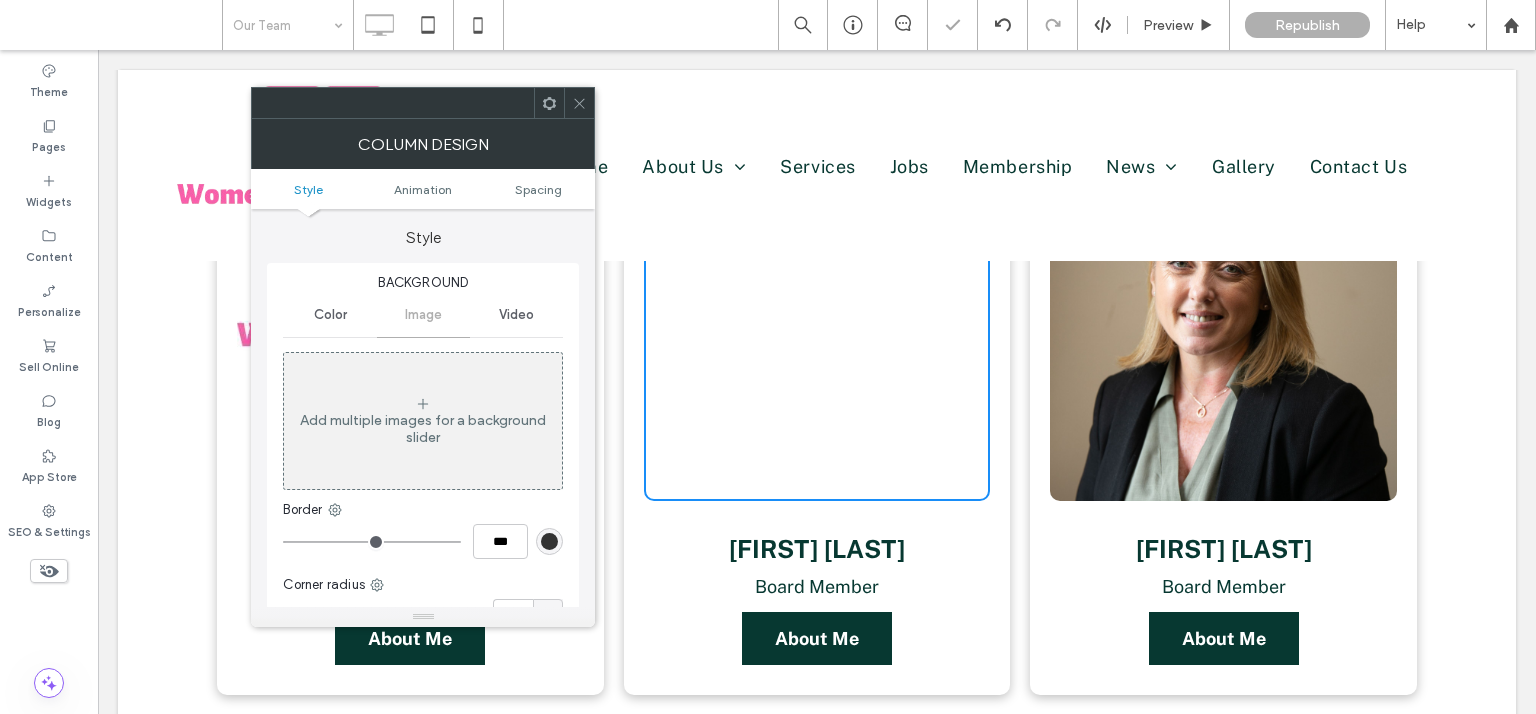 click on "[FIRST] [LAST]" at bounding box center (817, 549) 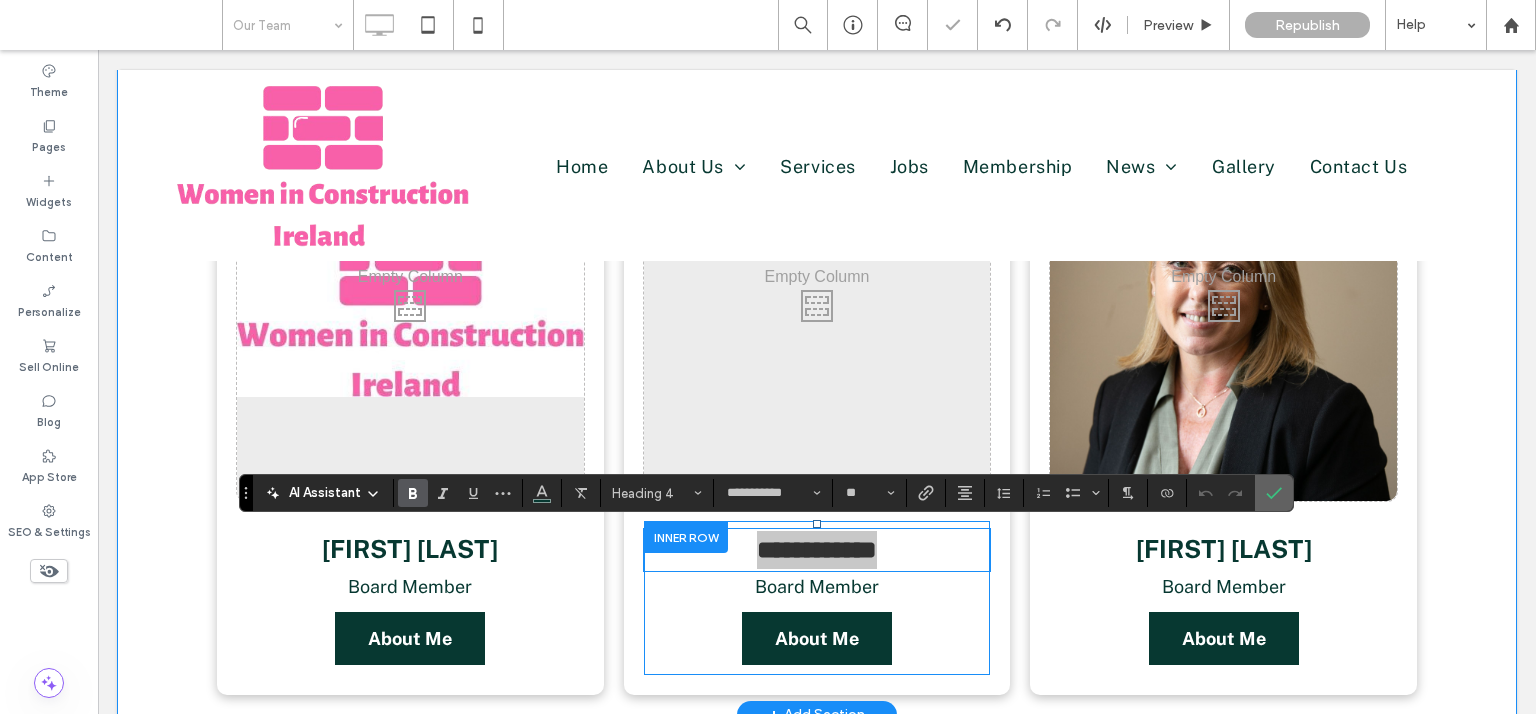 drag, startPoint x: 1280, startPoint y: 495, endPoint x: 1068, endPoint y: 472, distance: 213.24399 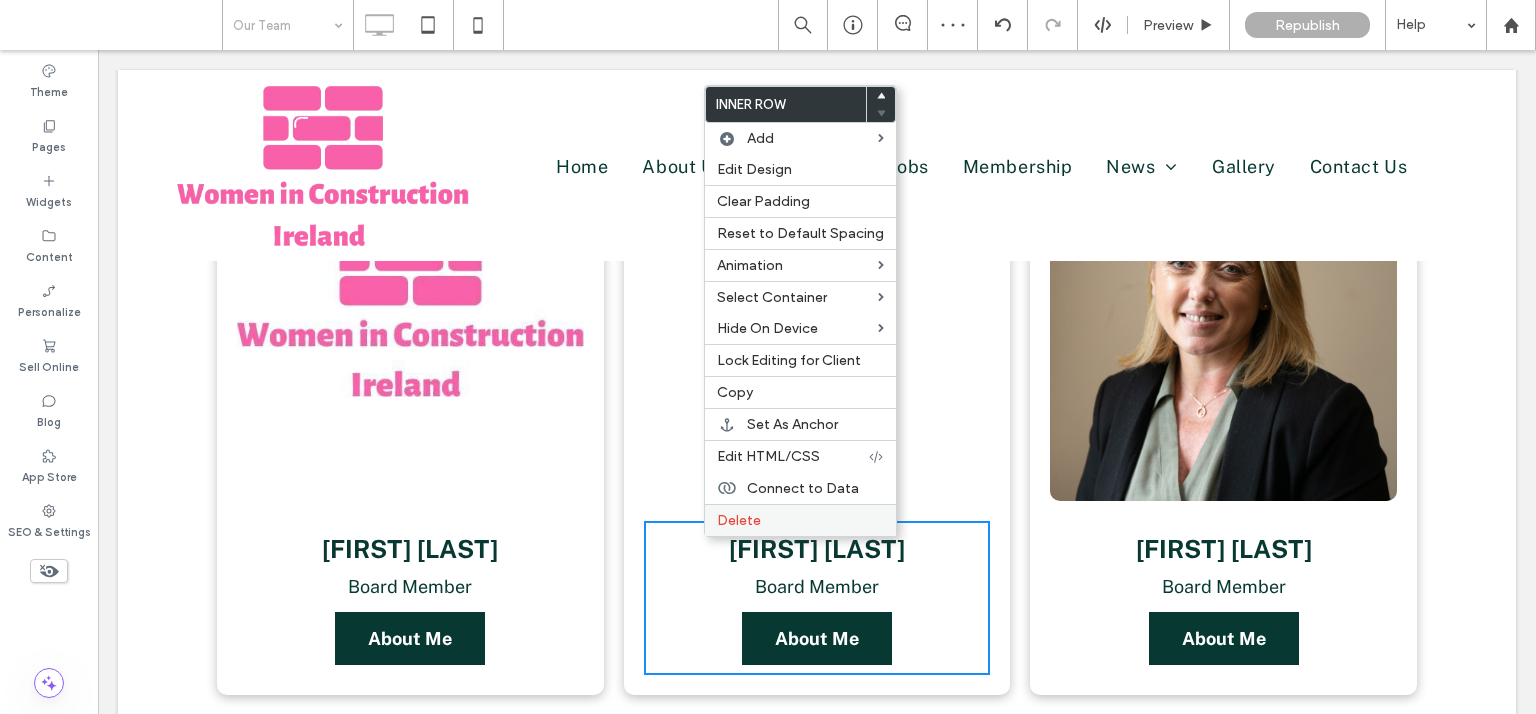 click on "Delete" at bounding box center [739, 520] 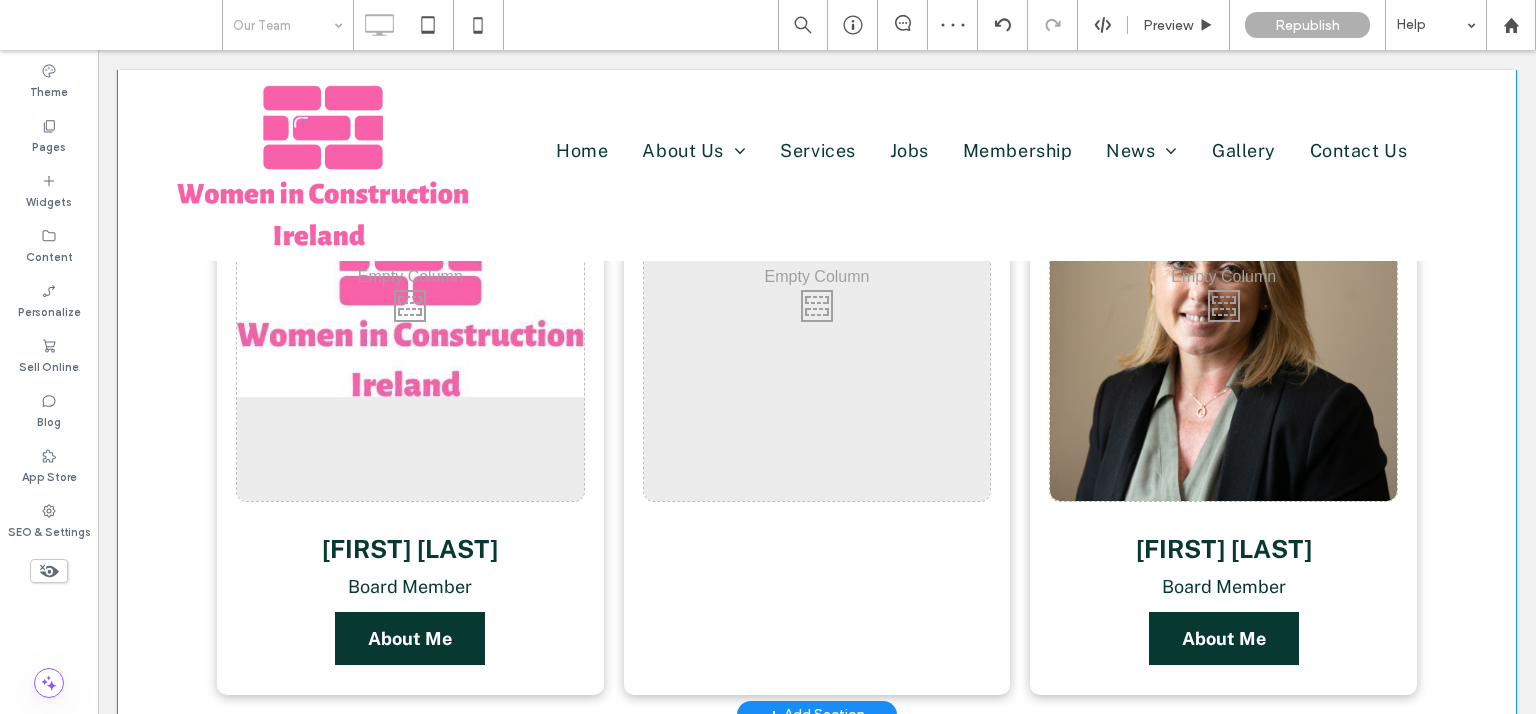 click on "Click To Paste     Click To Paste
Click To Paste     Click To Paste" at bounding box center [817, 388] 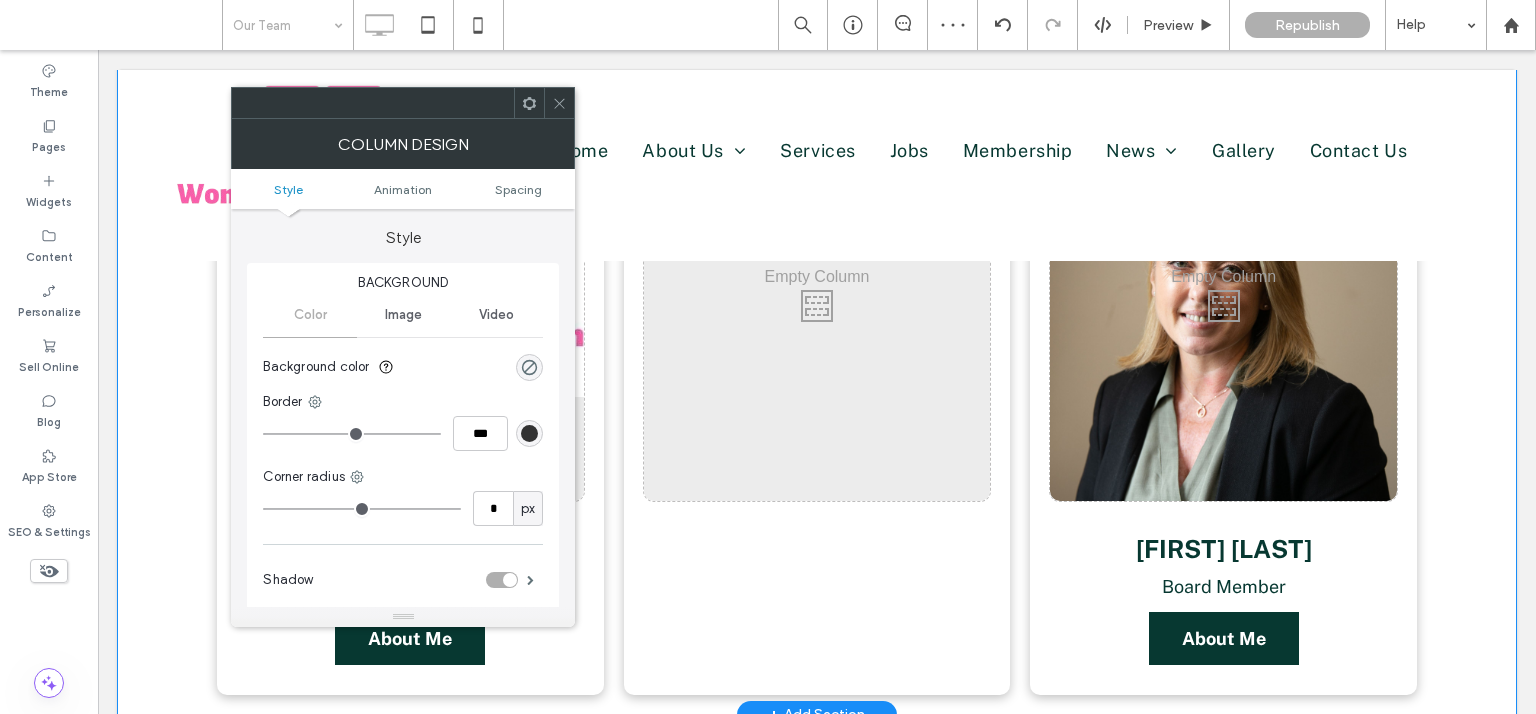 type on "**" 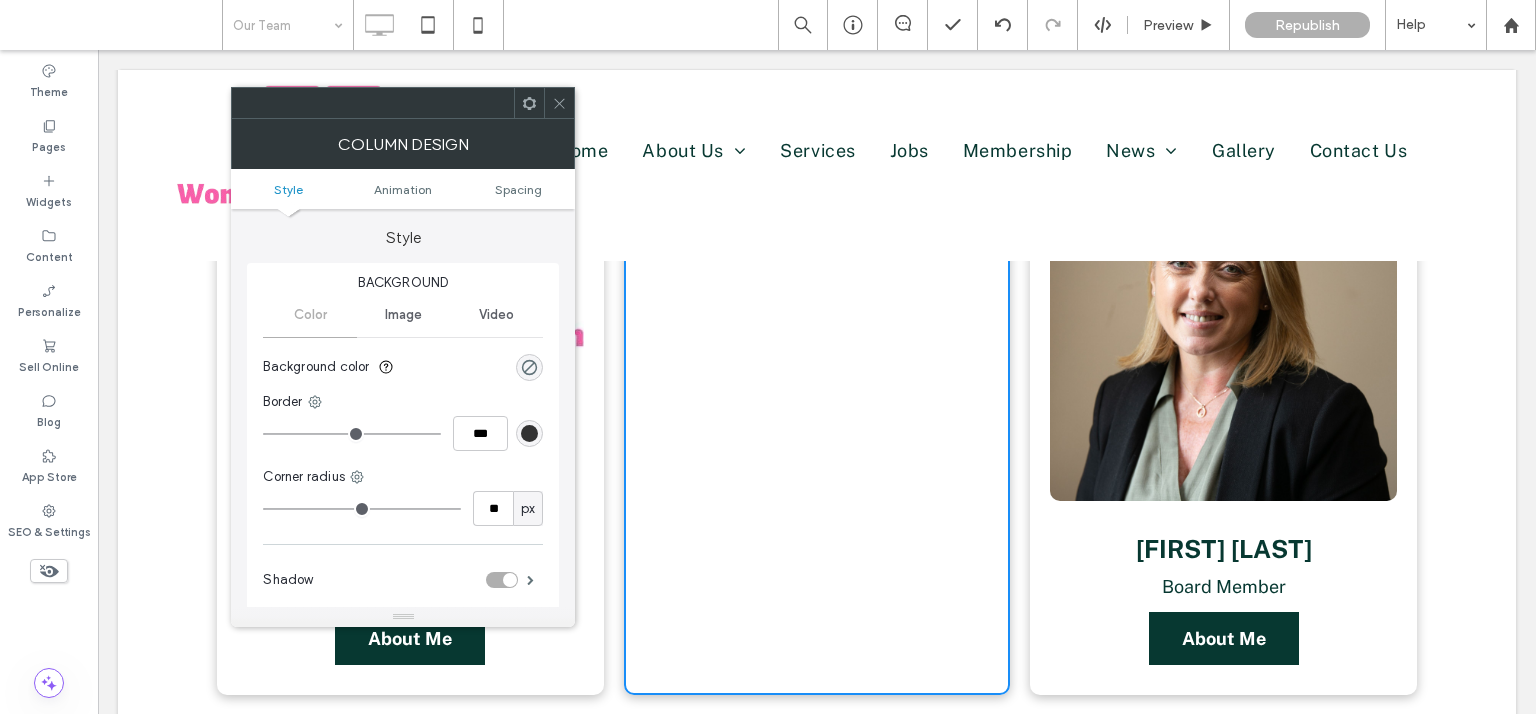 click at bounding box center [502, 580] 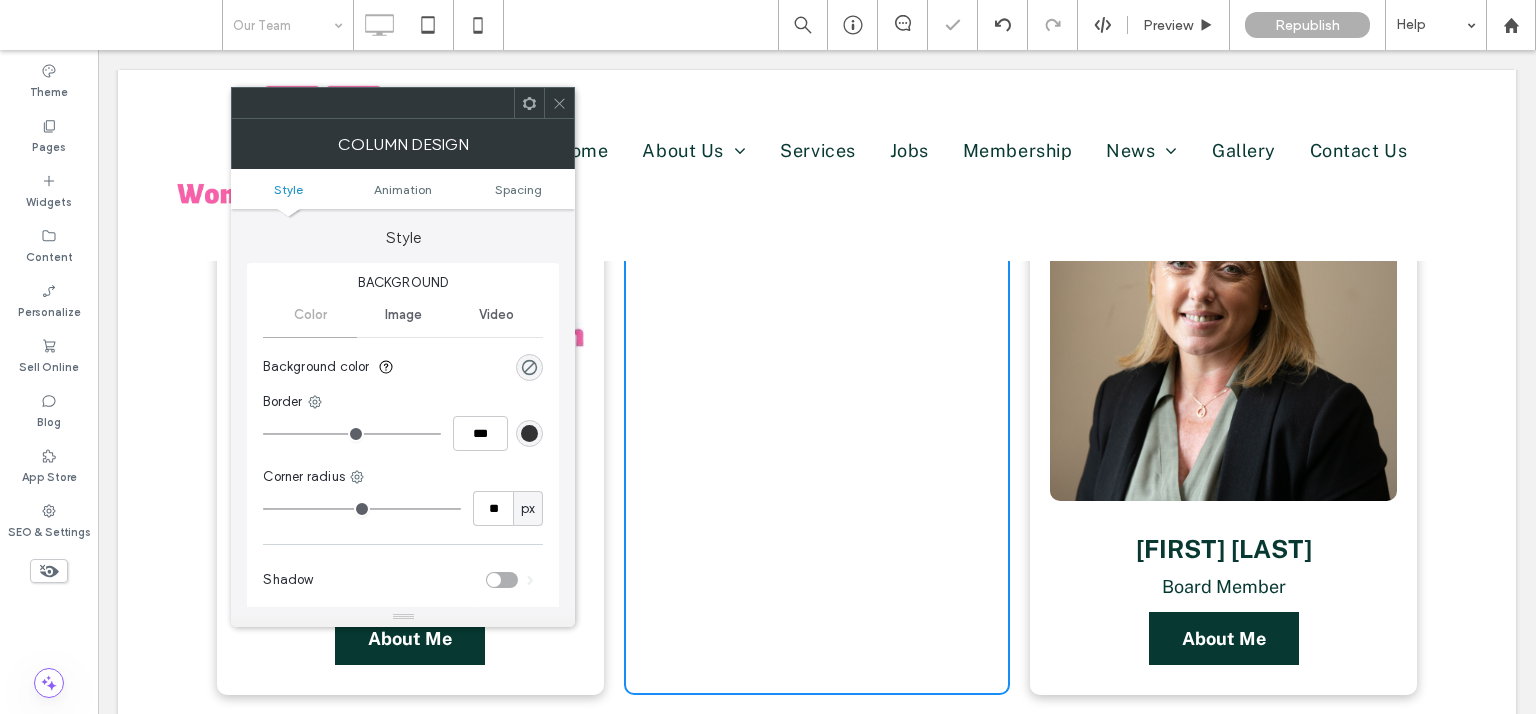 click at bounding box center (559, 103) 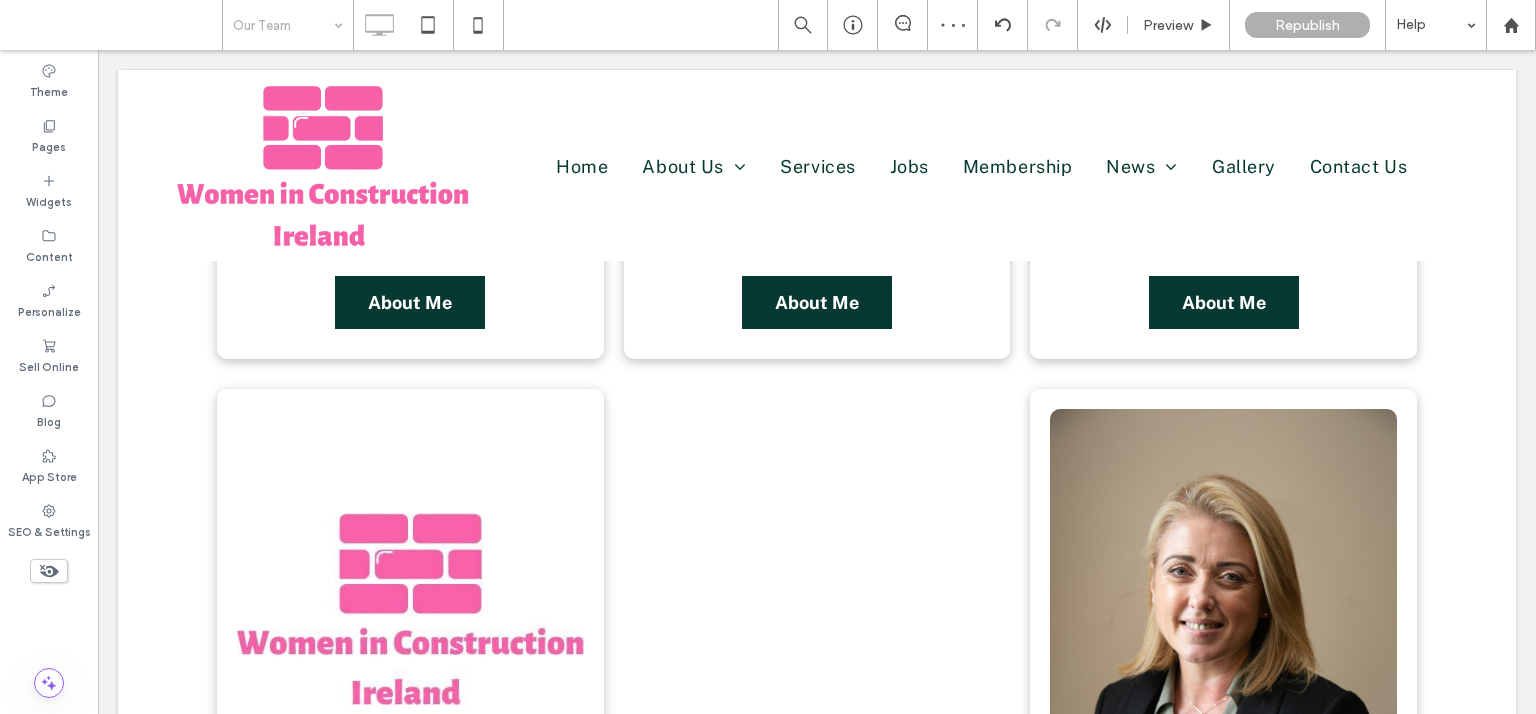 scroll, scrollTop: 1886, scrollLeft: 0, axis: vertical 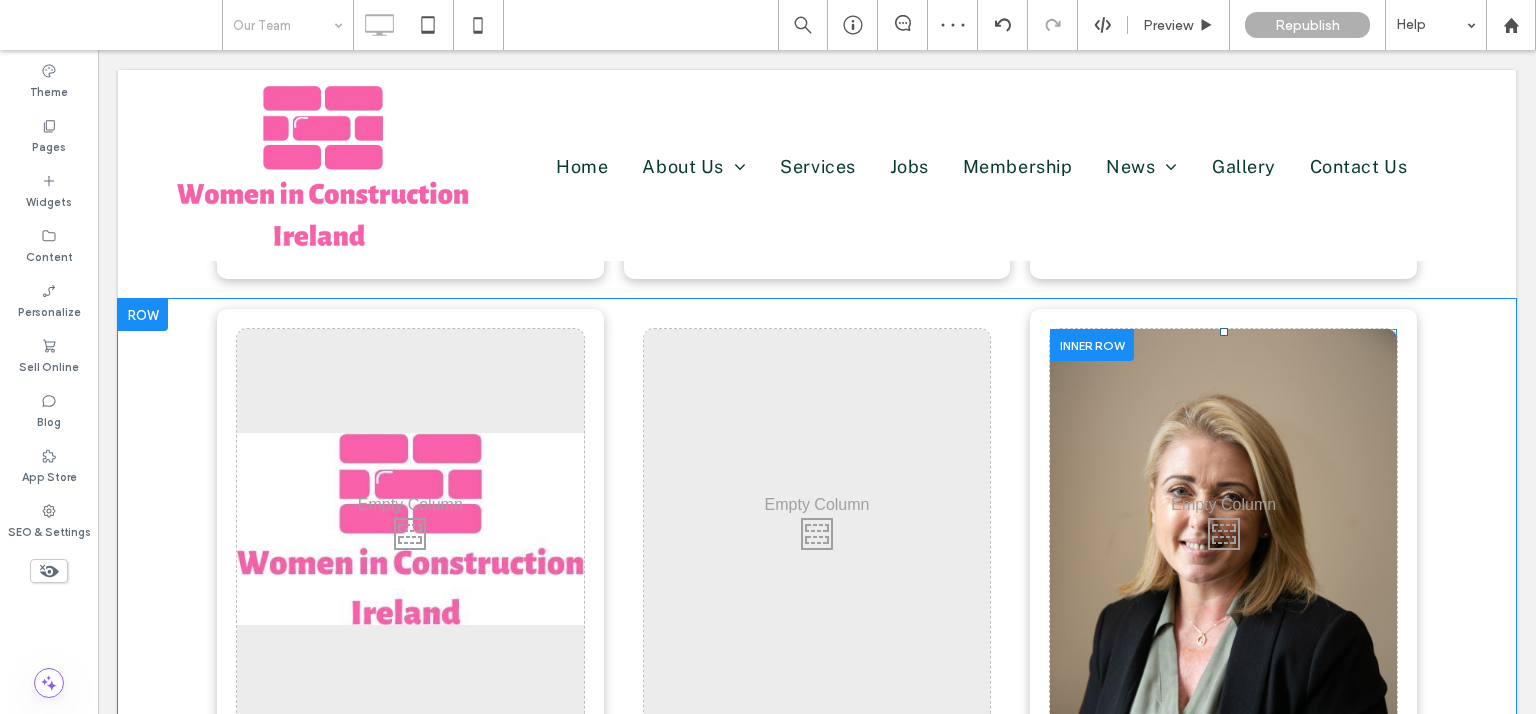 click on "Click To Paste     Click To Paste" at bounding box center (1223, 529) 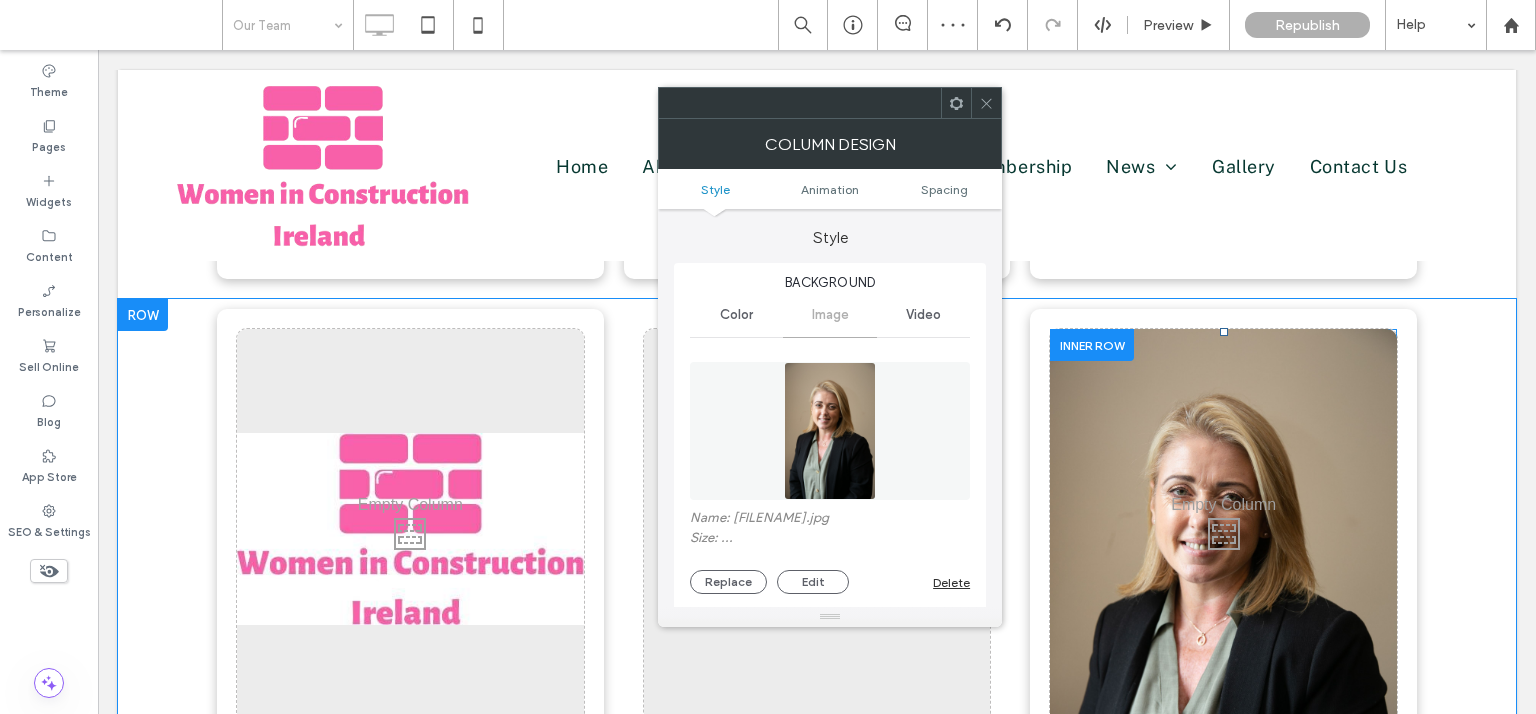type on "**" 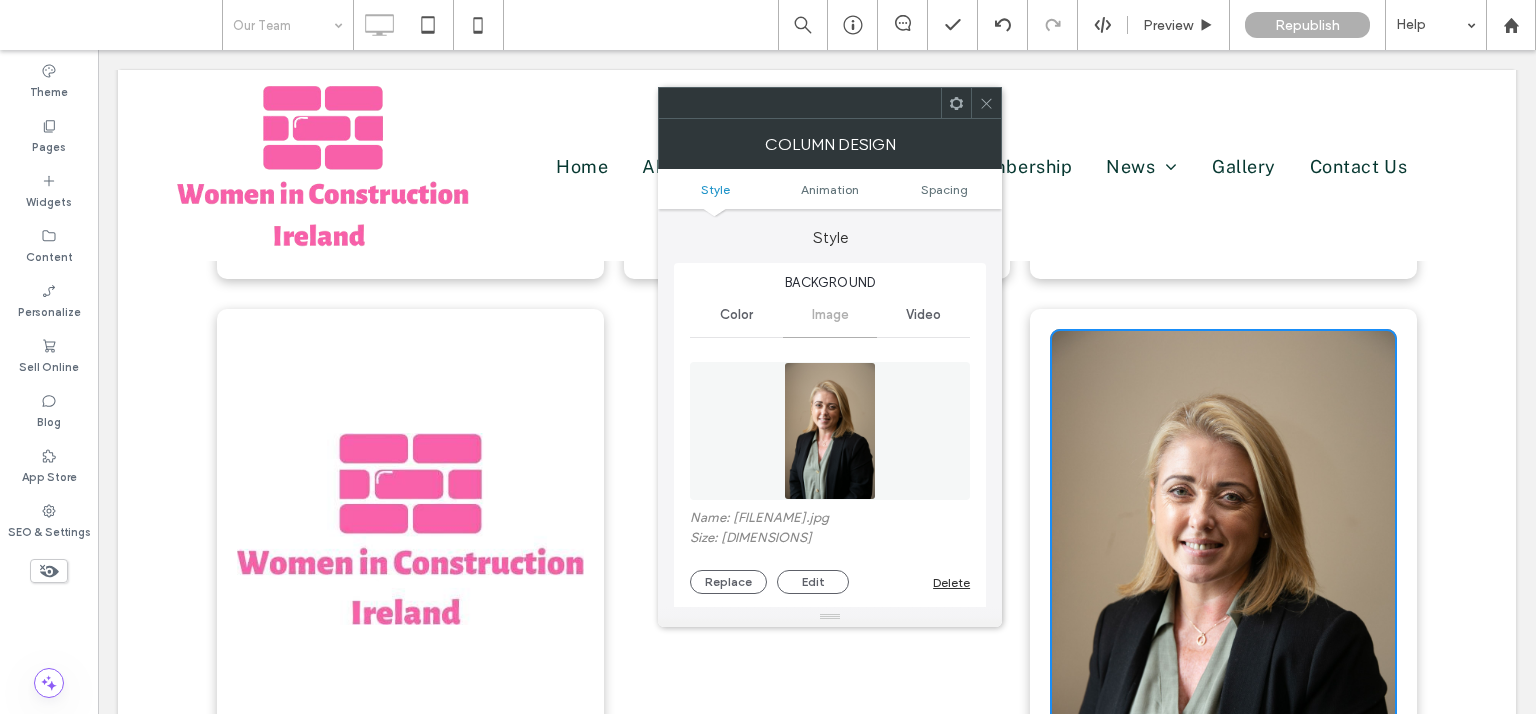 click 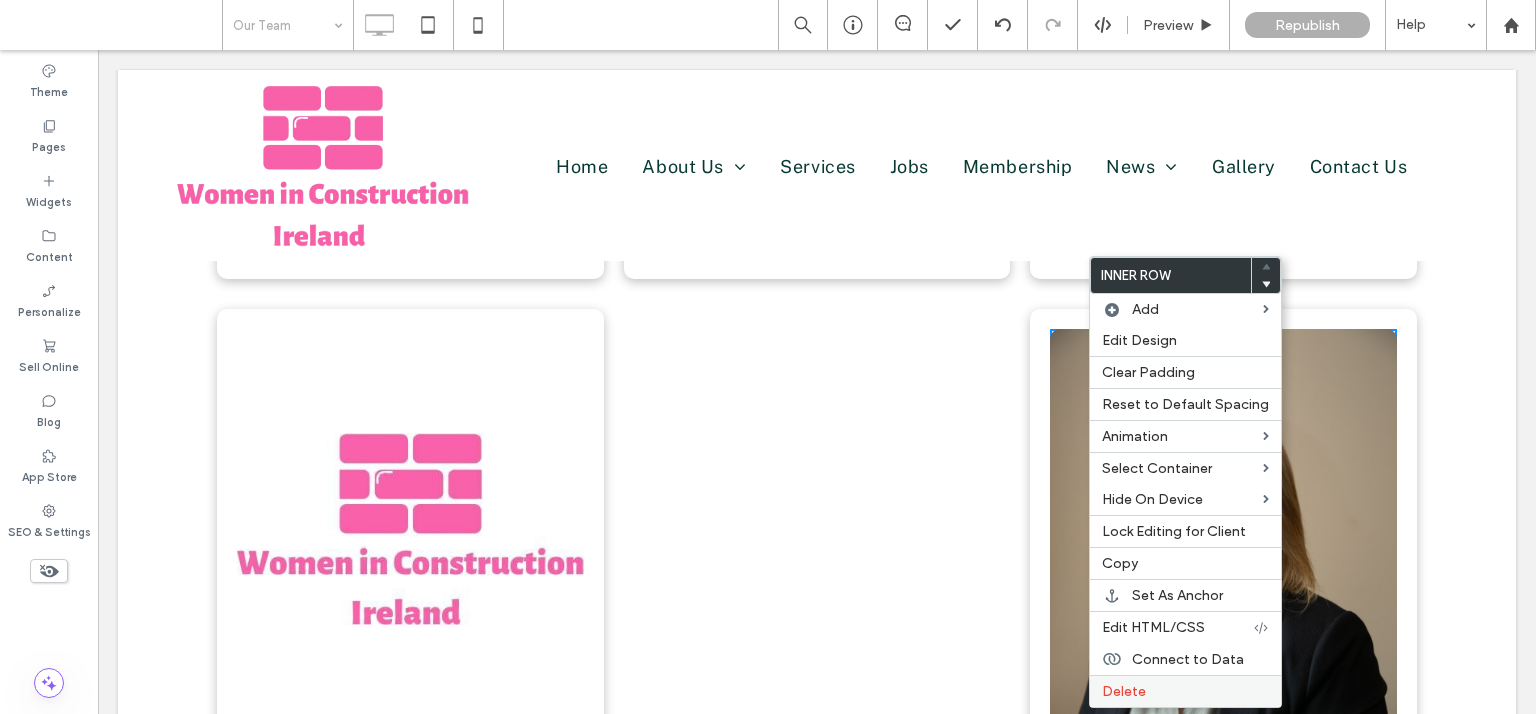 click on "Delete" at bounding box center [1124, 691] 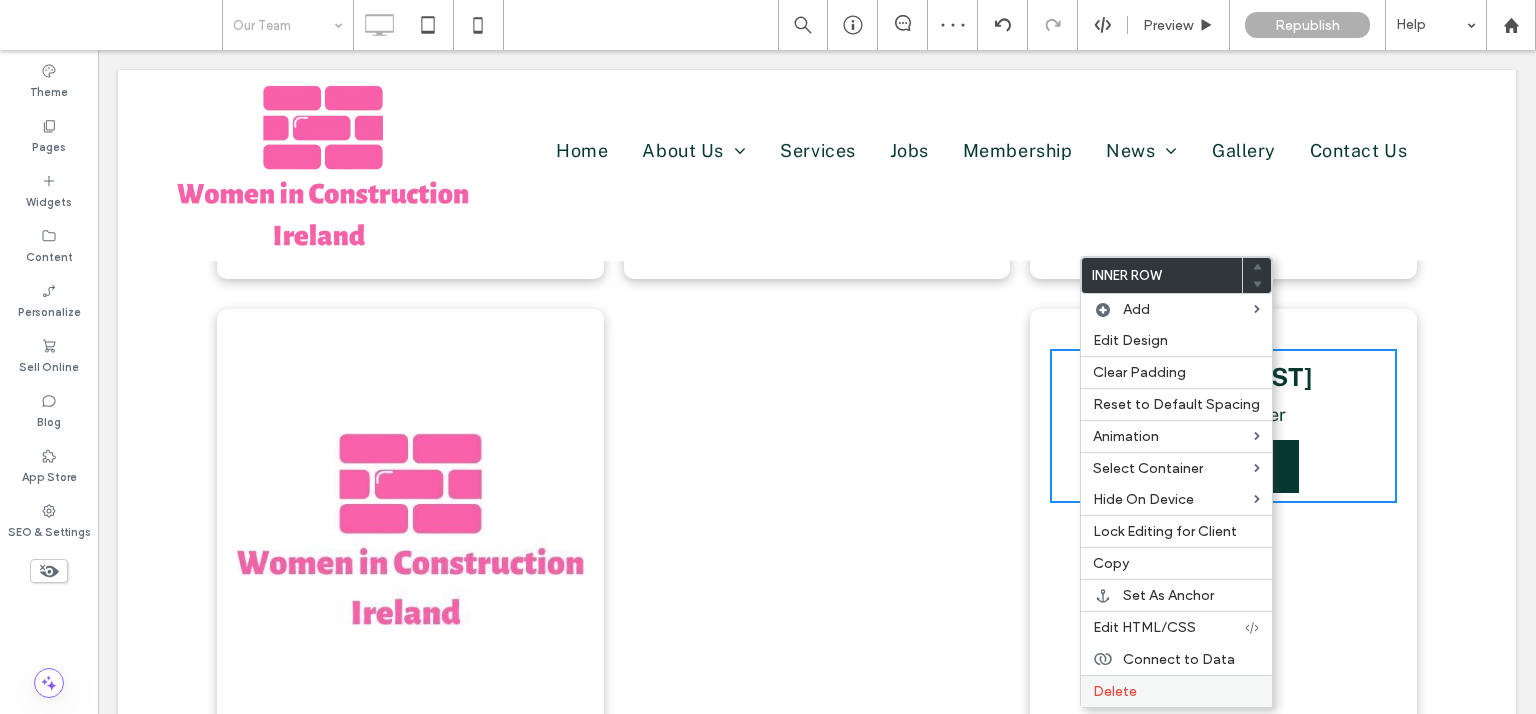click on "Delete" at bounding box center [1115, 691] 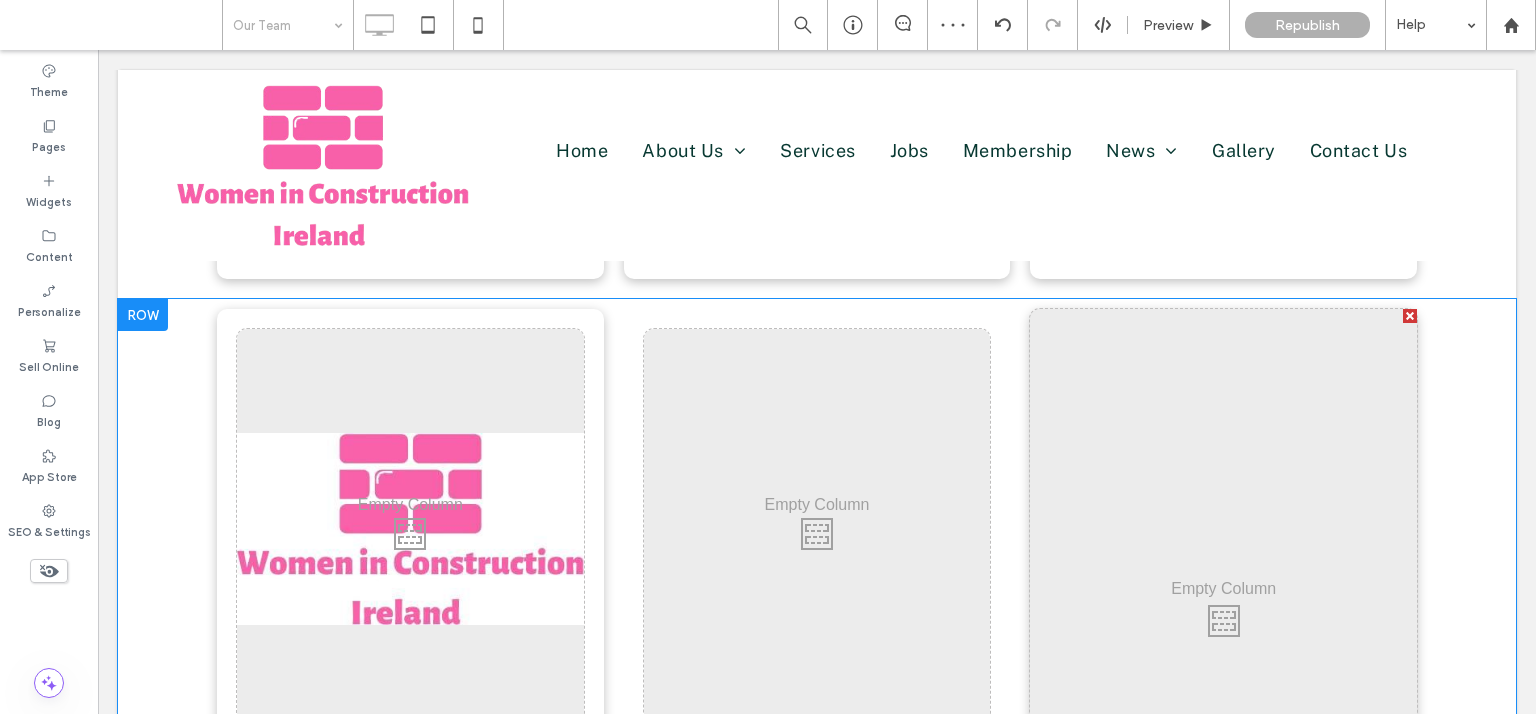 click on "Click To Paste     Click To Paste" at bounding box center (1223, 616) 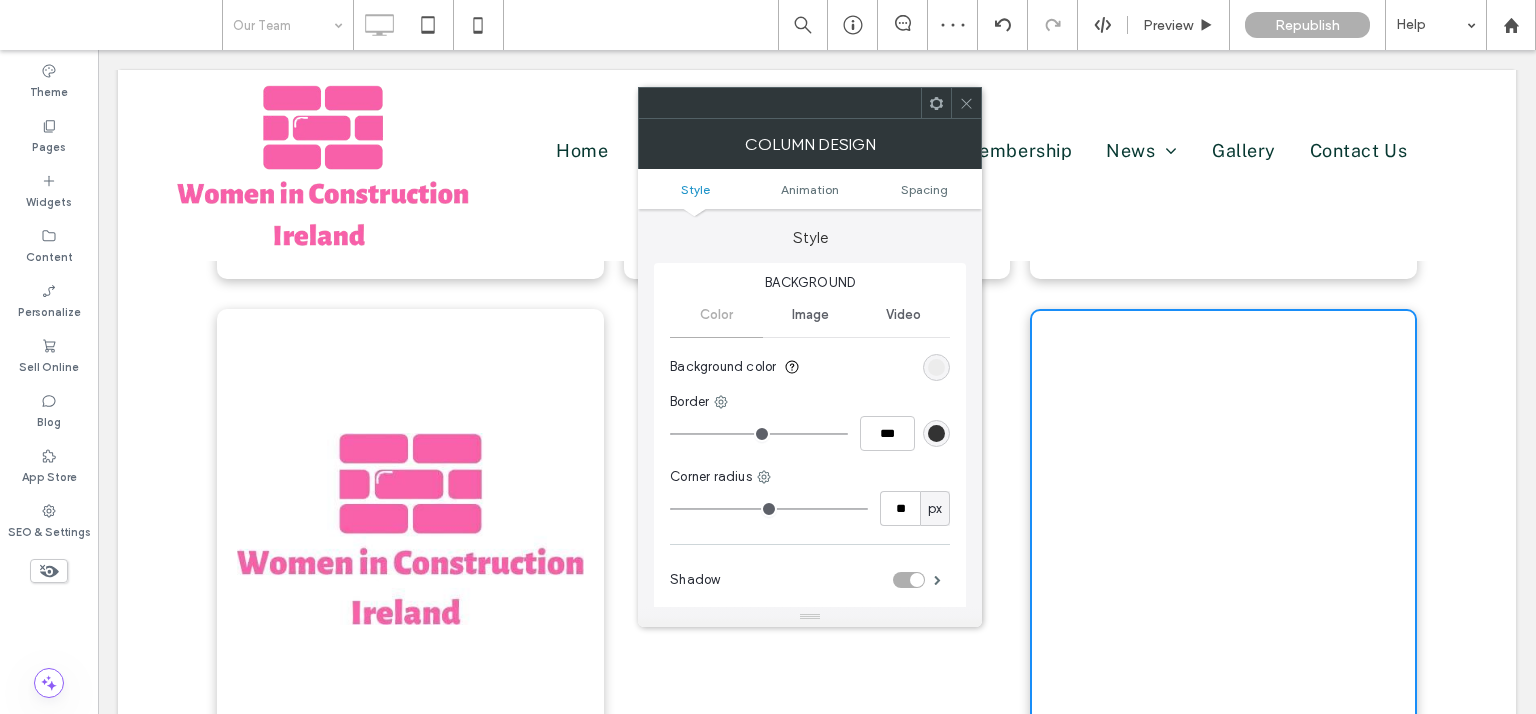 click at bounding box center (909, 580) 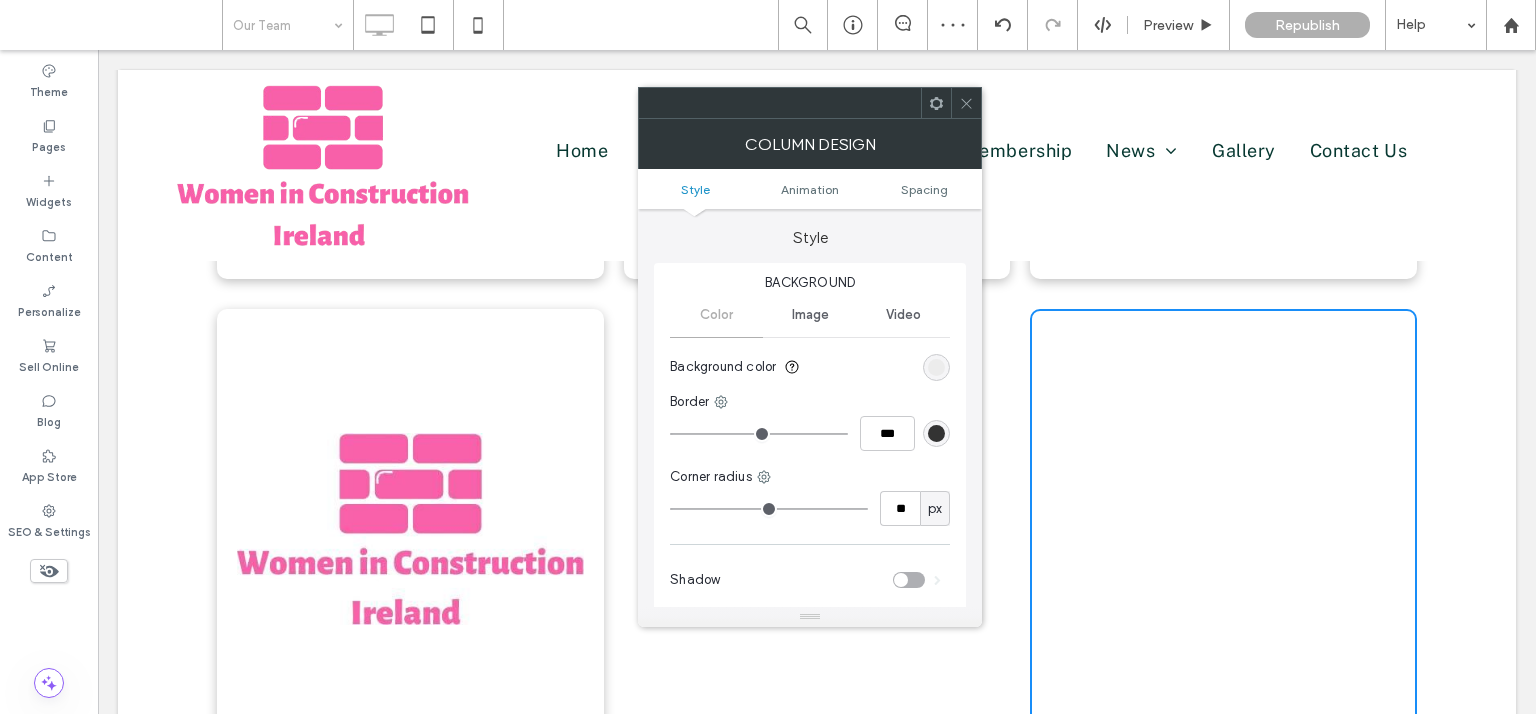 click 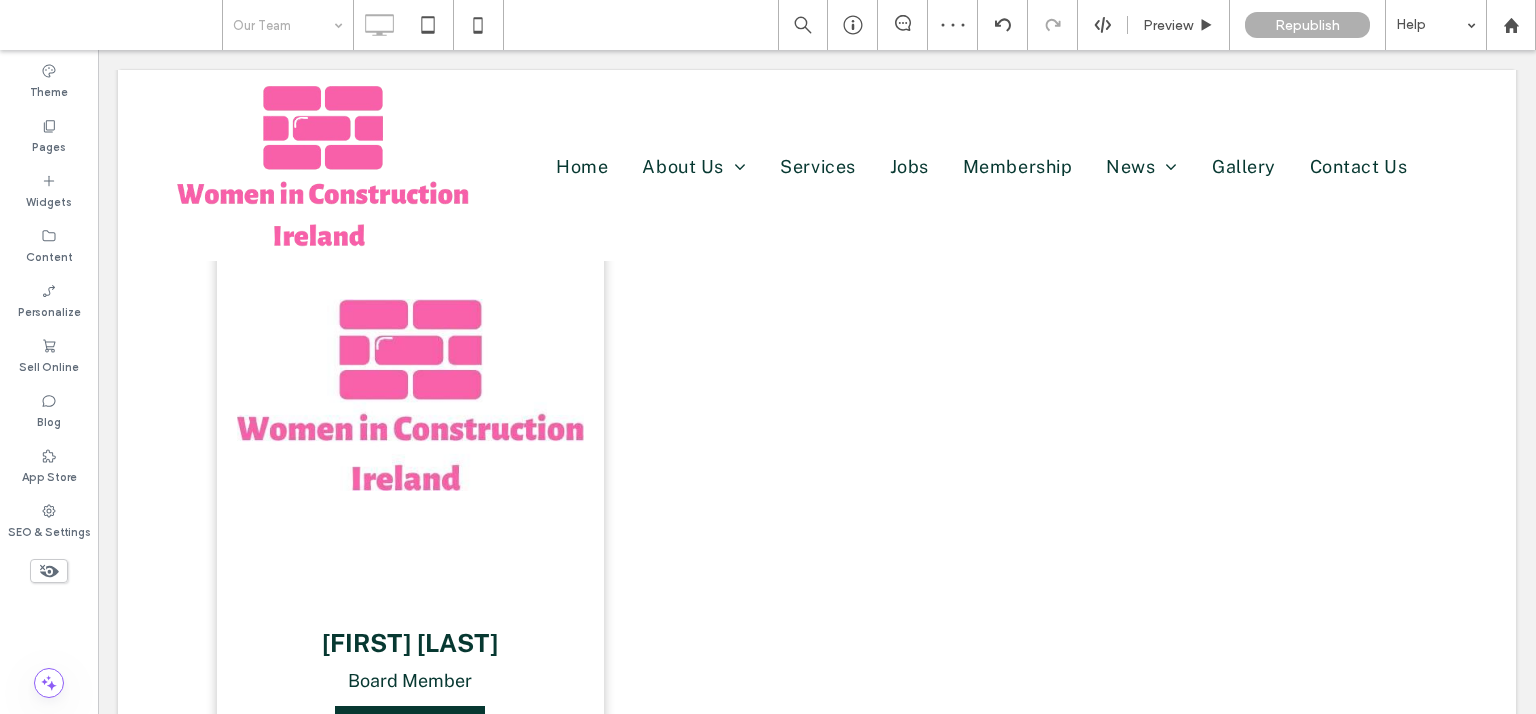 scroll, scrollTop: 2100, scrollLeft: 0, axis: vertical 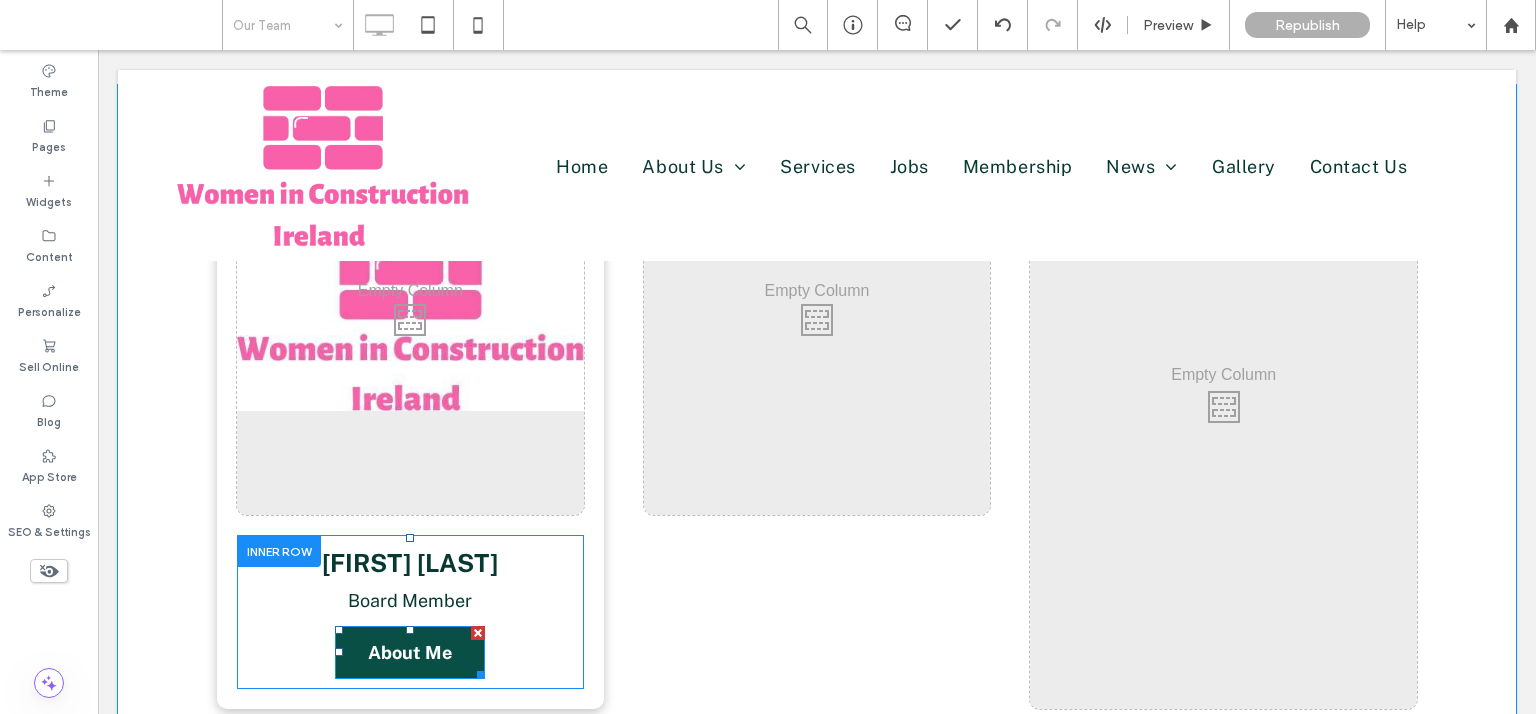click on "About Me" at bounding box center [410, 652] 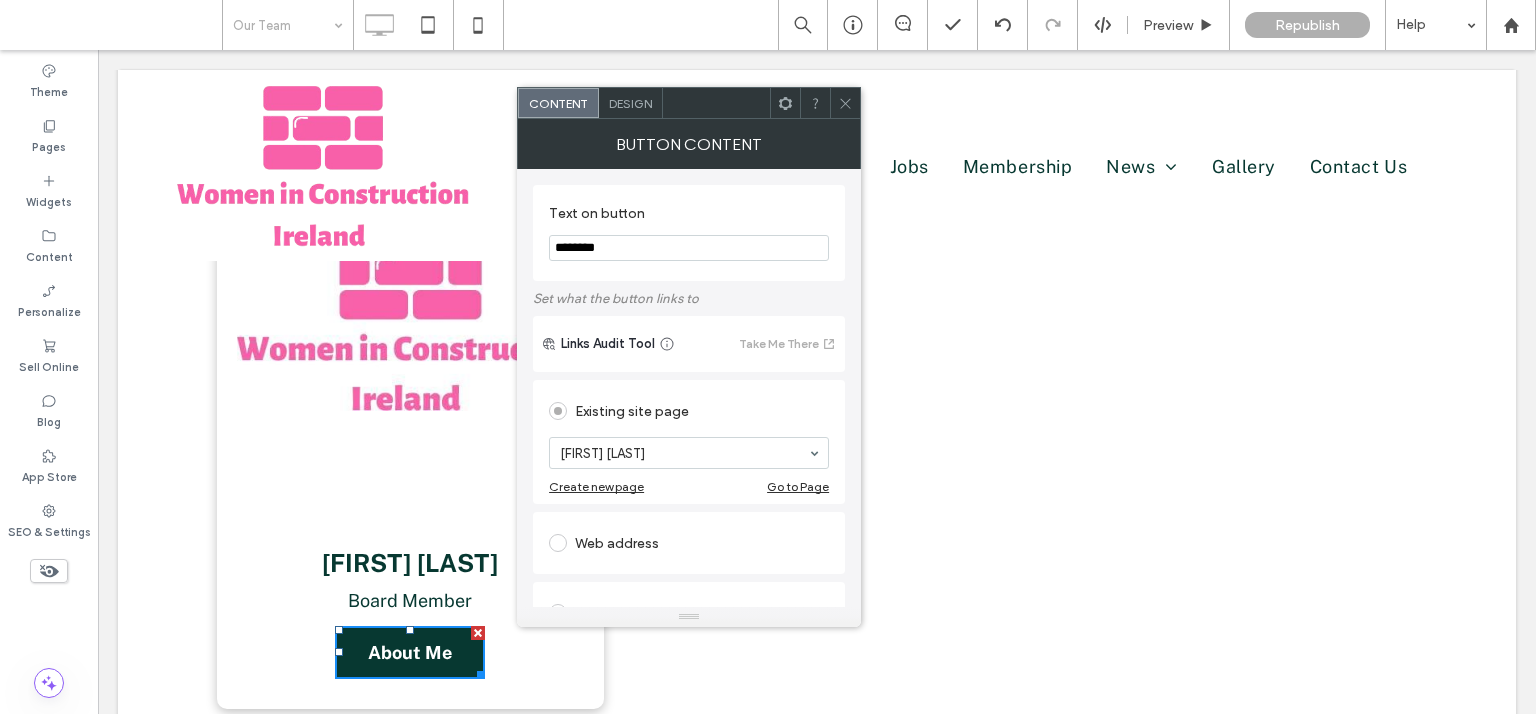 click at bounding box center (845, 103) 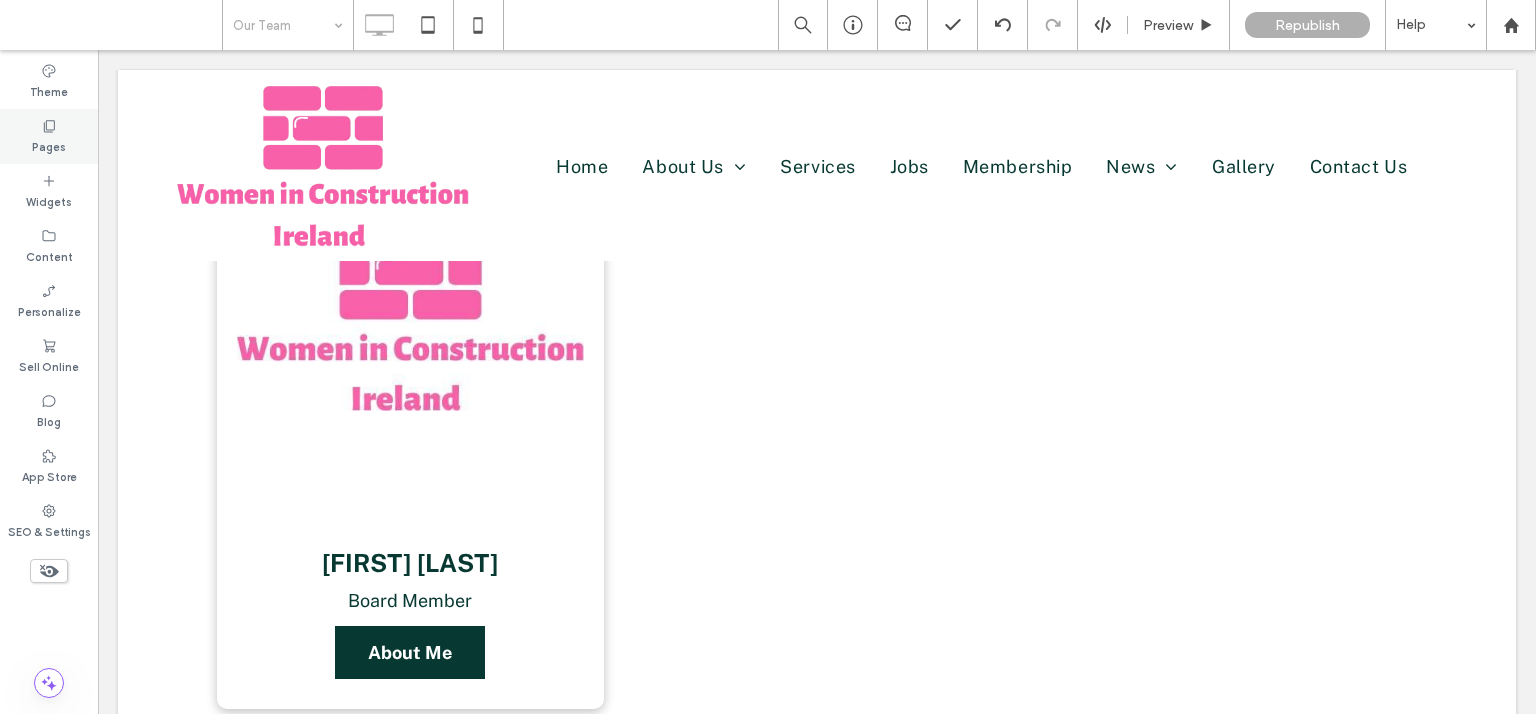 click on "Pages" at bounding box center (49, 145) 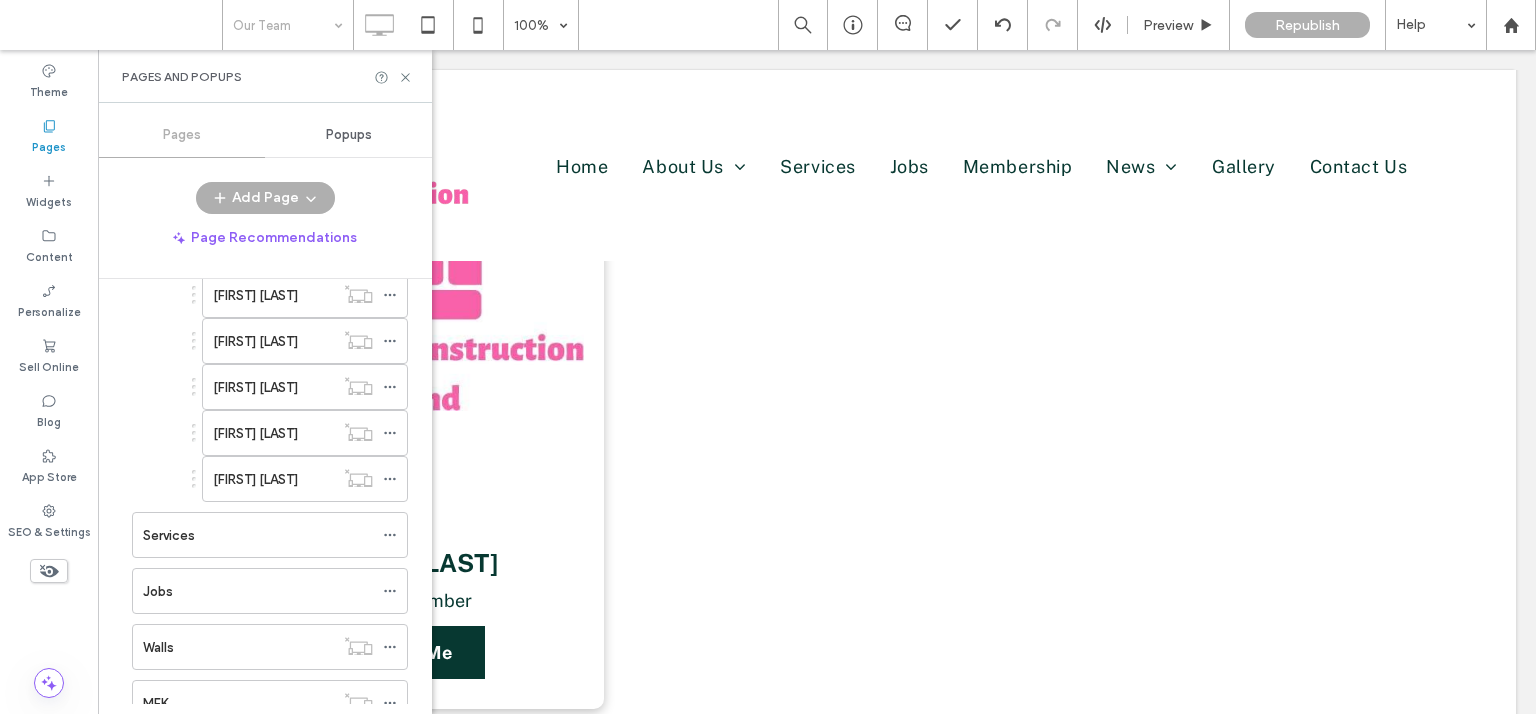scroll, scrollTop: 265, scrollLeft: 0, axis: vertical 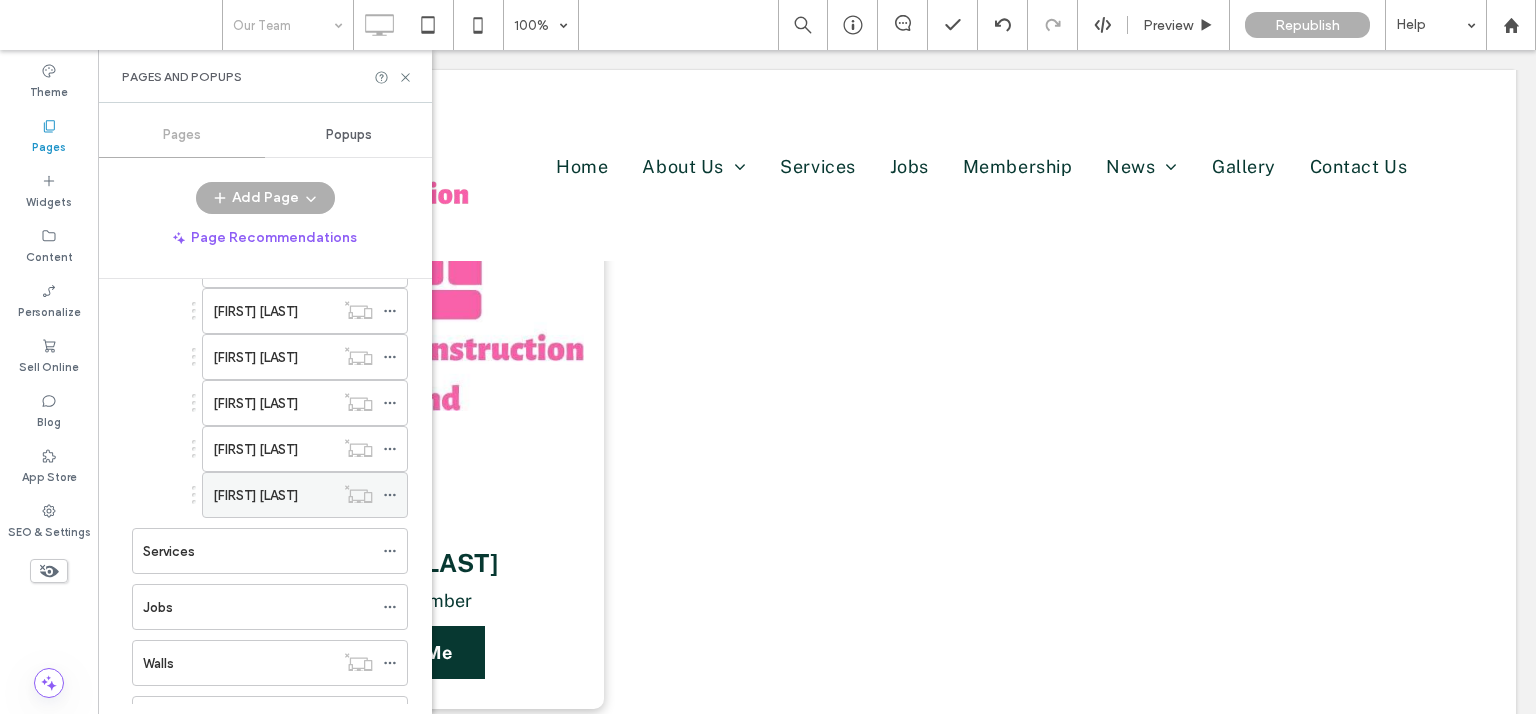 click 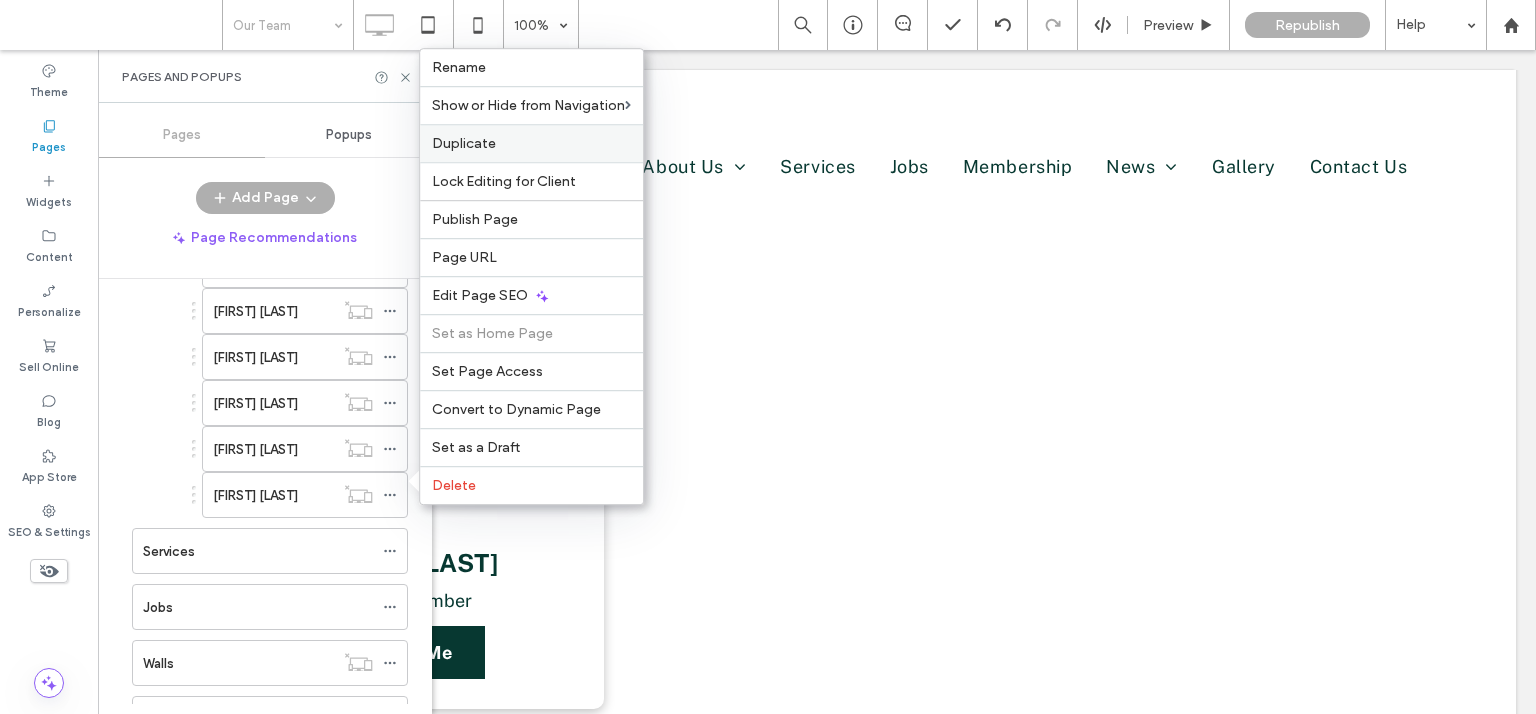 click on "Duplicate" at bounding box center [464, 143] 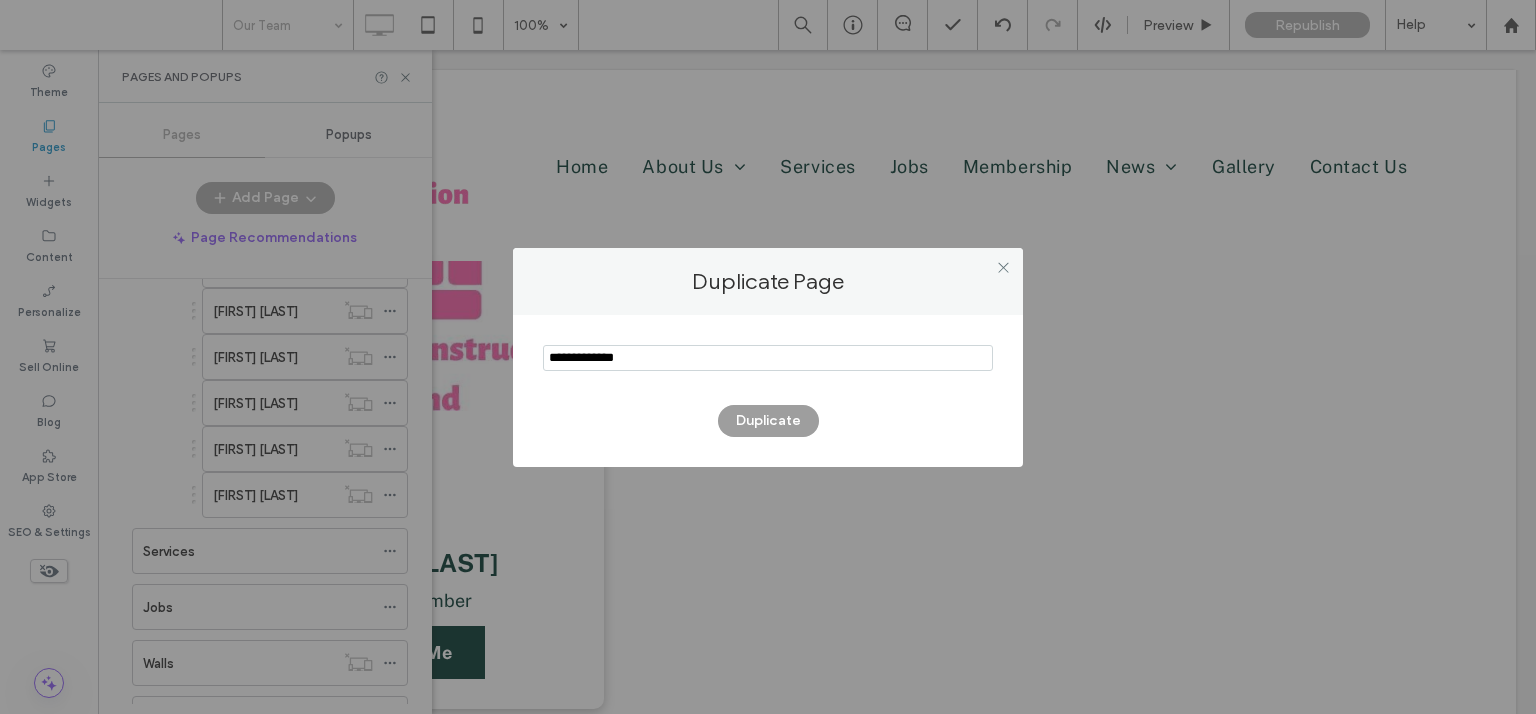 type on "**********" 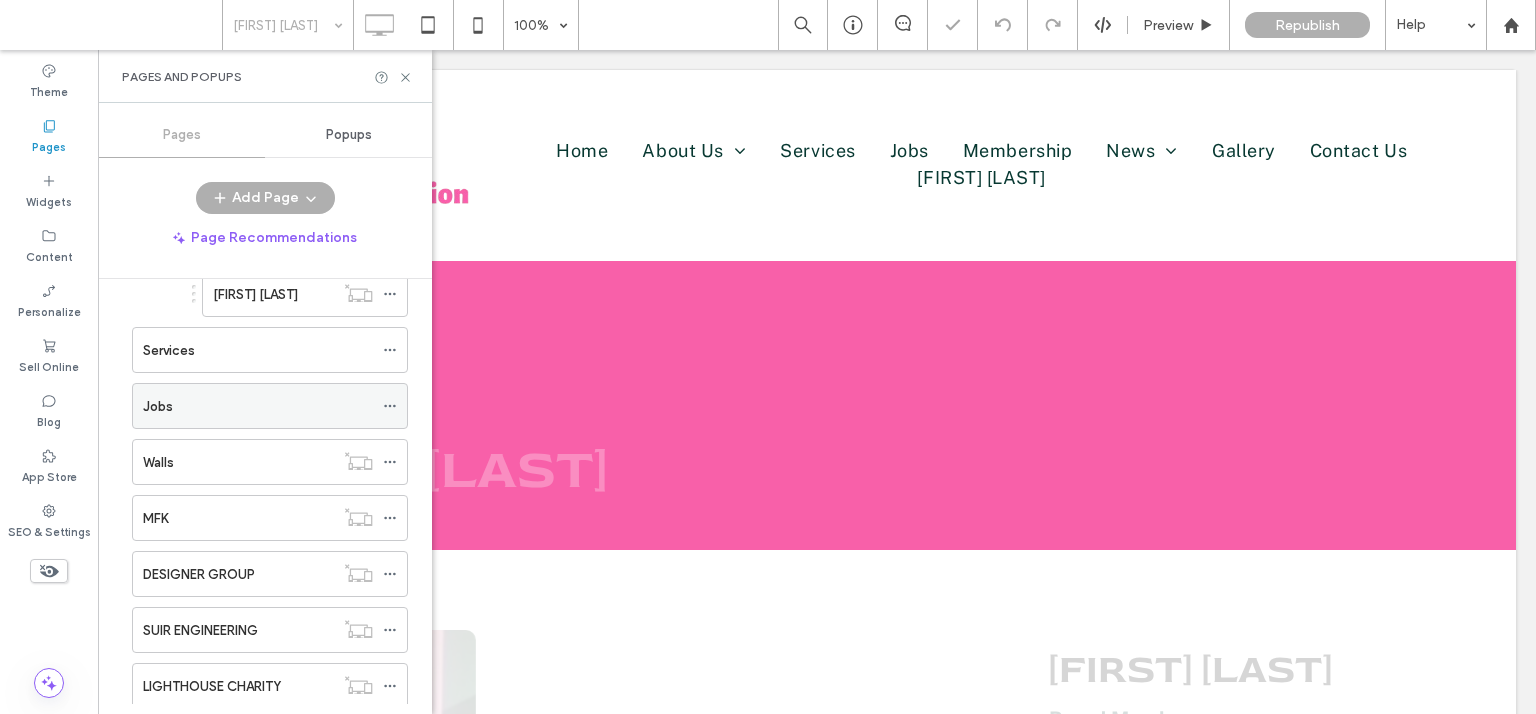 scroll, scrollTop: 652, scrollLeft: 0, axis: vertical 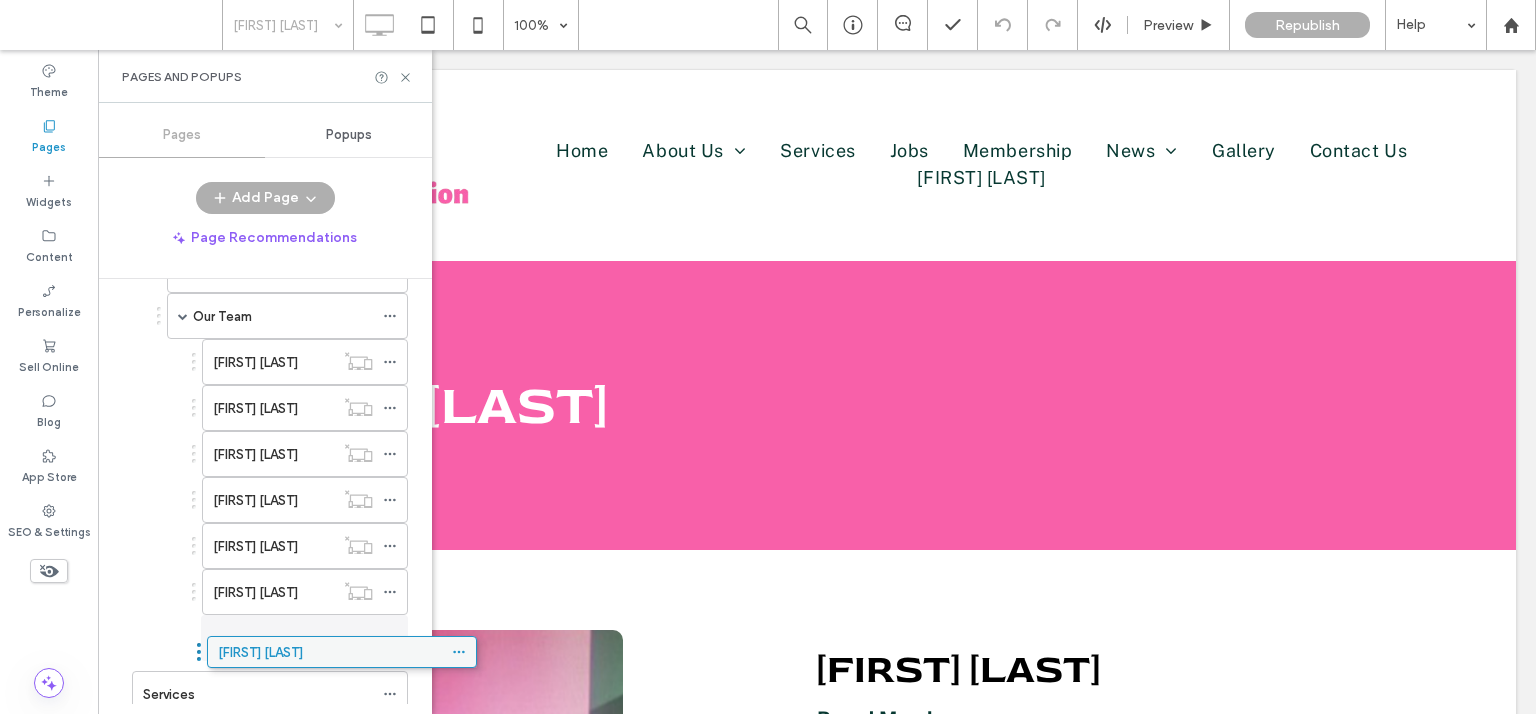 drag, startPoint x: 279, startPoint y: 623, endPoint x: 354, endPoint y: 651, distance: 80.05623 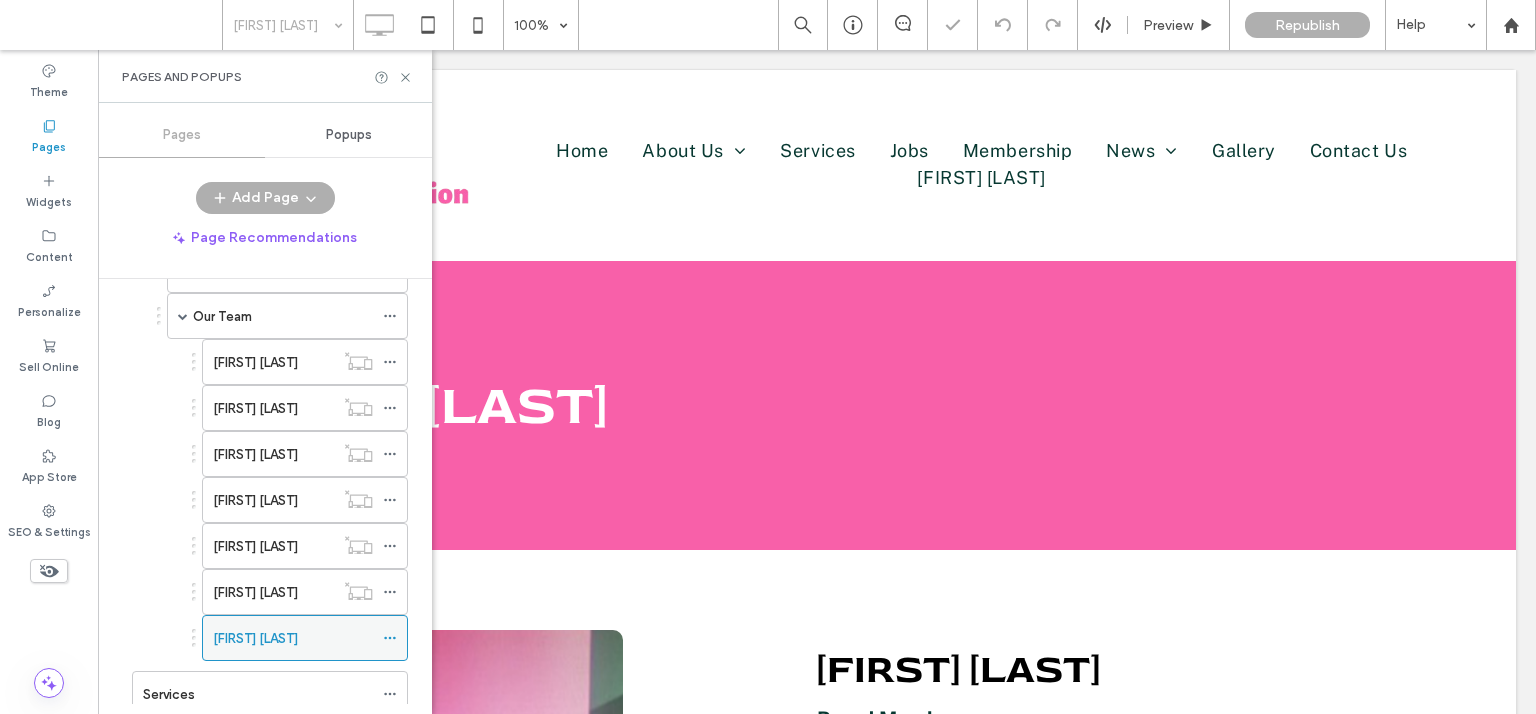 click 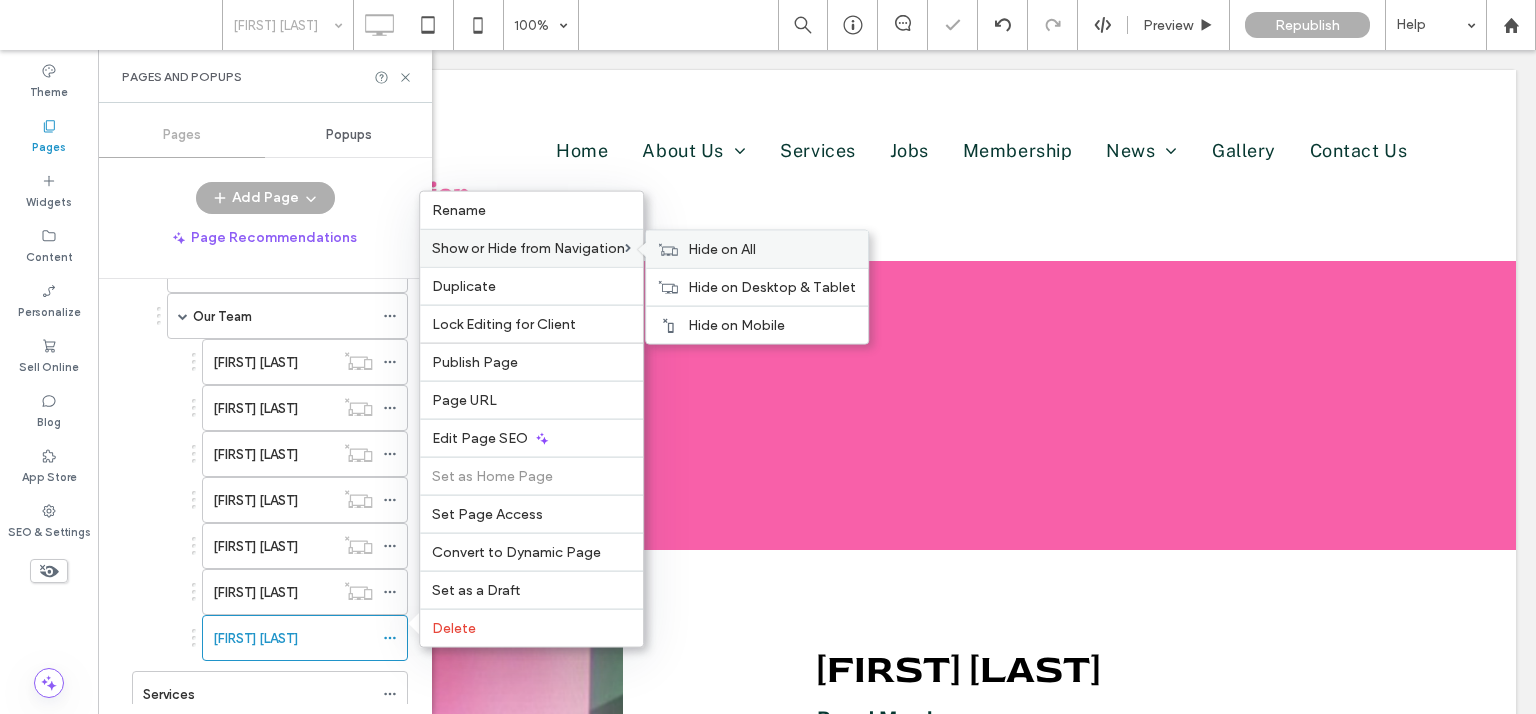 click on "Hide on All" at bounding box center [757, 249] 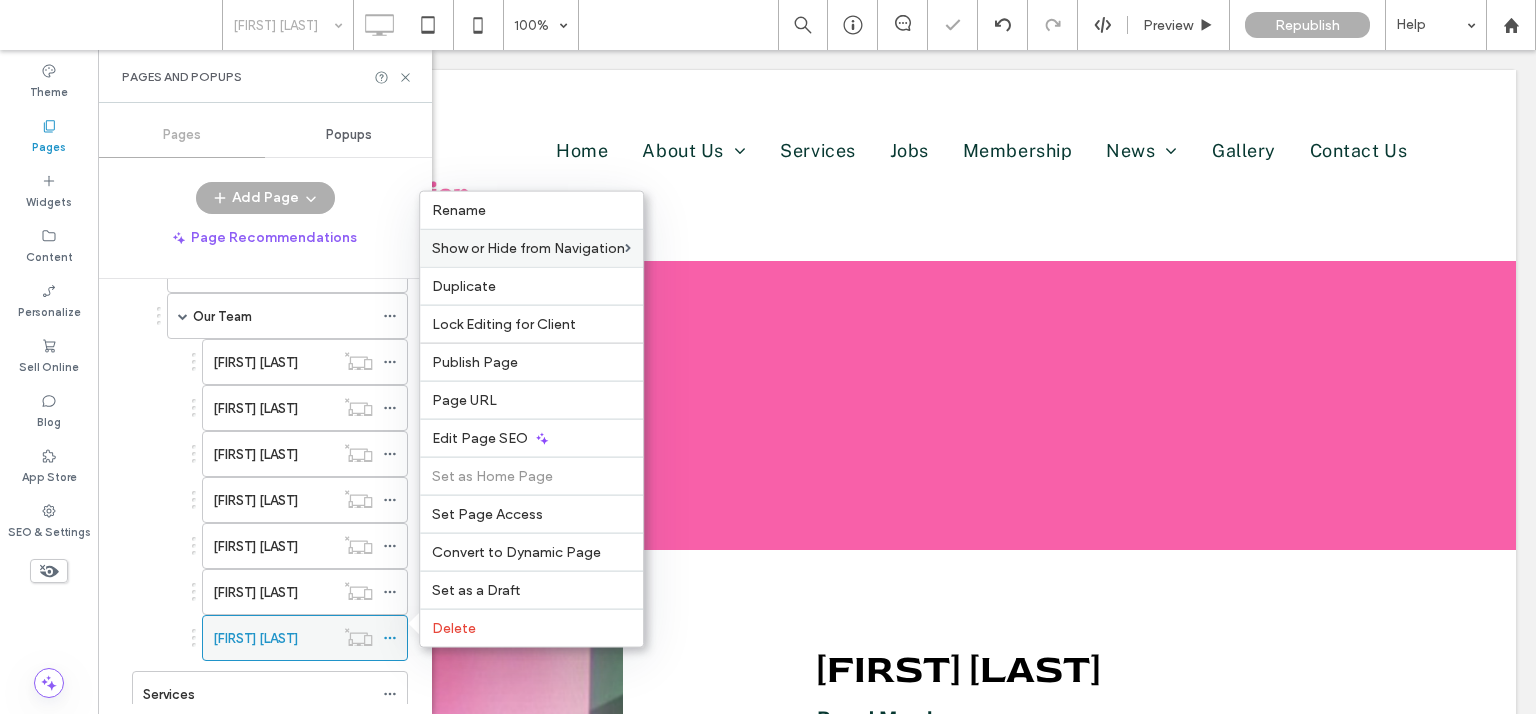 click on "[FIRST] [LAST]" at bounding box center (255, 638) 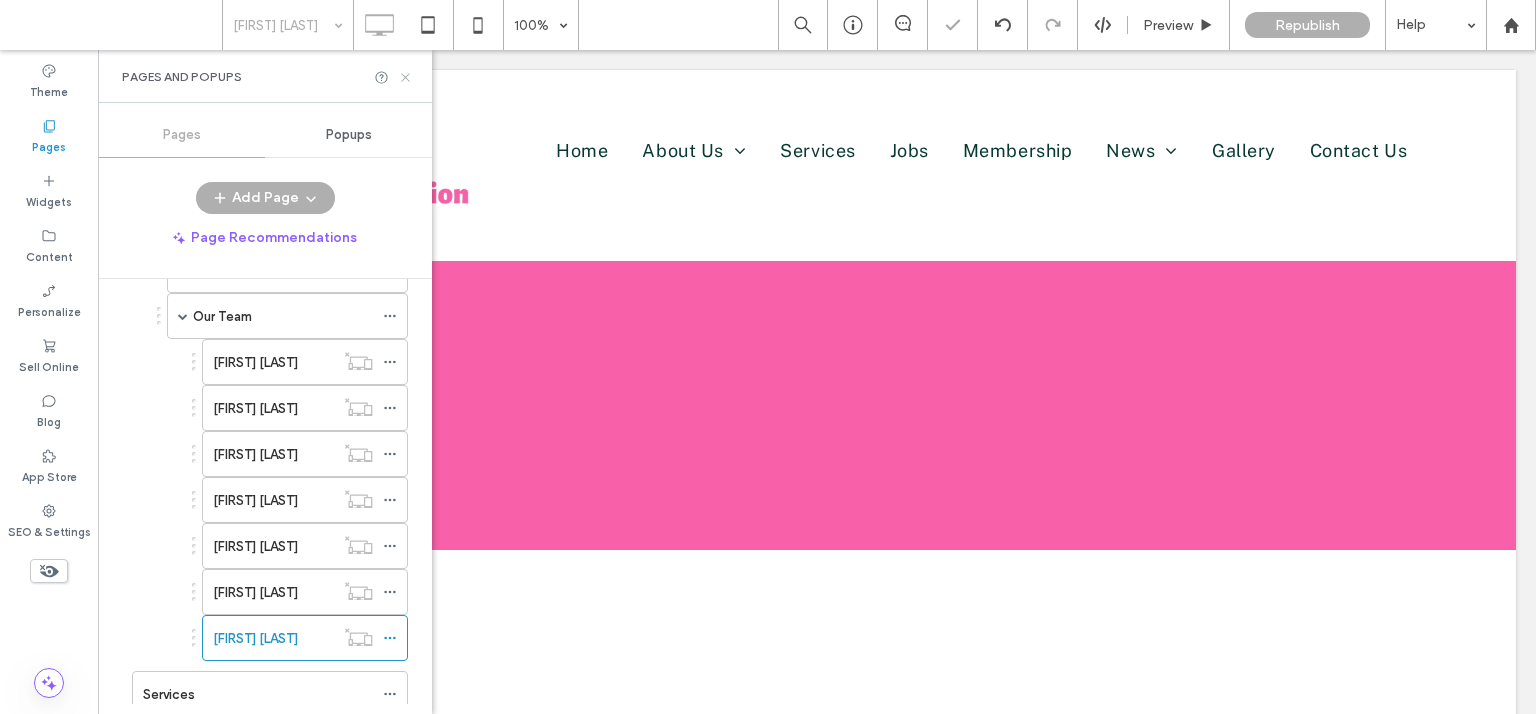 scroll, scrollTop: 0, scrollLeft: 0, axis: both 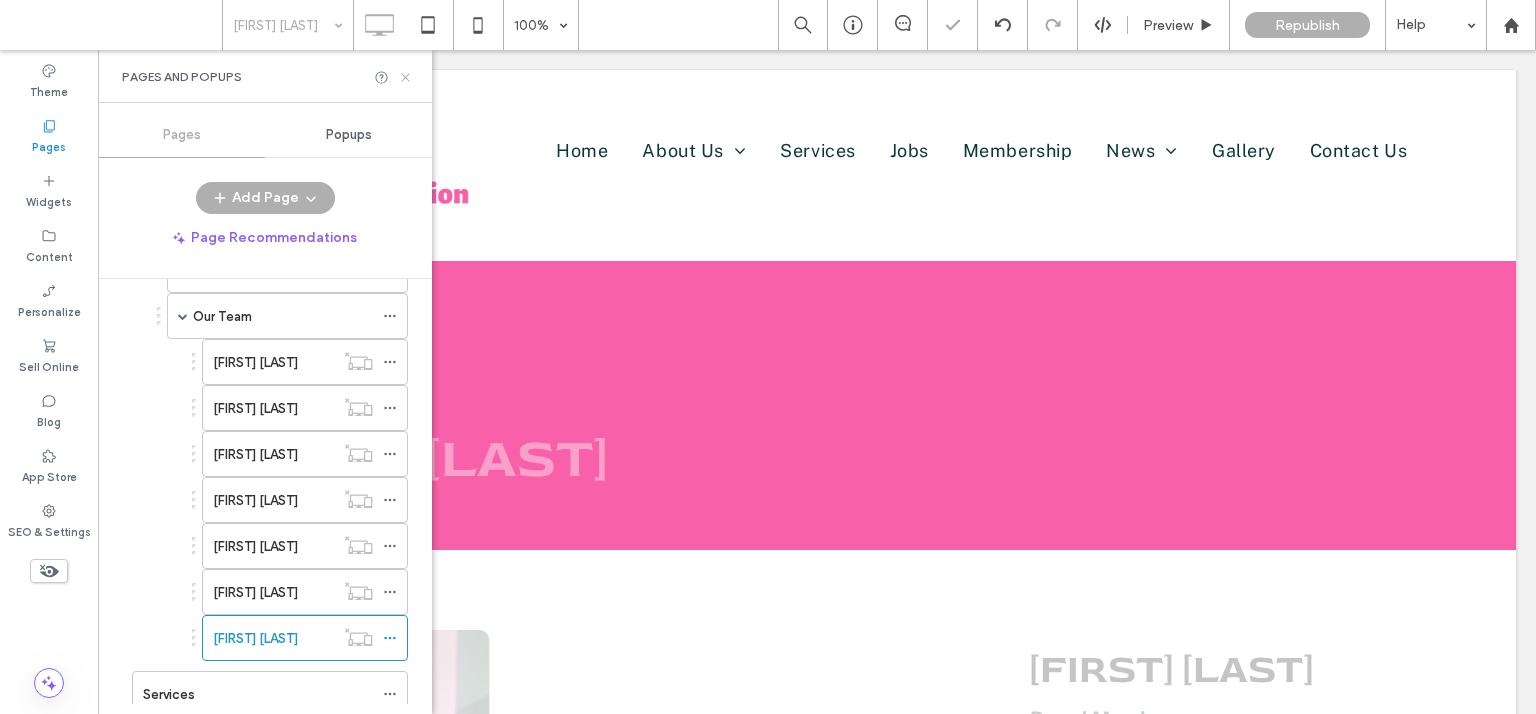drag, startPoint x: 404, startPoint y: 76, endPoint x: 309, endPoint y: 33, distance: 104.27847 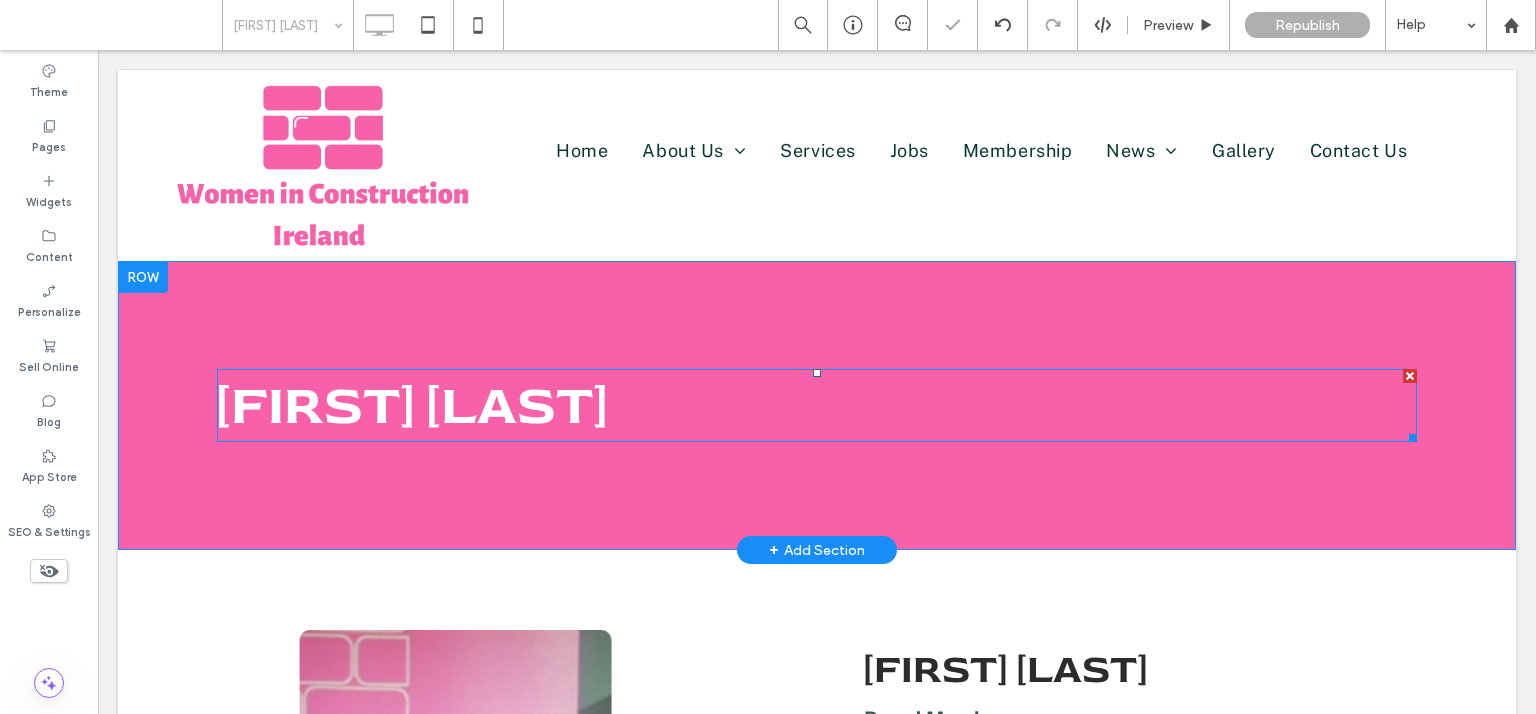 click on "[FIRST] [LAST]" at bounding box center (412, 405) 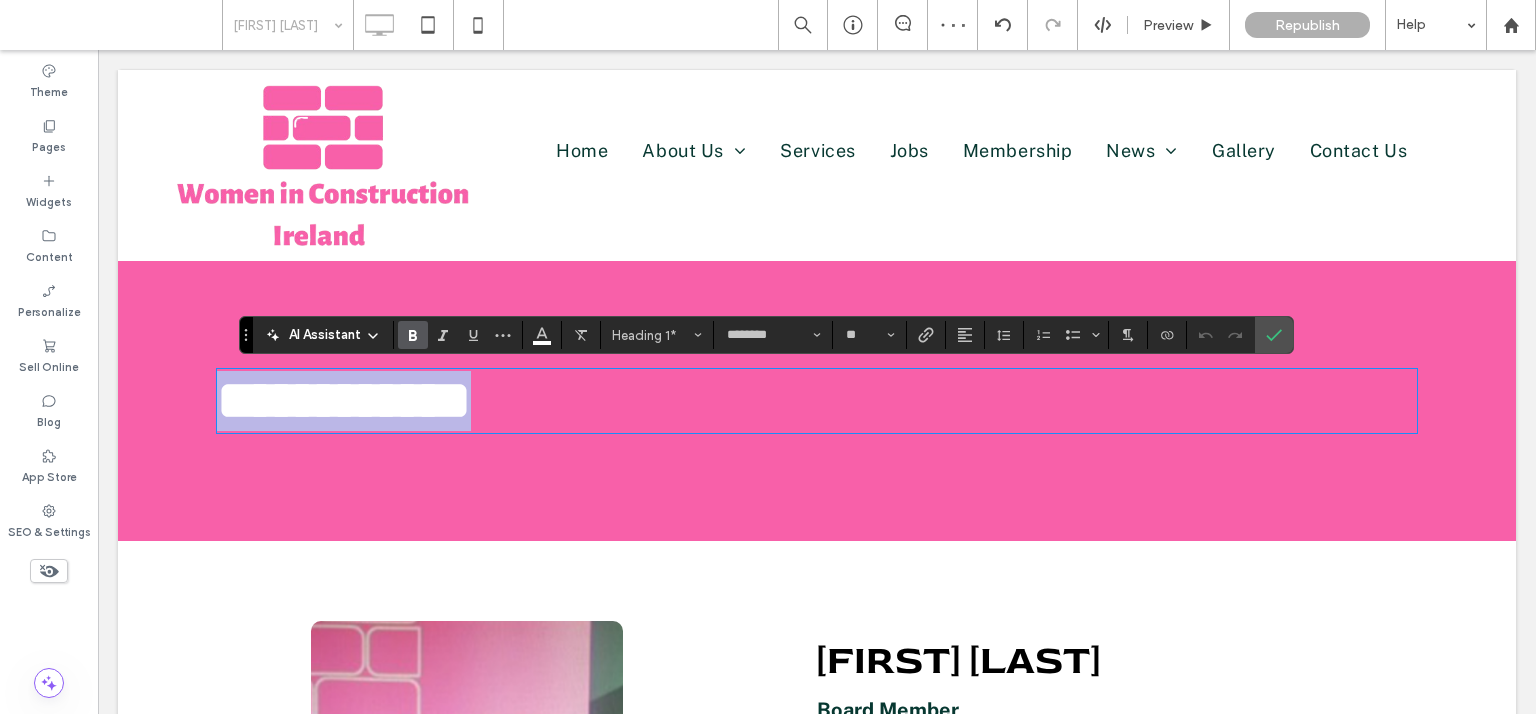 click on "**********" at bounding box center (344, 400) 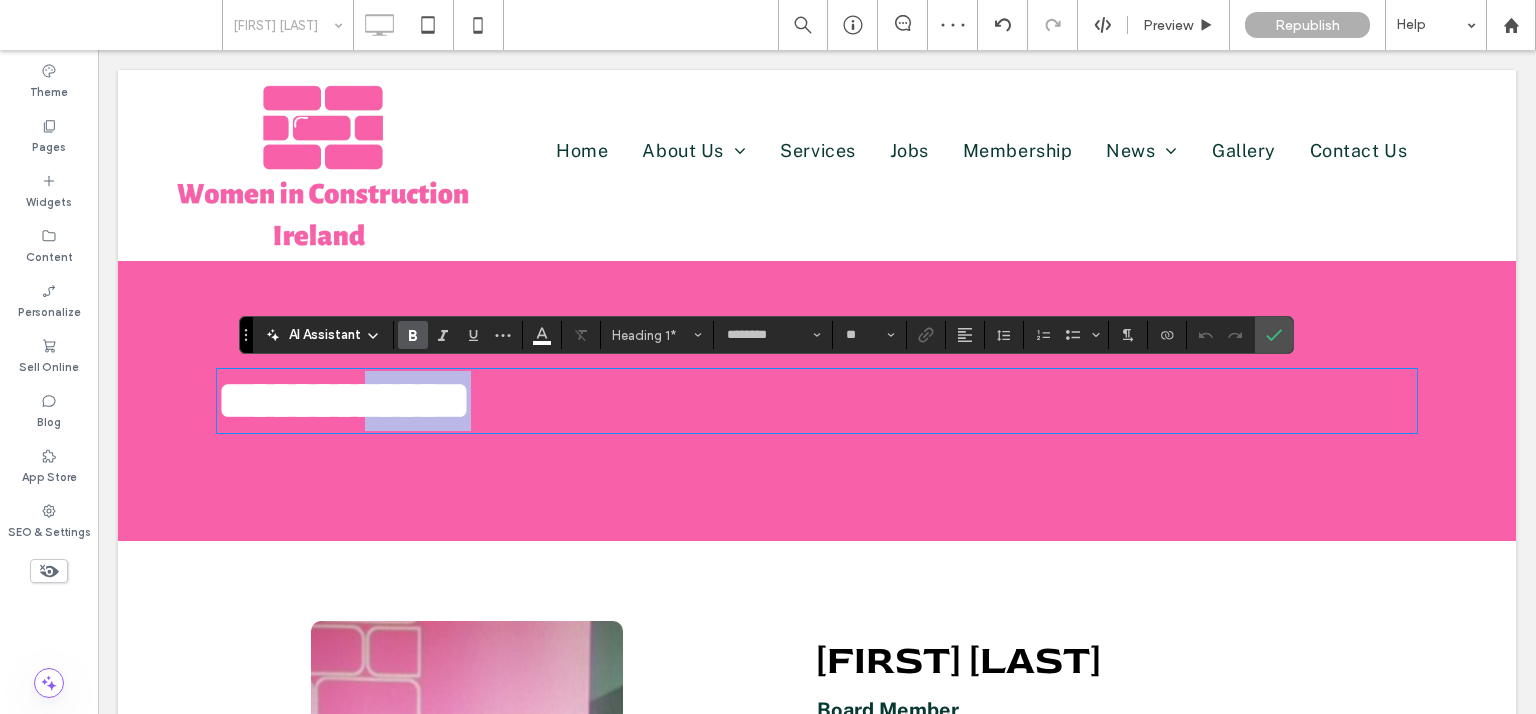 click on "**********" at bounding box center (344, 400) 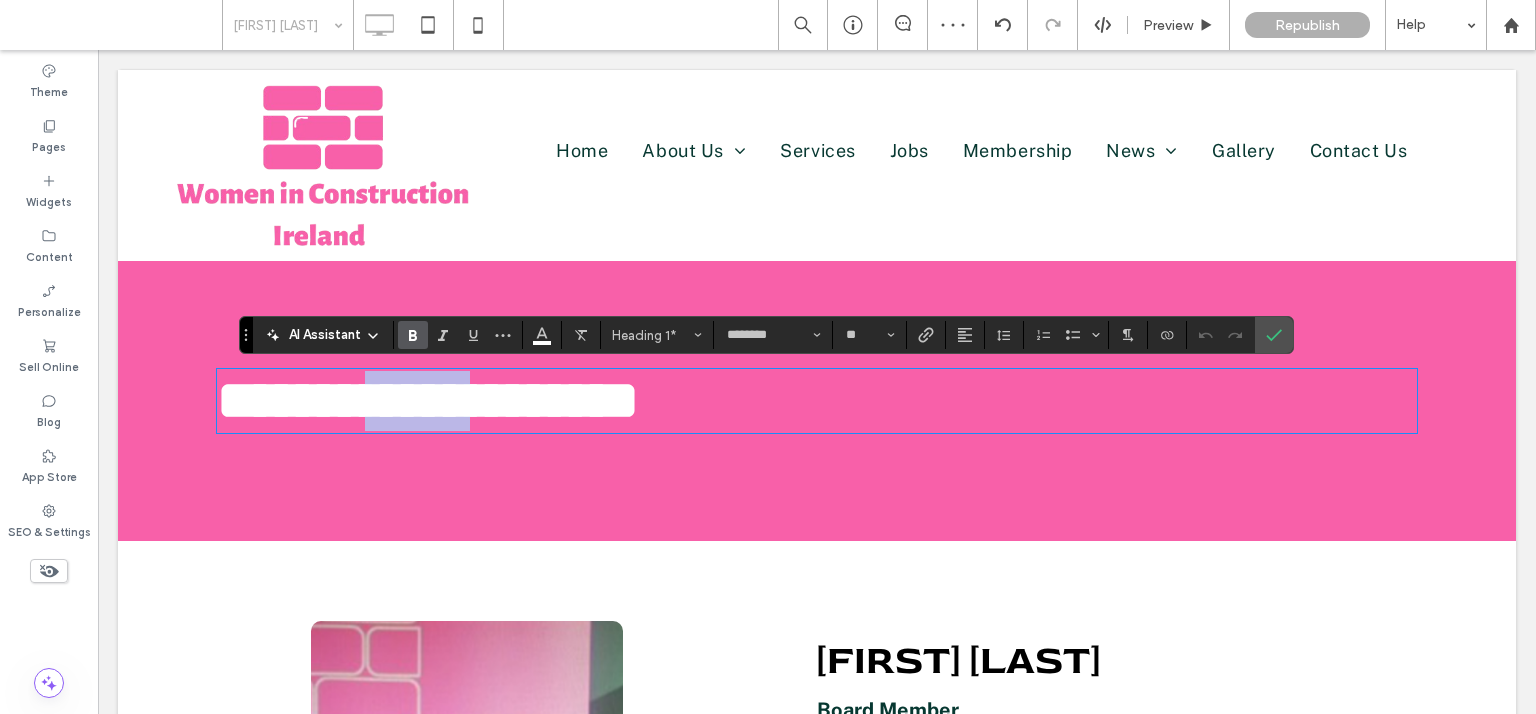 type on "**********" 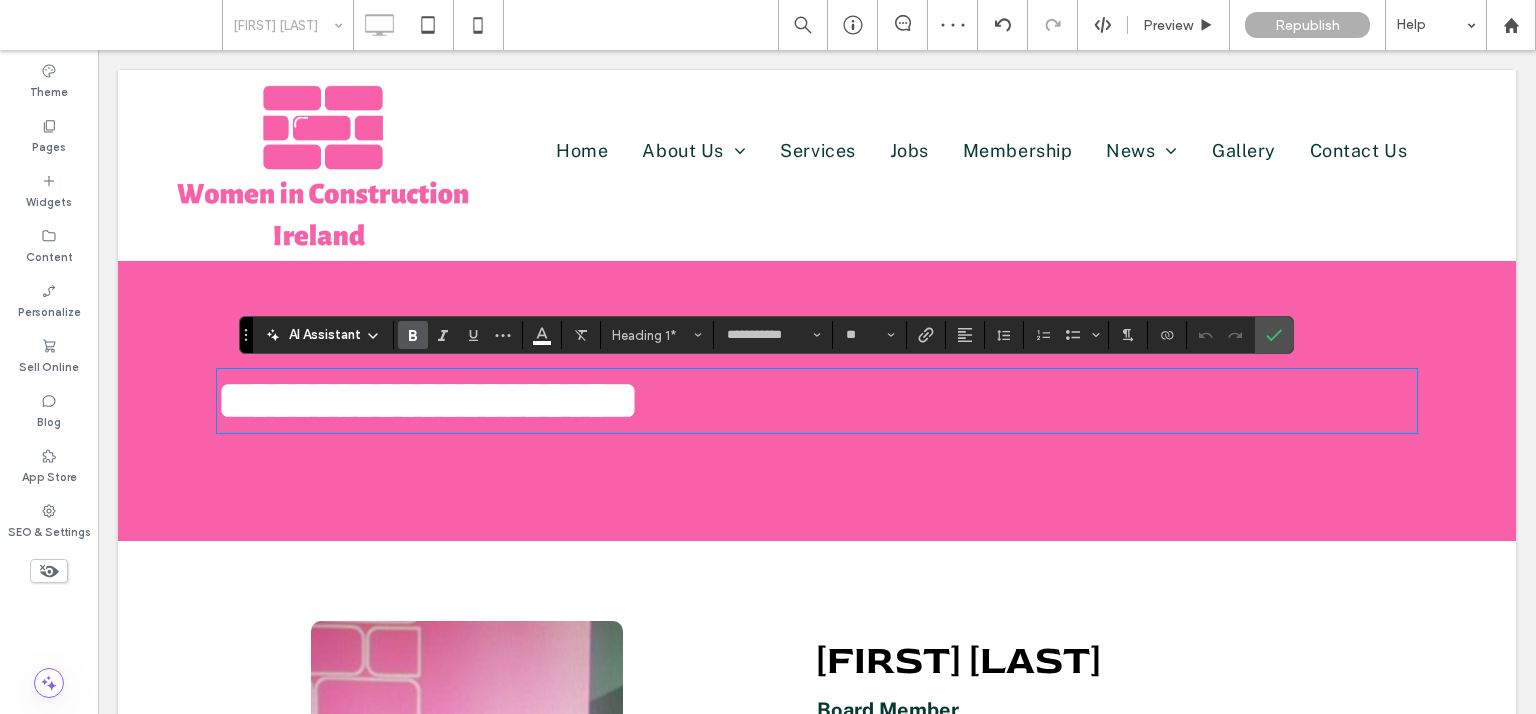 scroll, scrollTop: 0, scrollLeft: 0, axis: both 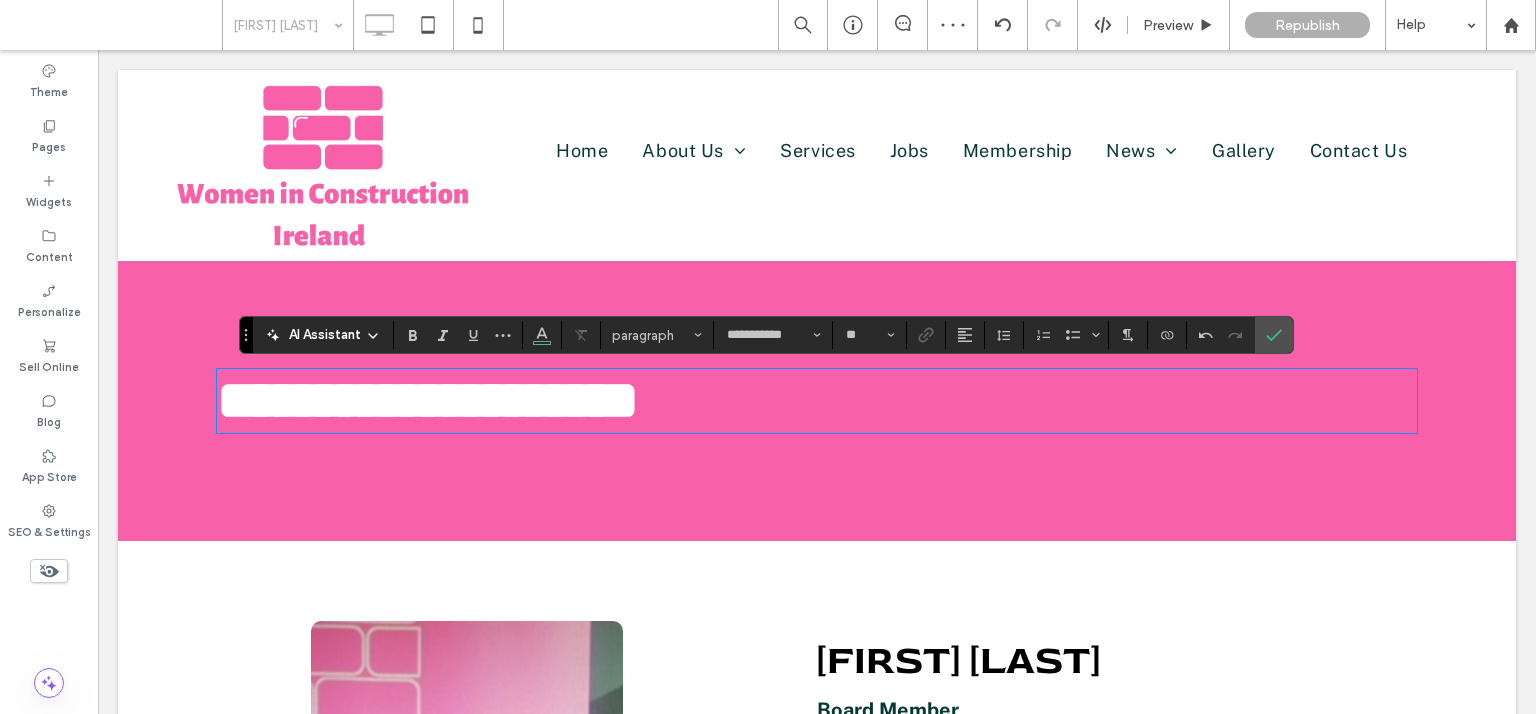 type on "********" 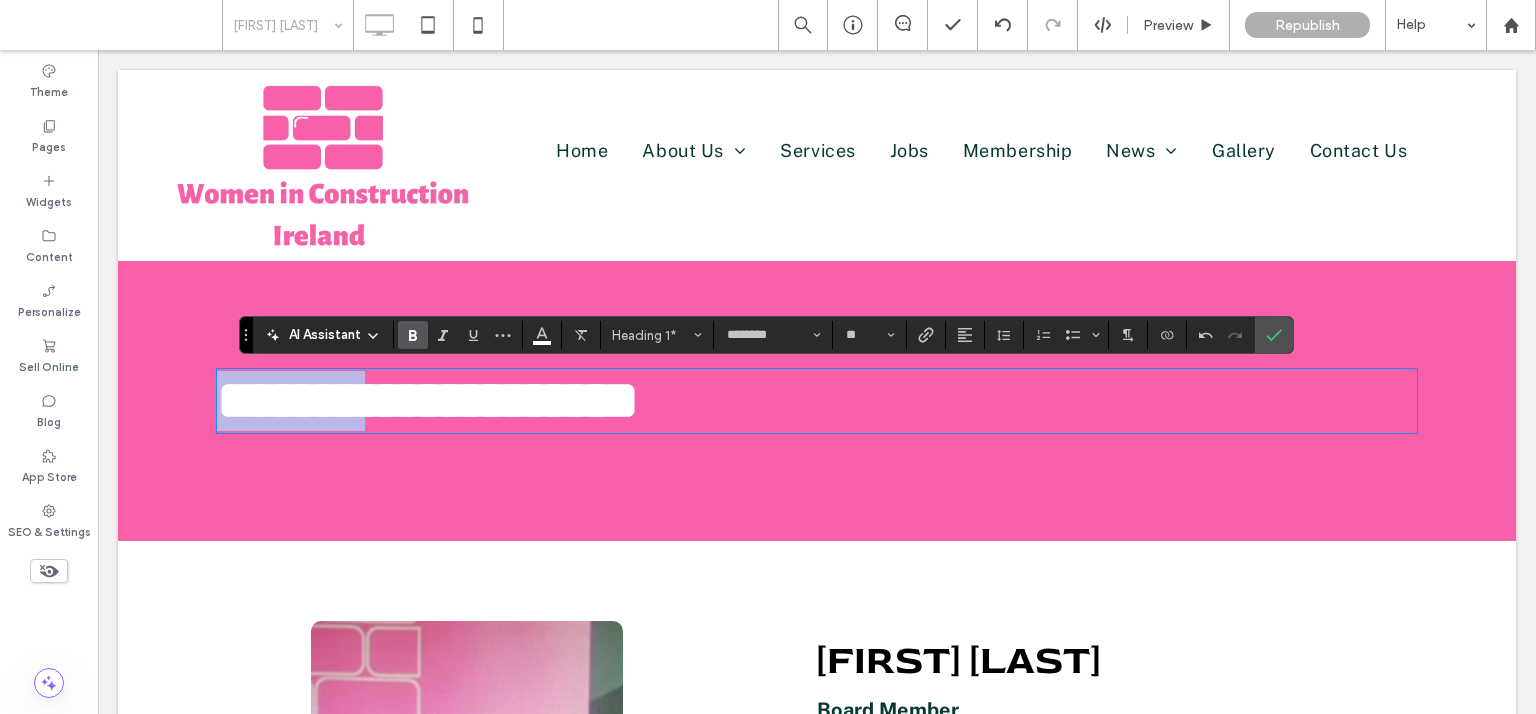 drag, startPoint x: 408, startPoint y: 394, endPoint x: 215, endPoint y: 397, distance: 193.02332 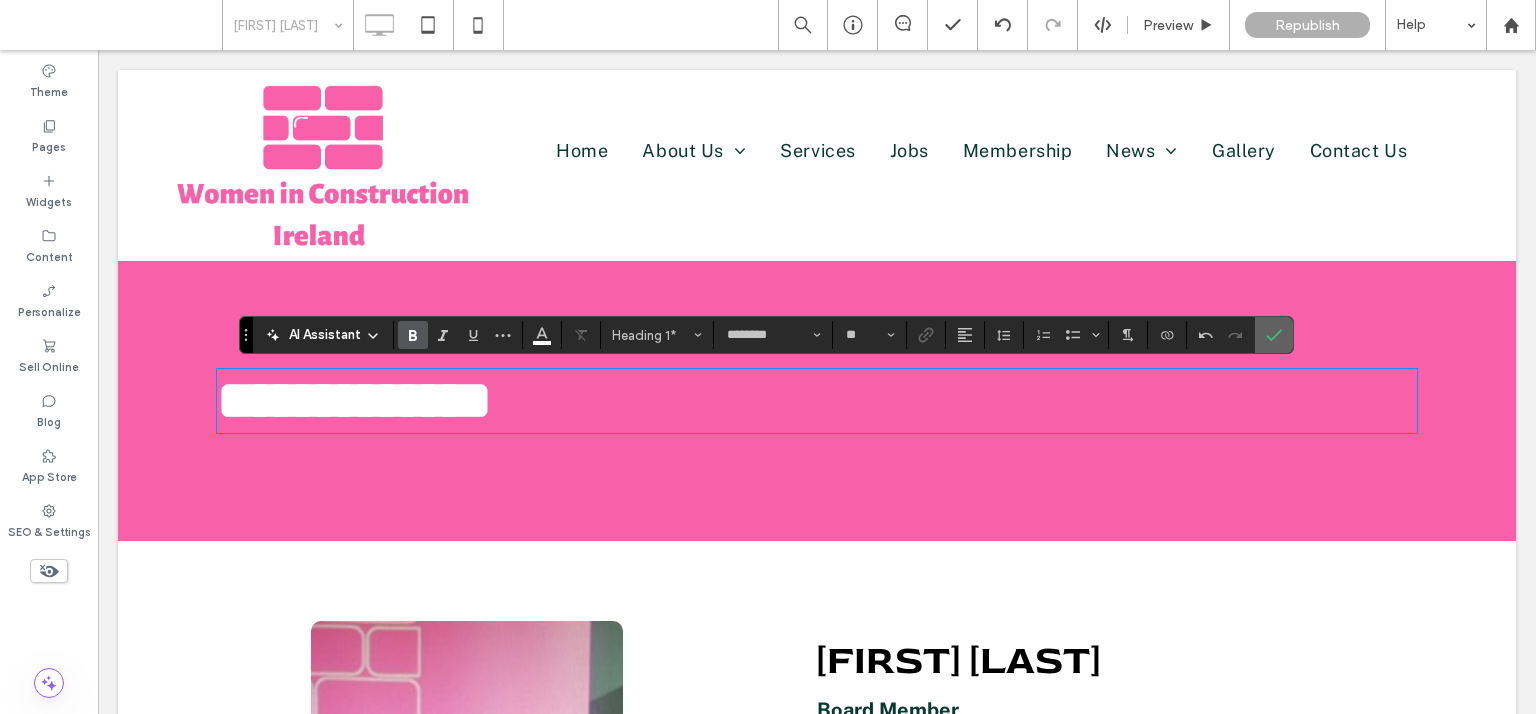 click 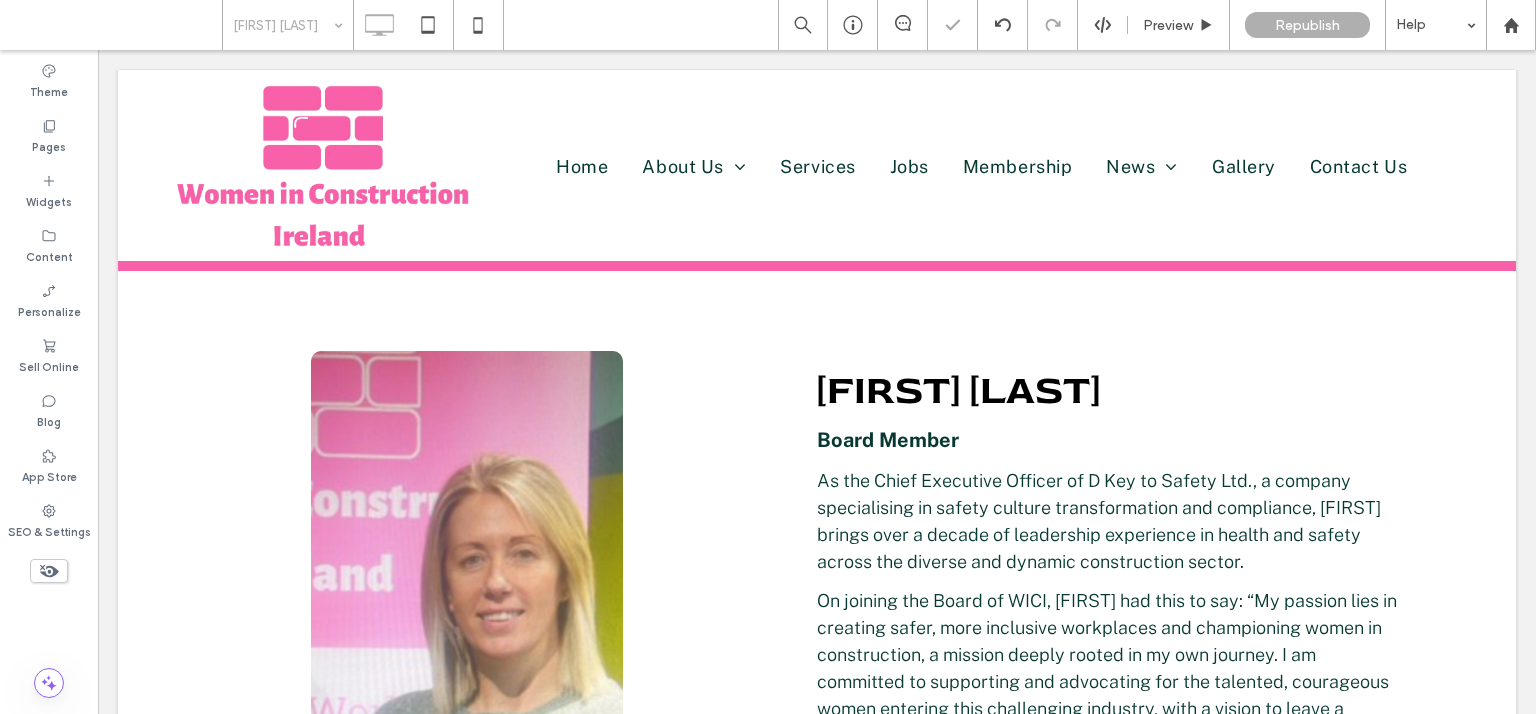 scroll, scrollTop: 233, scrollLeft: 0, axis: vertical 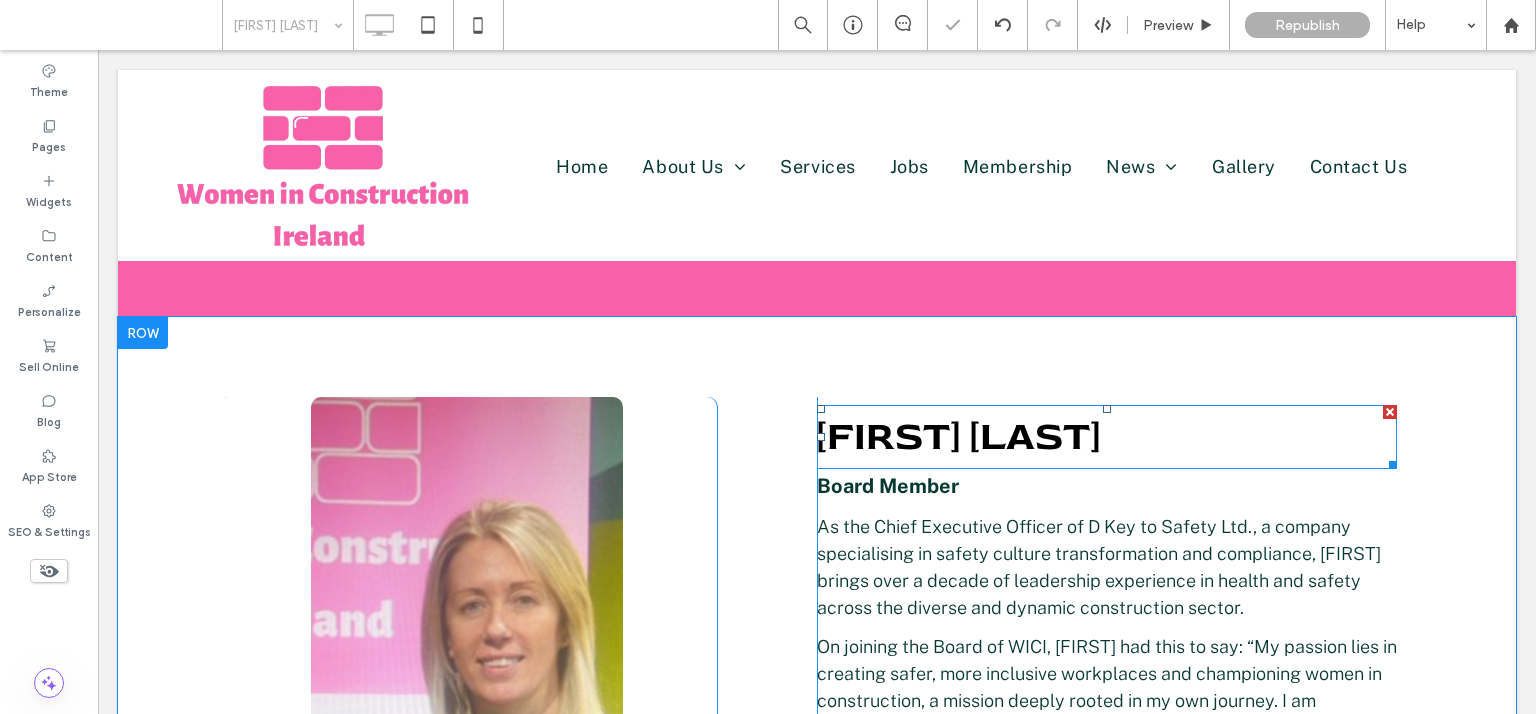 click on "[FIRST] [LAST]" at bounding box center (958, 436) 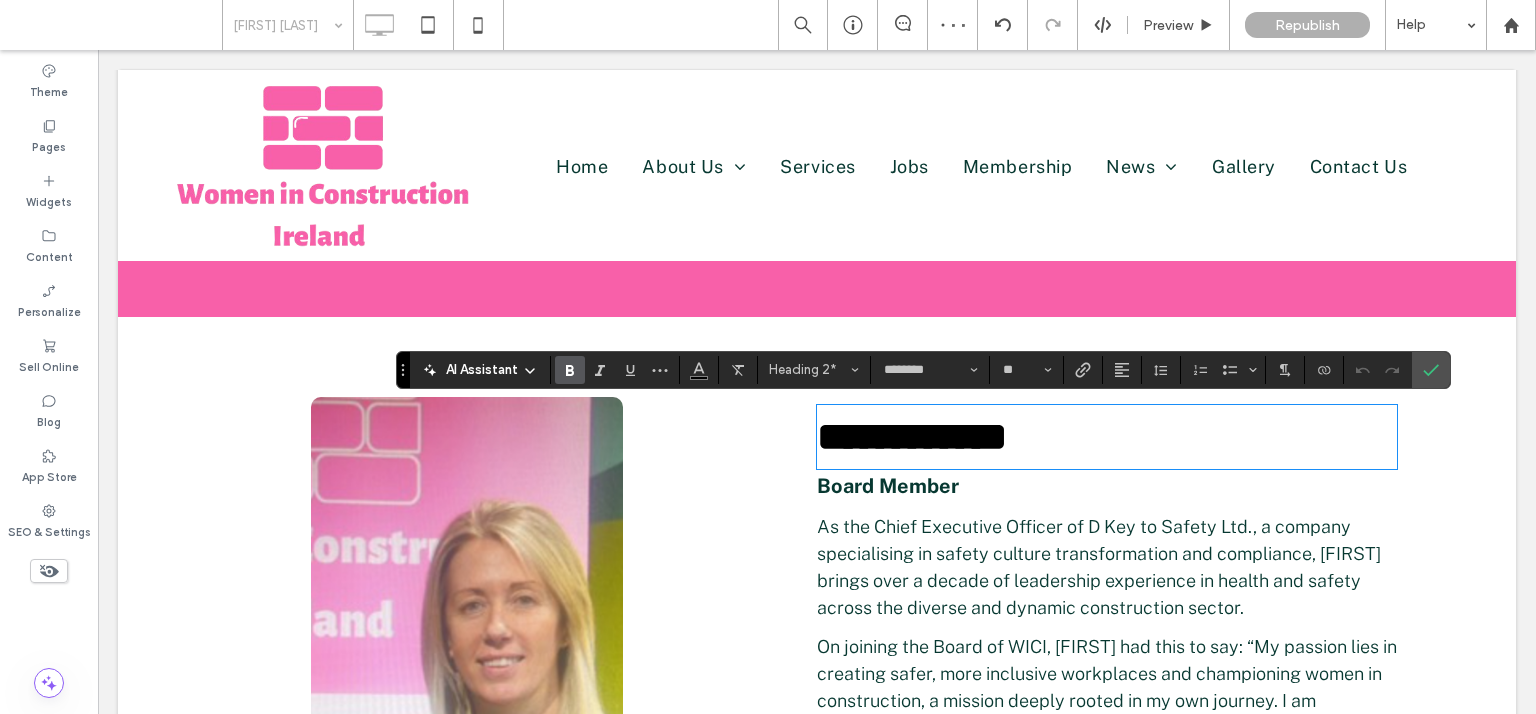 click on "**********" at bounding box center (912, 436) 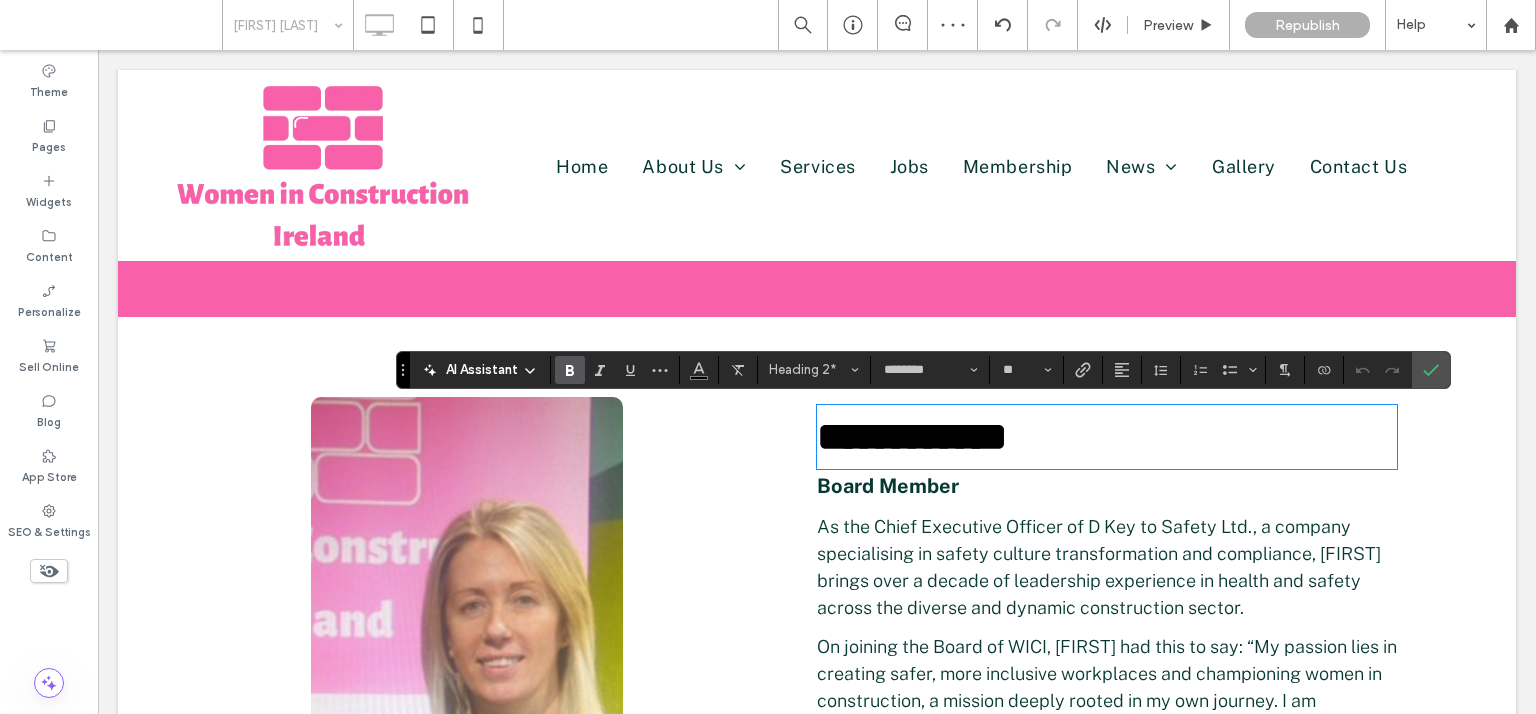 click on "**********" at bounding box center [912, 436] 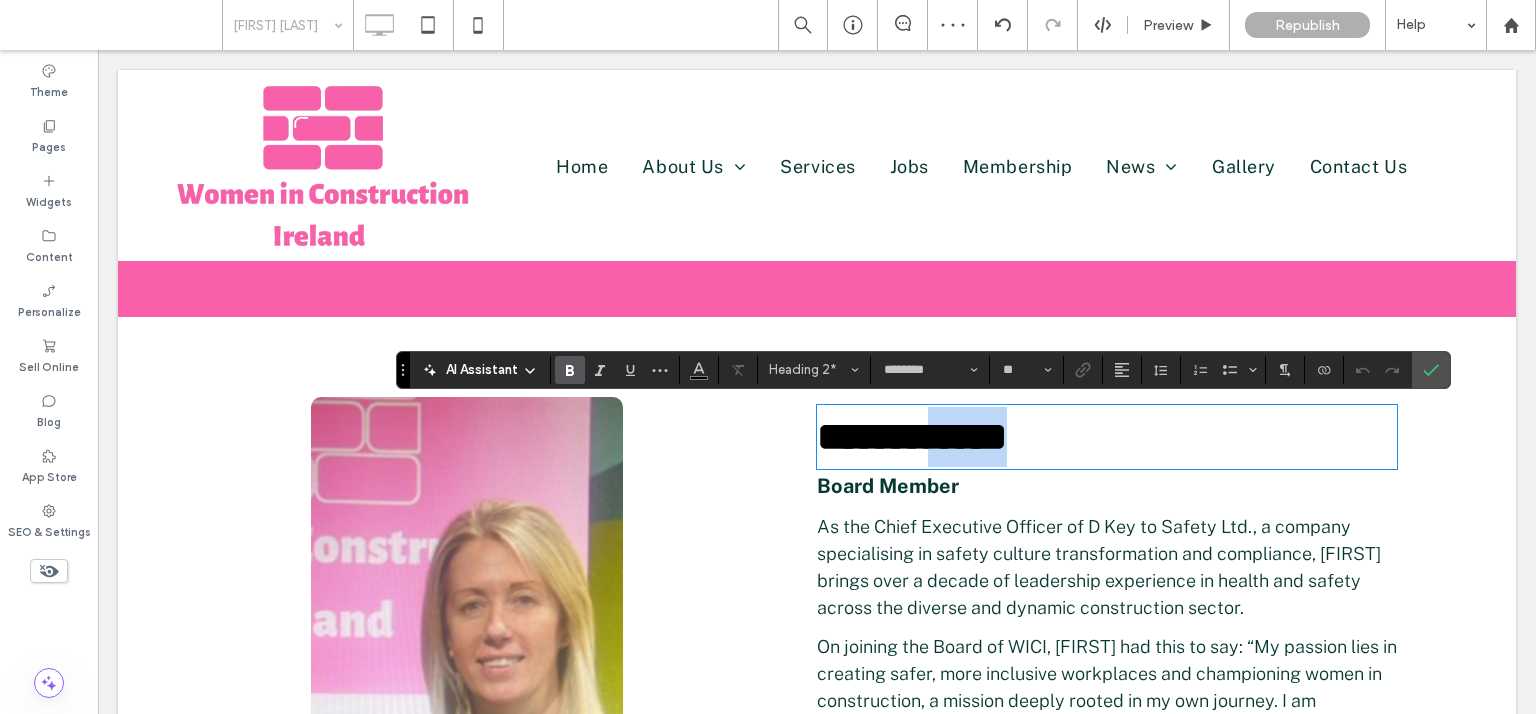 click on "**********" at bounding box center [912, 436] 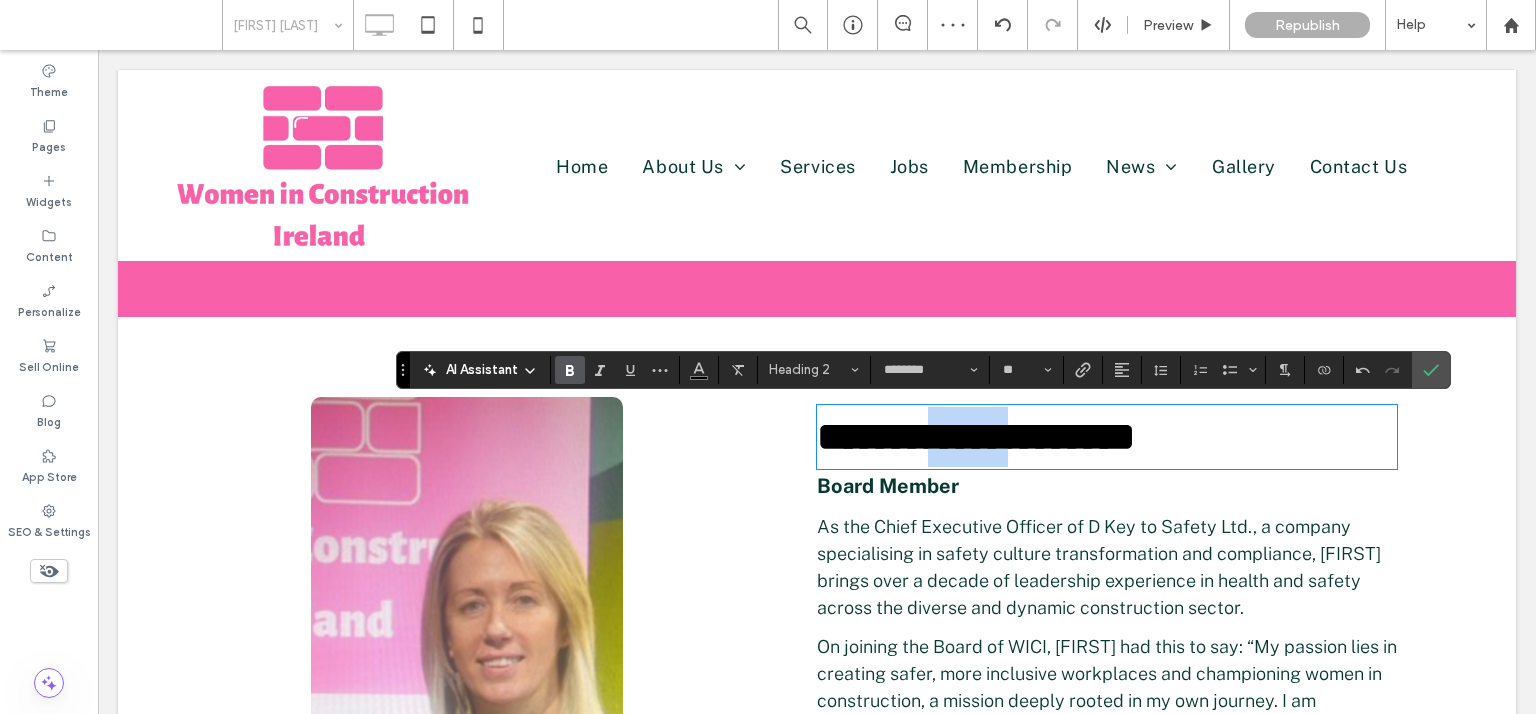 scroll, scrollTop: 233, scrollLeft: 0, axis: vertical 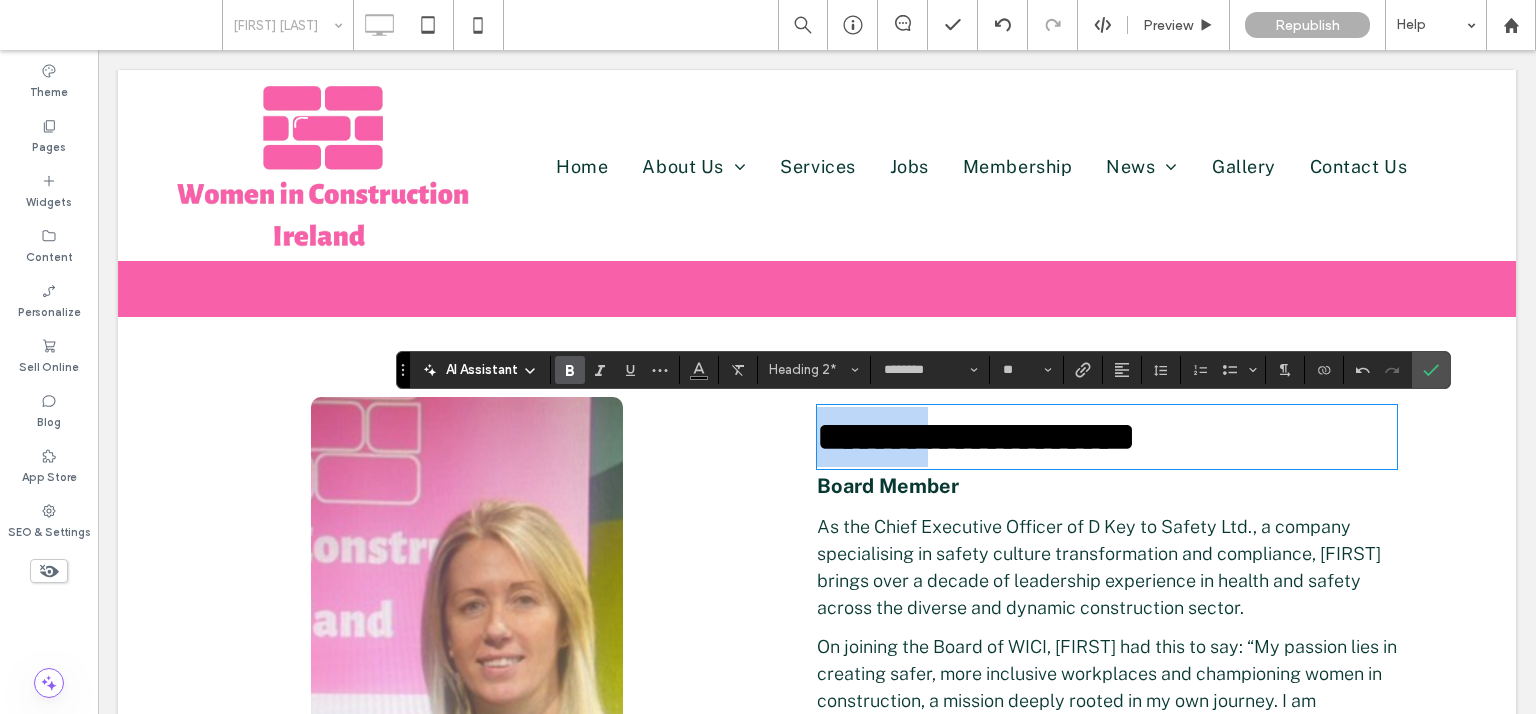 drag, startPoint x: 952, startPoint y: 426, endPoint x: 814, endPoint y: 428, distance: 138.0145 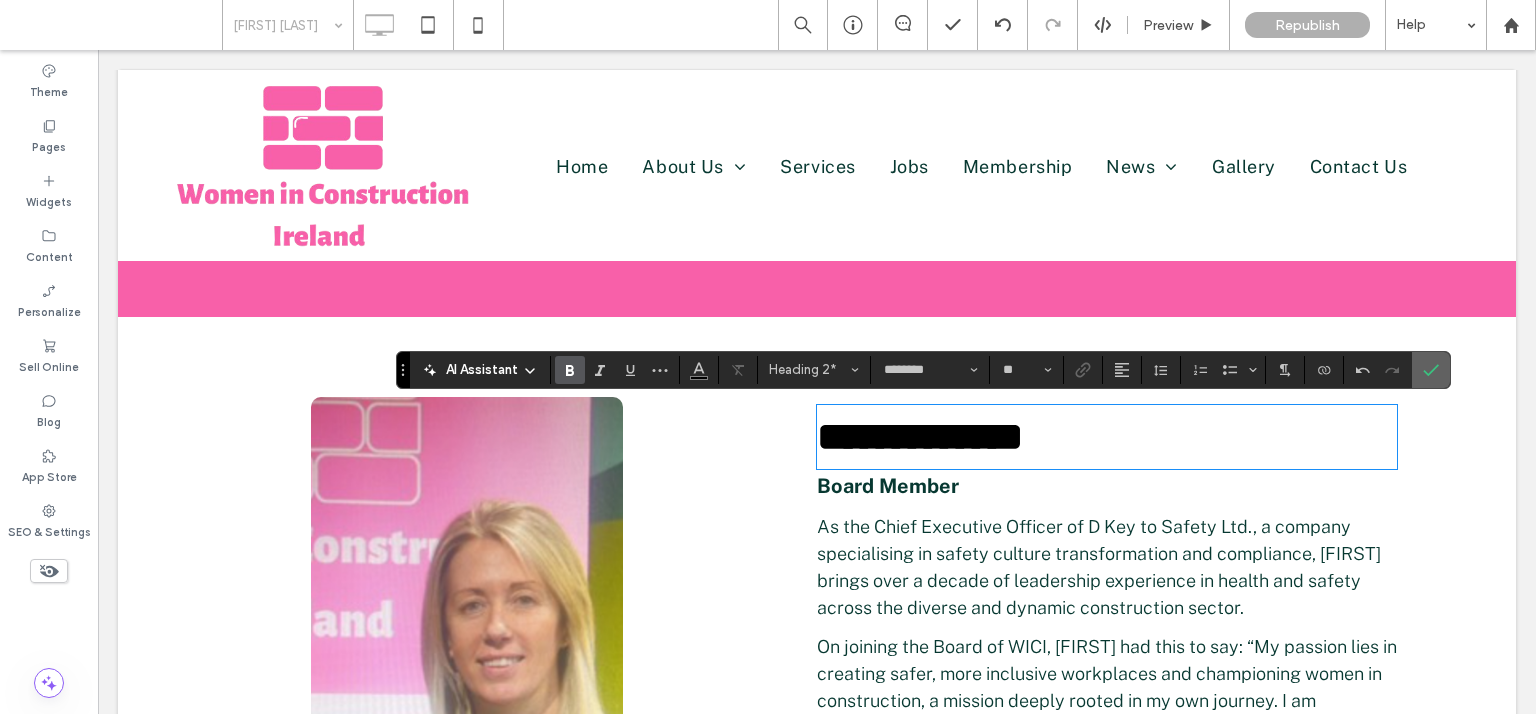 click 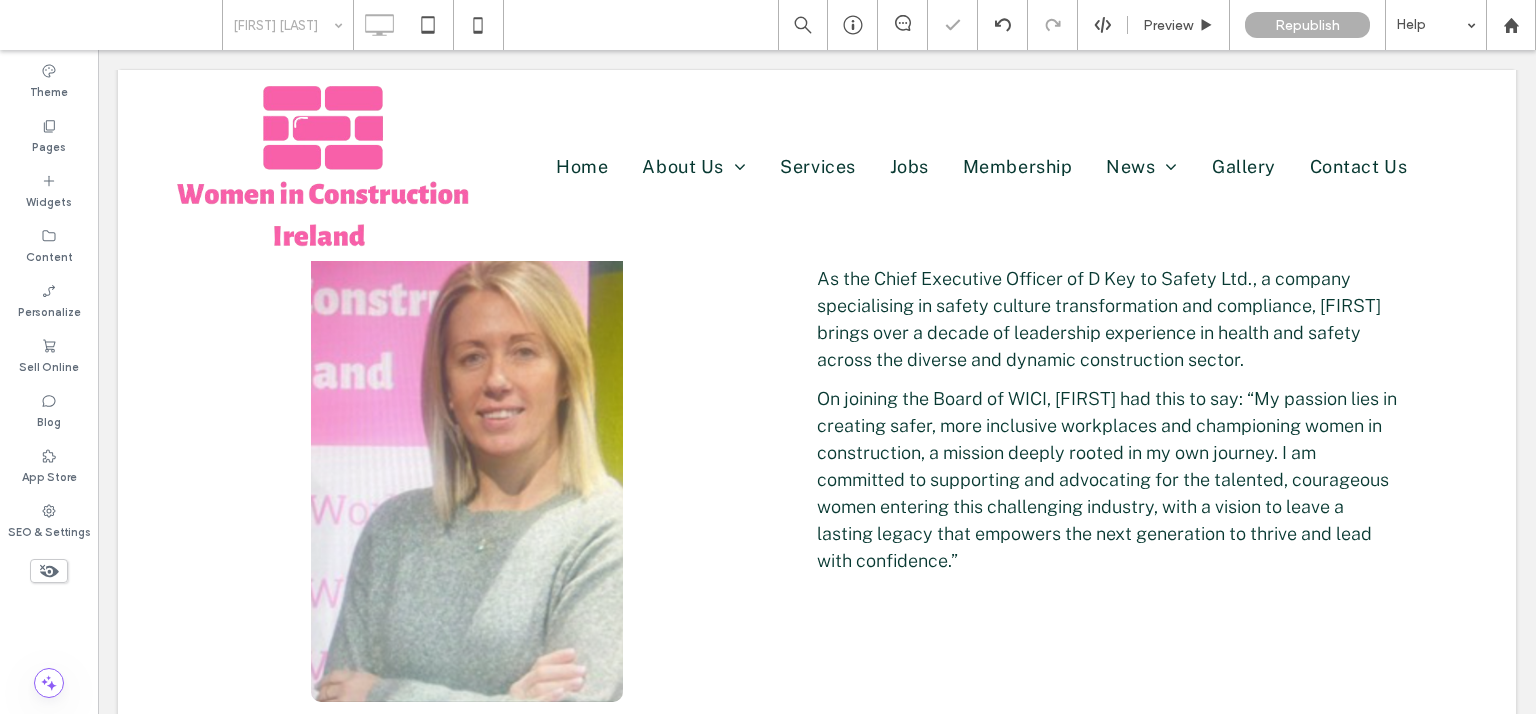 scroll, scrollTop: 447, scrollLeft: 0, axis: vertical 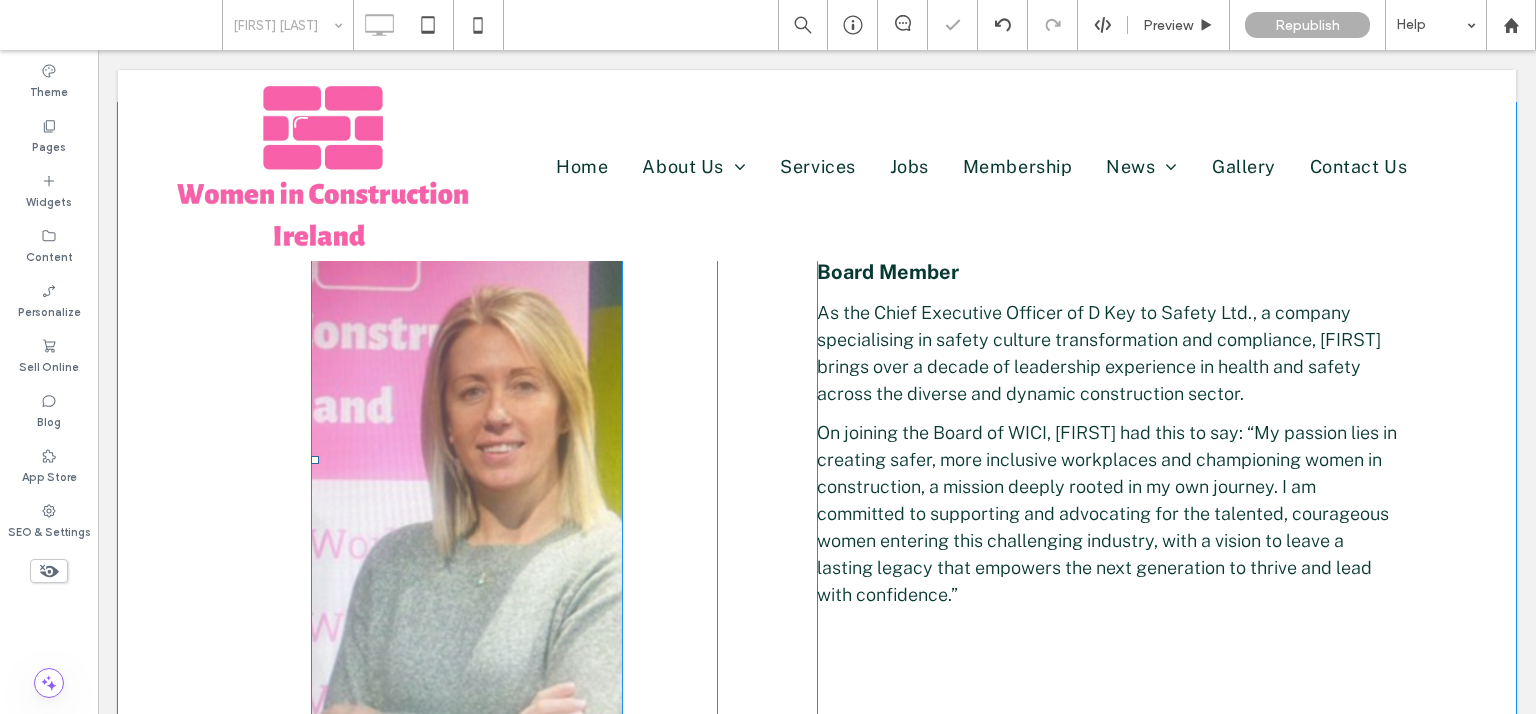 click at bounding box center (467, 459) 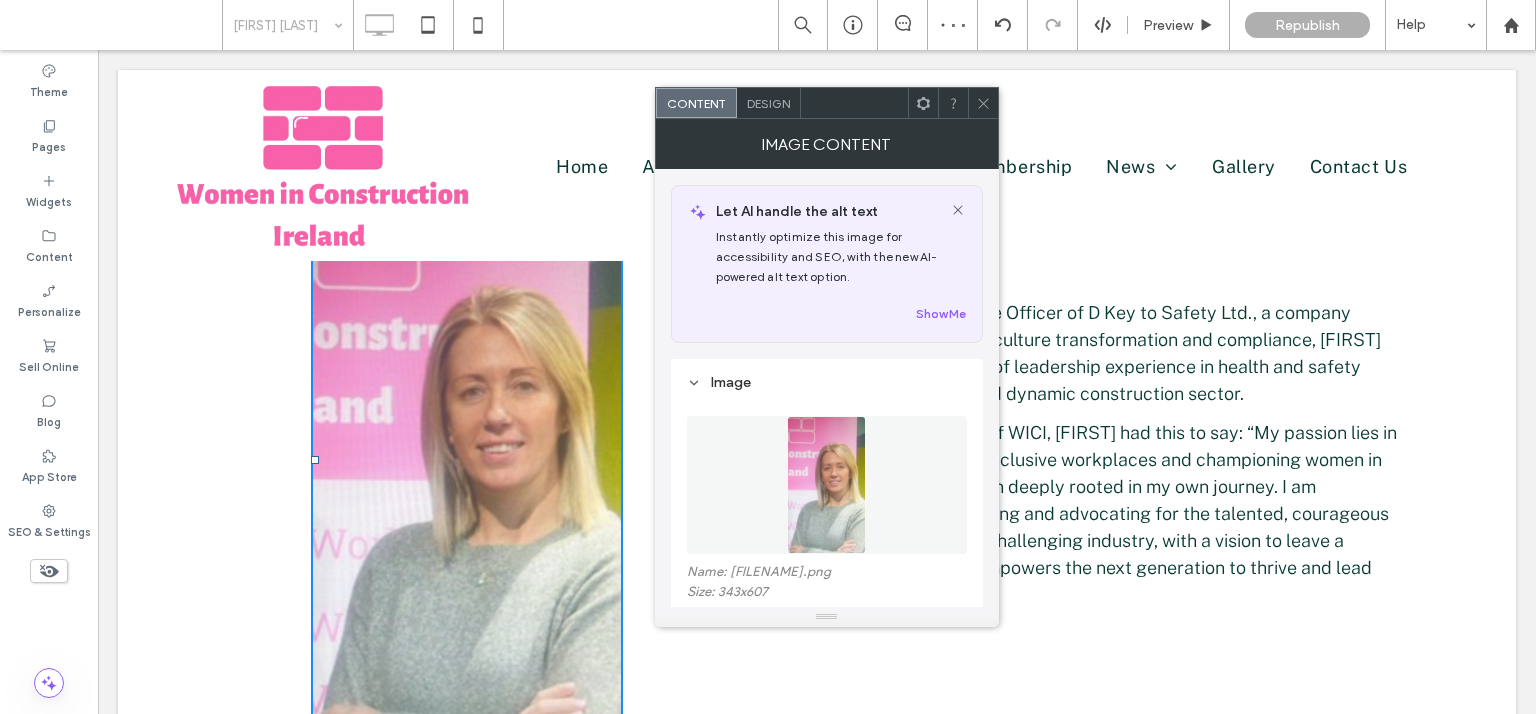 click at bounding box center (467, 459) 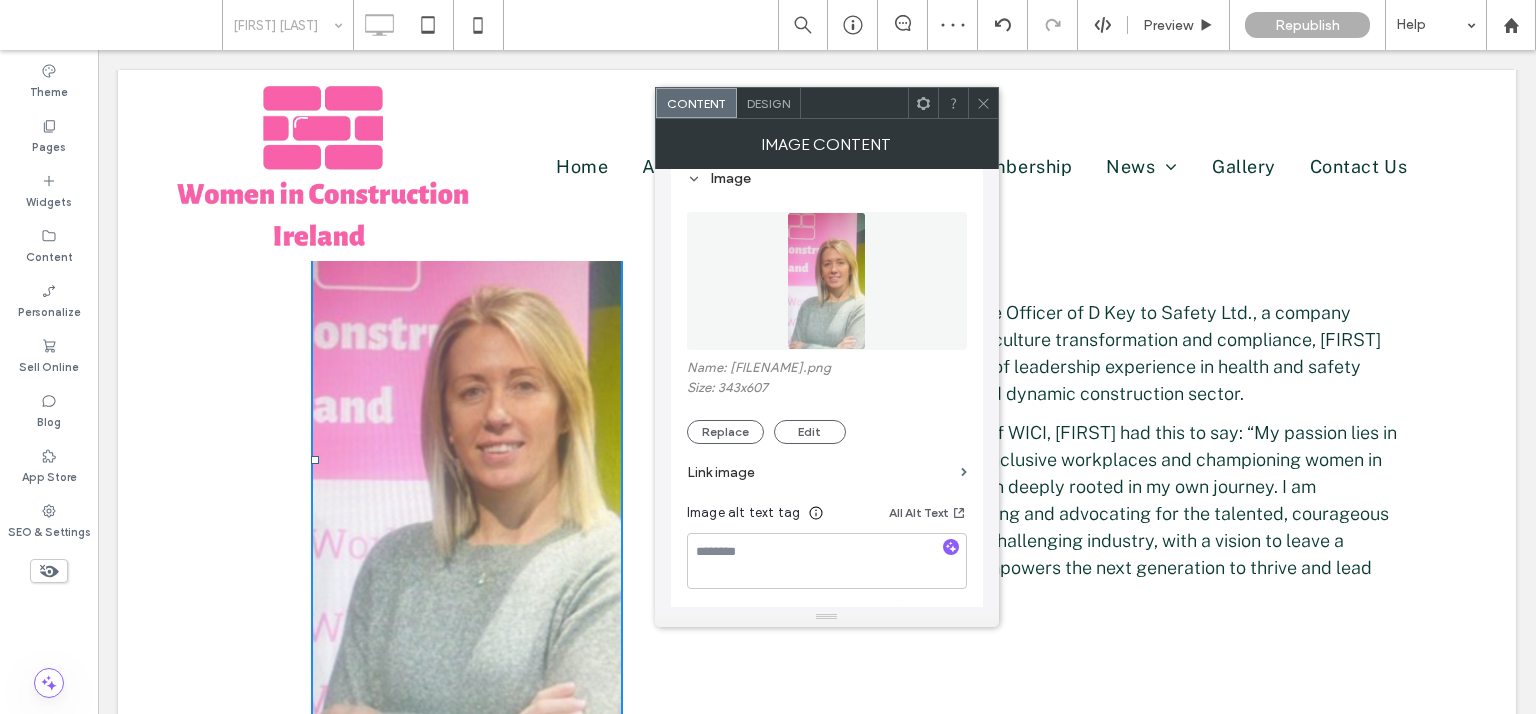 scroll, scrollTop: 400, scrollLeft: 0, axis: vertical 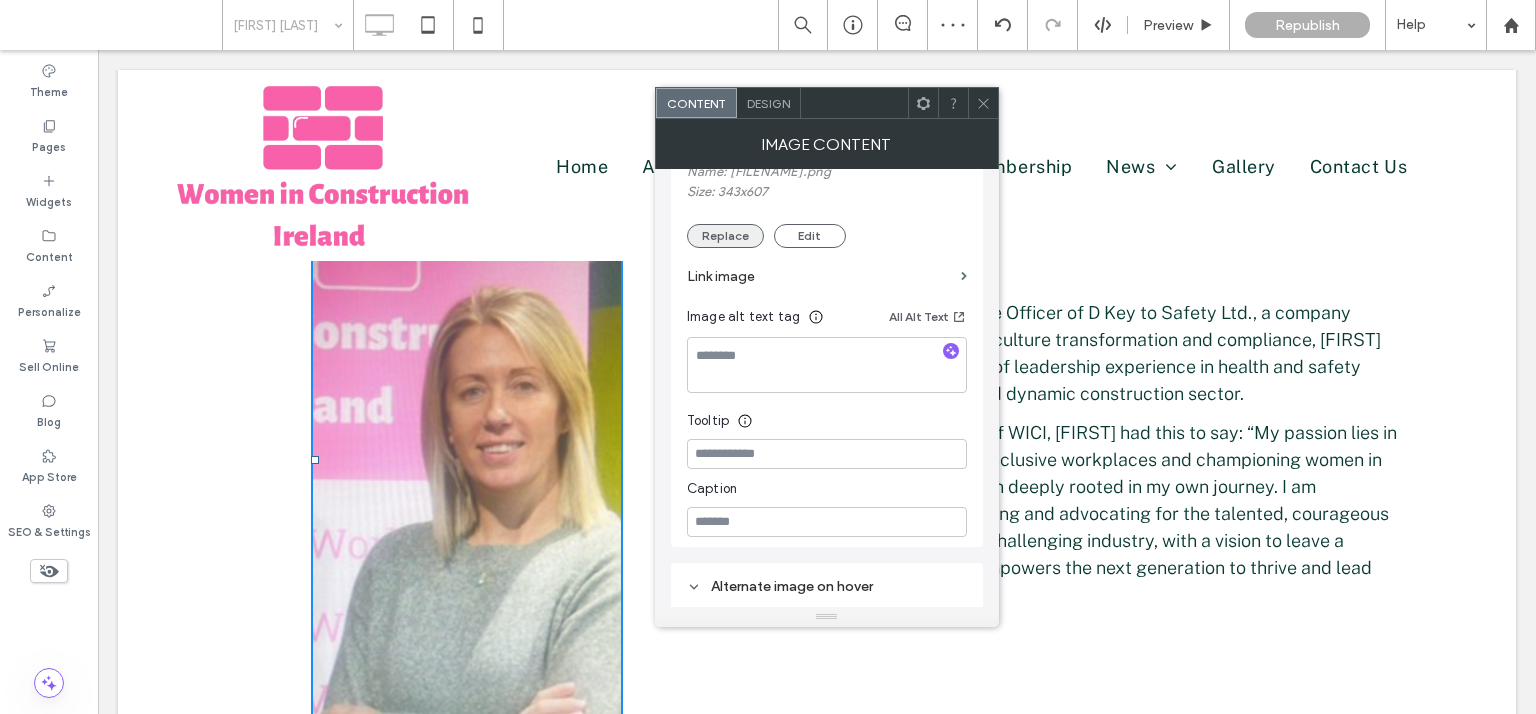 click on "Replace" at bounding box center [725, 236] 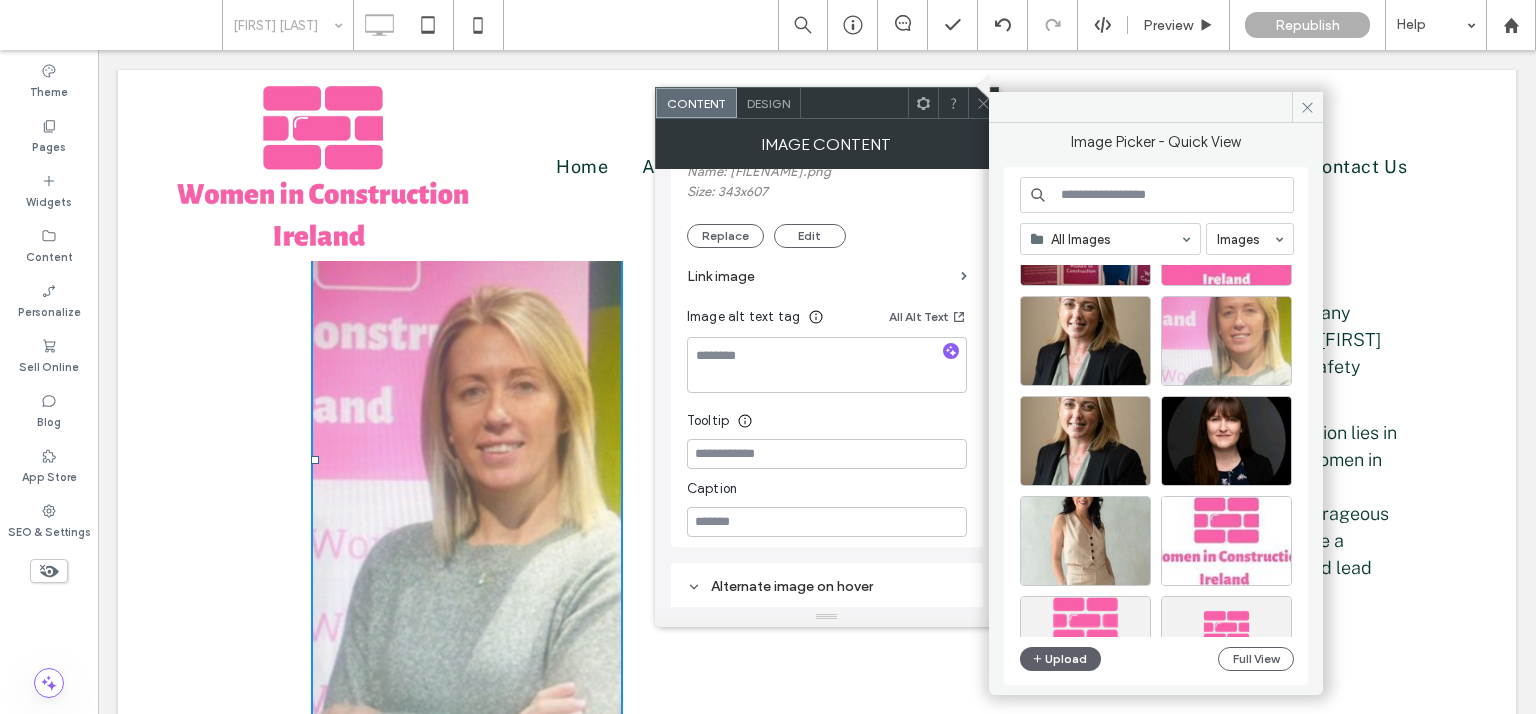 scroll, scrollTop: 4457, scrollLeft: 0, axis: vertical 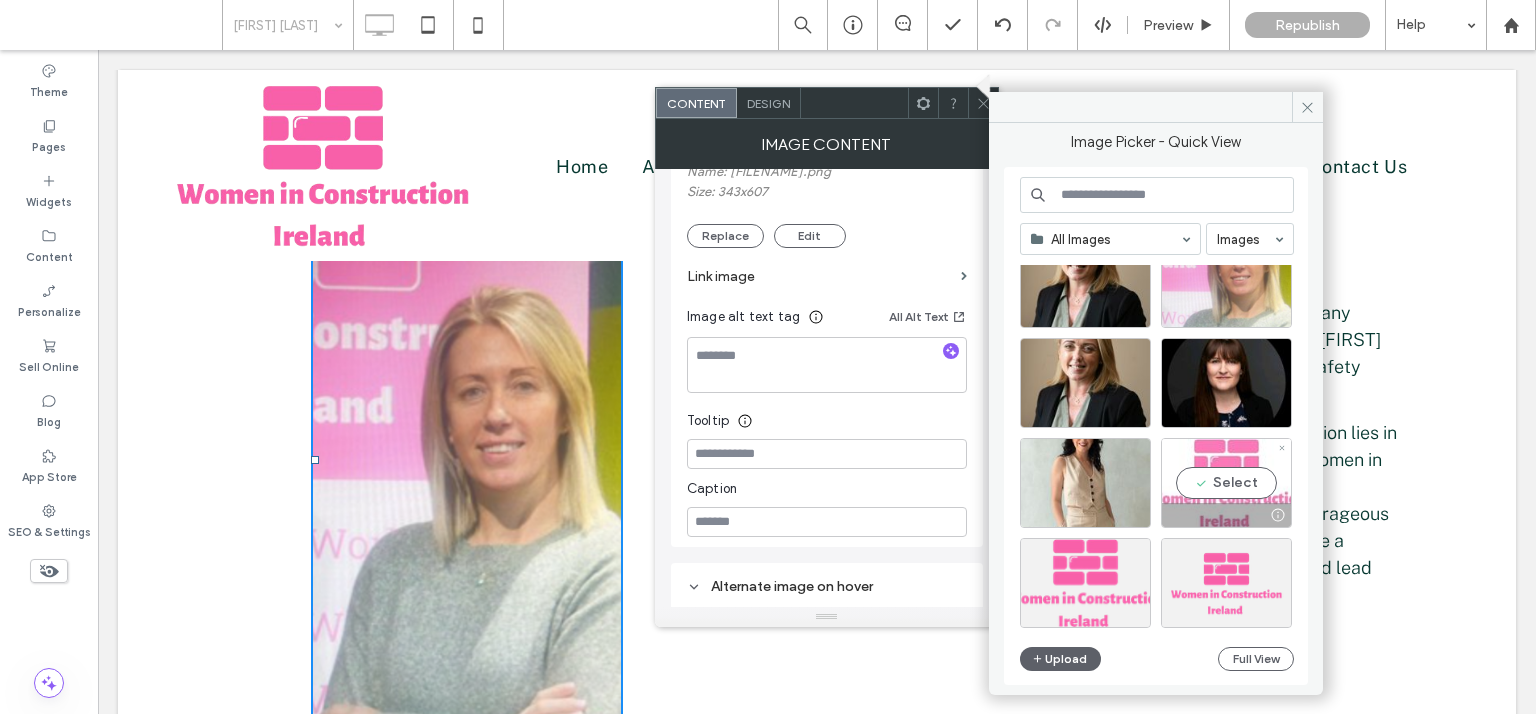 click on "Select" at bounding box center (1226, 483) 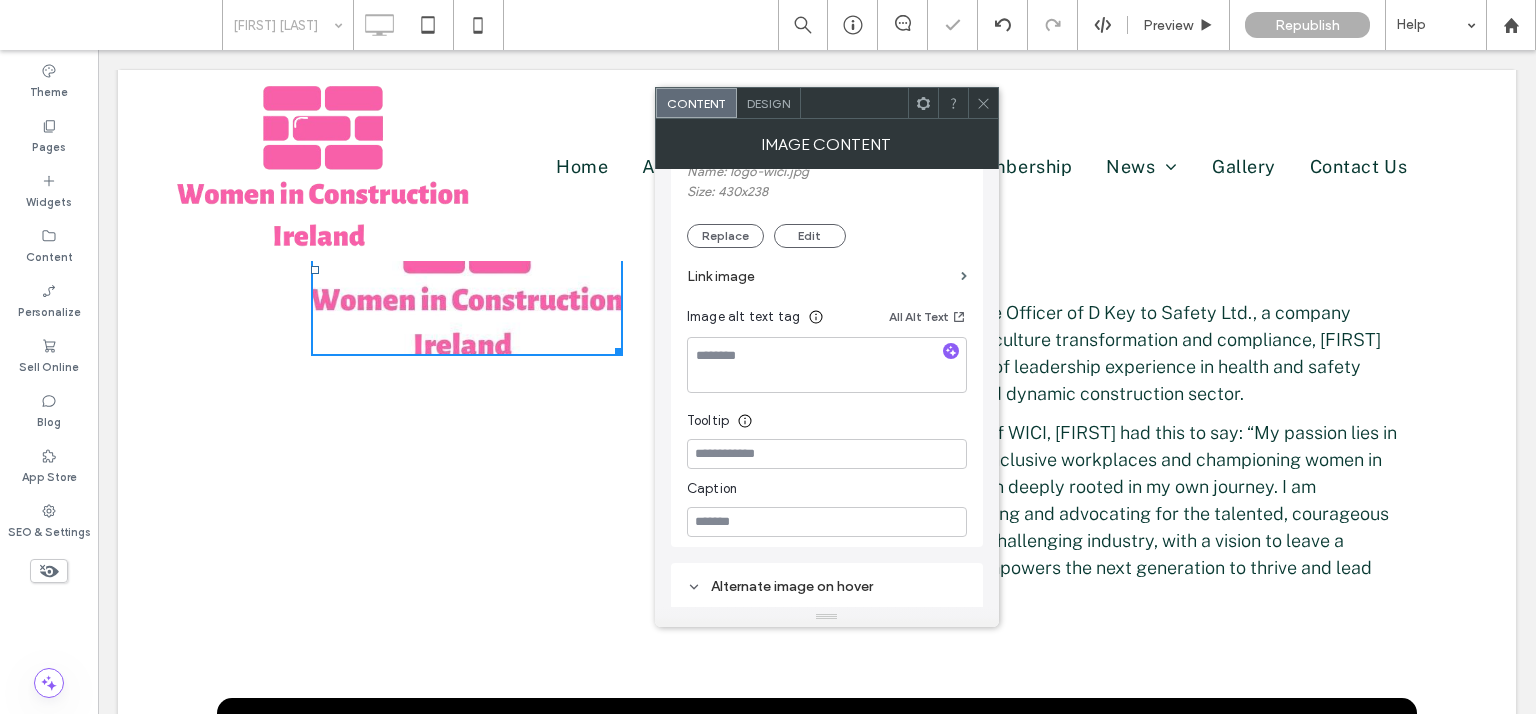 click 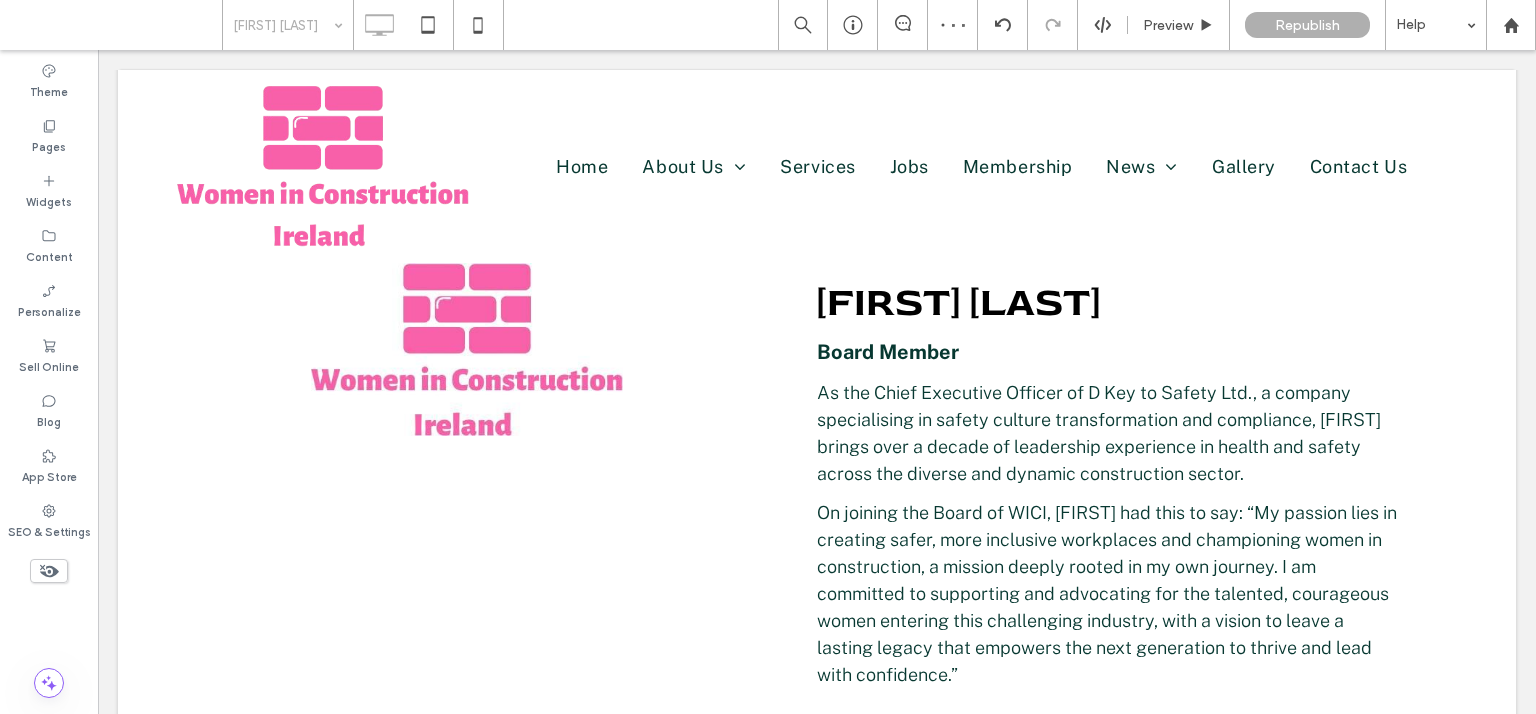 scroll, scrollTop: 383, scrollLeft: 0, axis: vertical 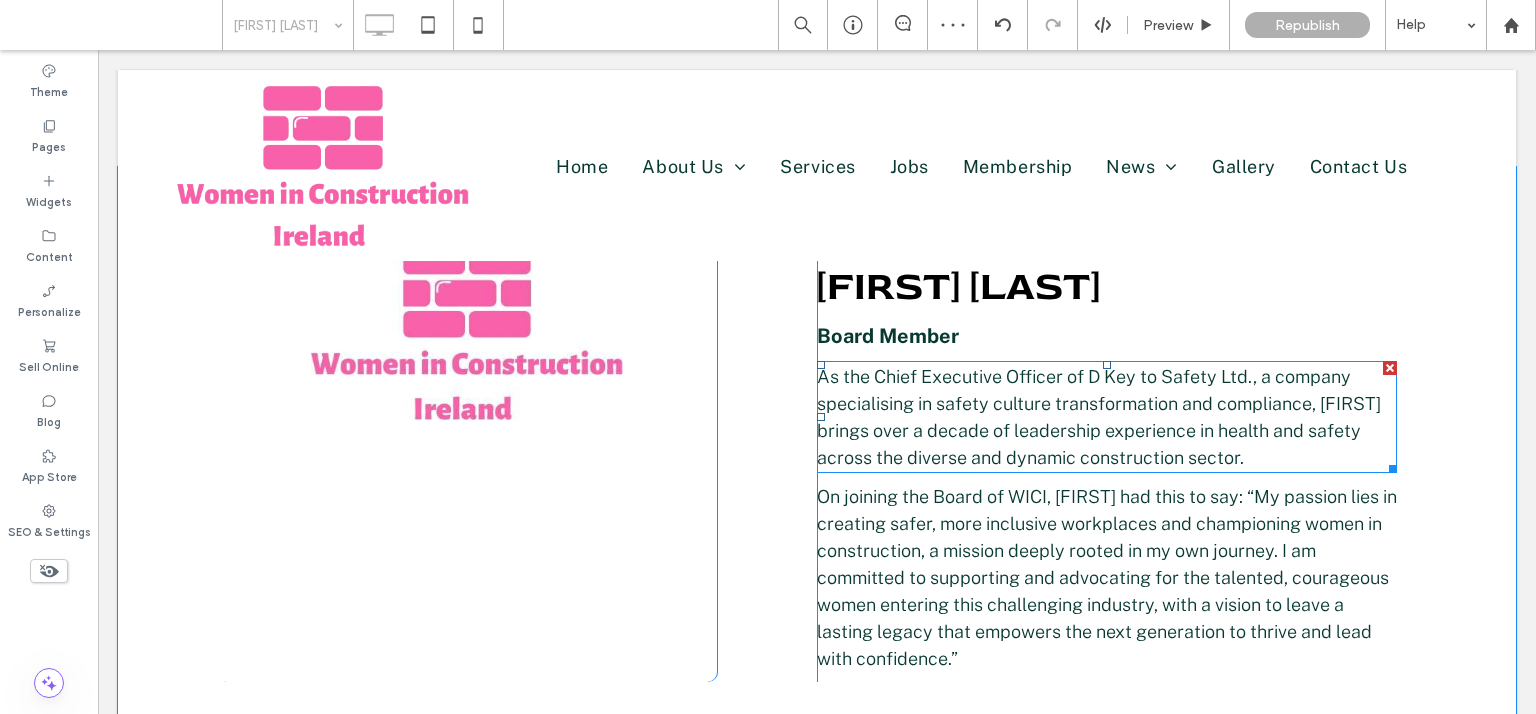 click on "As the Chief Executive Officer of D Key to Safety Ltd., a company specialising in safety culture transformation and compliance, [FIRST] brings over a decade of leadership experience in health and safety across the diverse and dynamic construction sector." at bounding box center (1099, 417) 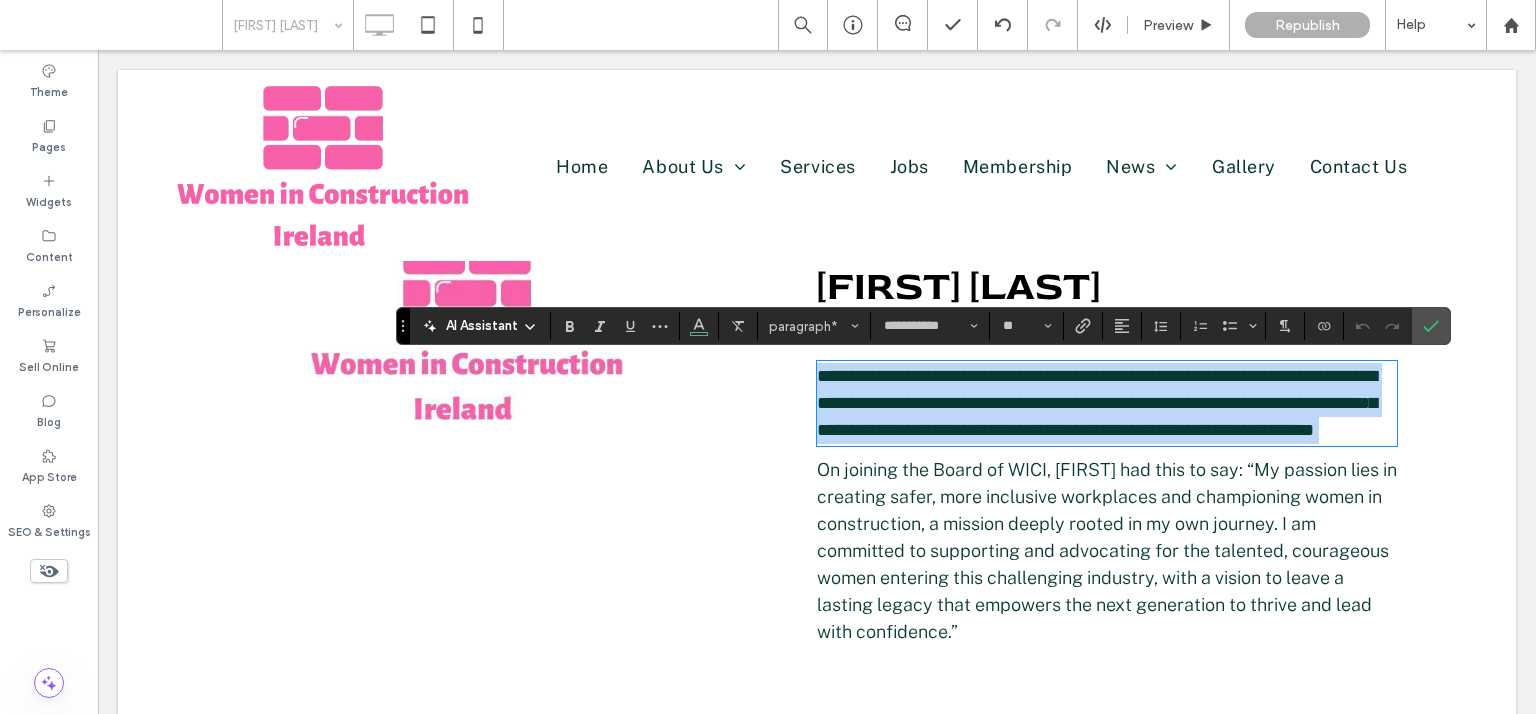 scroll, scrollTop: 0, scrollLeft: 0, axis: both 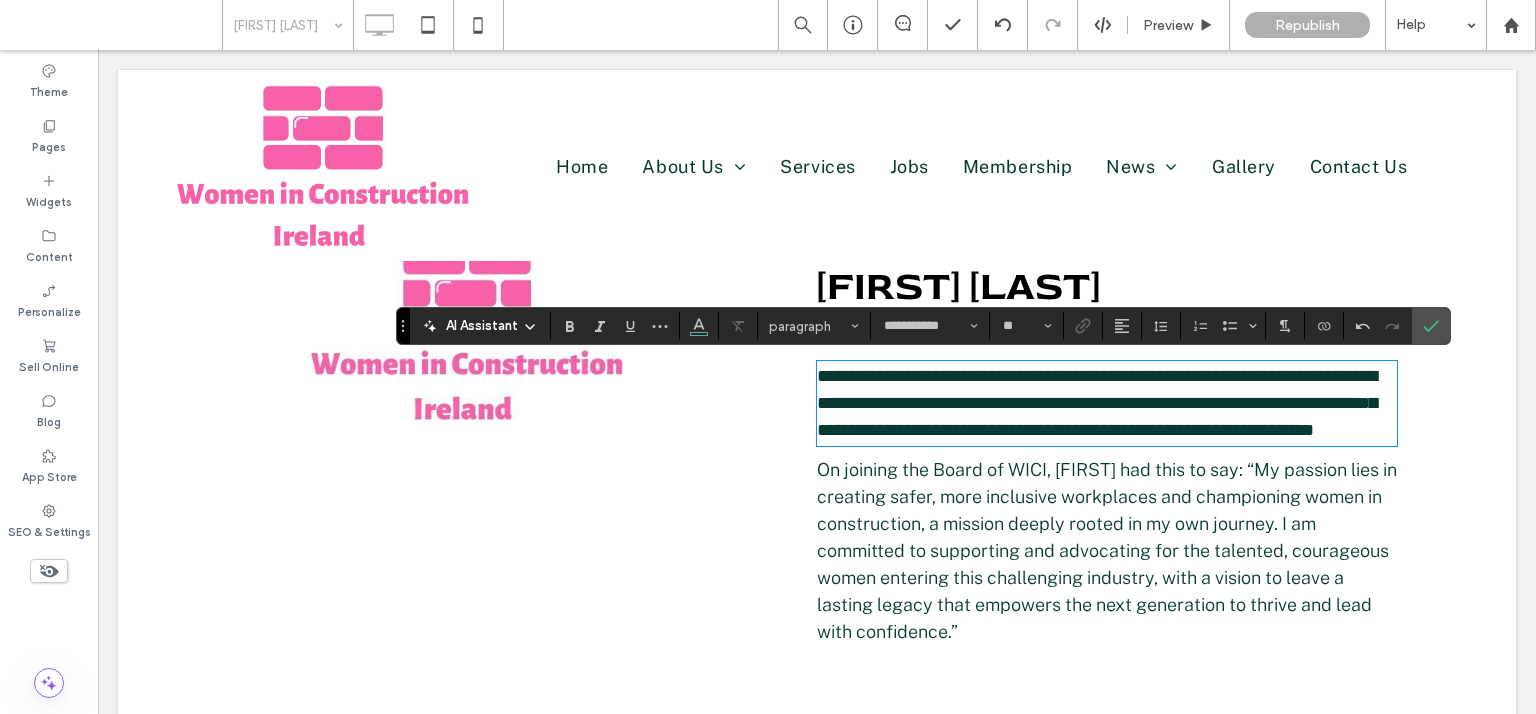 click on "On joining the Board of WICI, [FIRST] had this to say: “My passion lies in creating safer, more inclusive workplaces and championing women in construction, a mission deeply rooted in my own journey. I am committed to supporting and advocating for the talented, courageous women entering this challenging industry, with a vision to leave a lasting legacy that empowers the next generation to thrive and lead with confidence.”" at bounding box center [1107, 550] 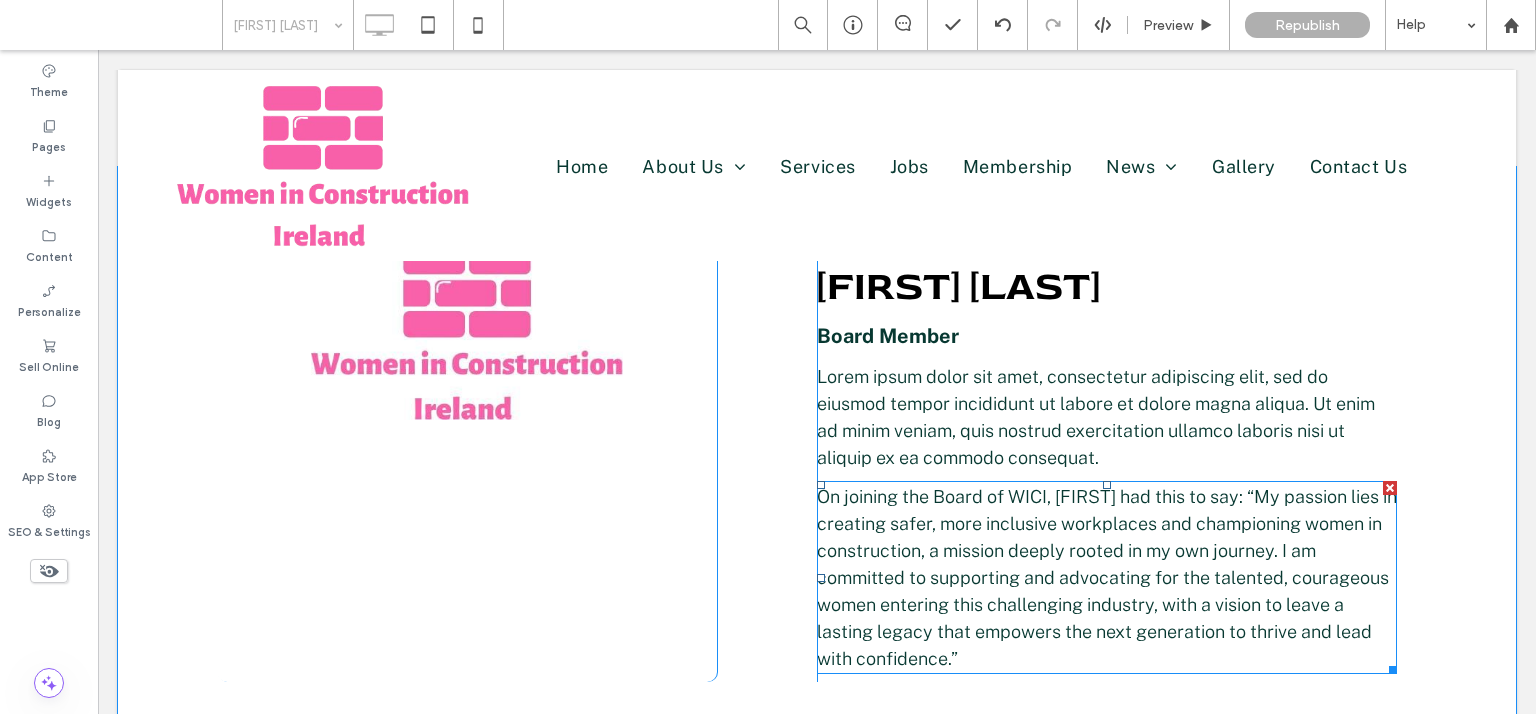 click on "On joining the Board of WICI, [FIRST] had this to say: “My passion lies in creating safer, more inclusive workplaces and championing women in construction, a mission deeply rooted in my own journey. I am committed to supporting and advocating for the talented, courageous women entering this challenging industry, with a vision to leave a lasting legacy that empowers the next generation to thrive and lead with confidence.”" at bounding box center [1107, 577] 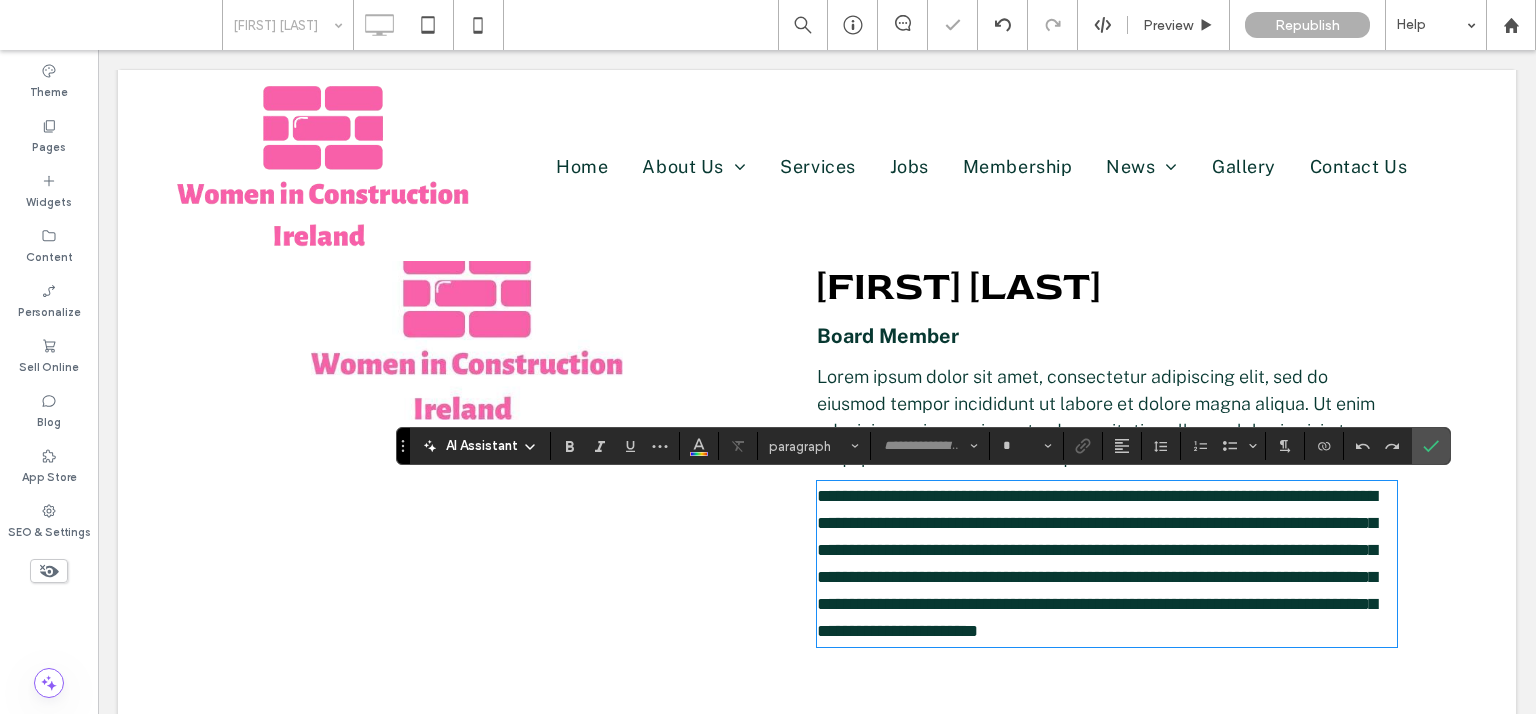 type on "**********" 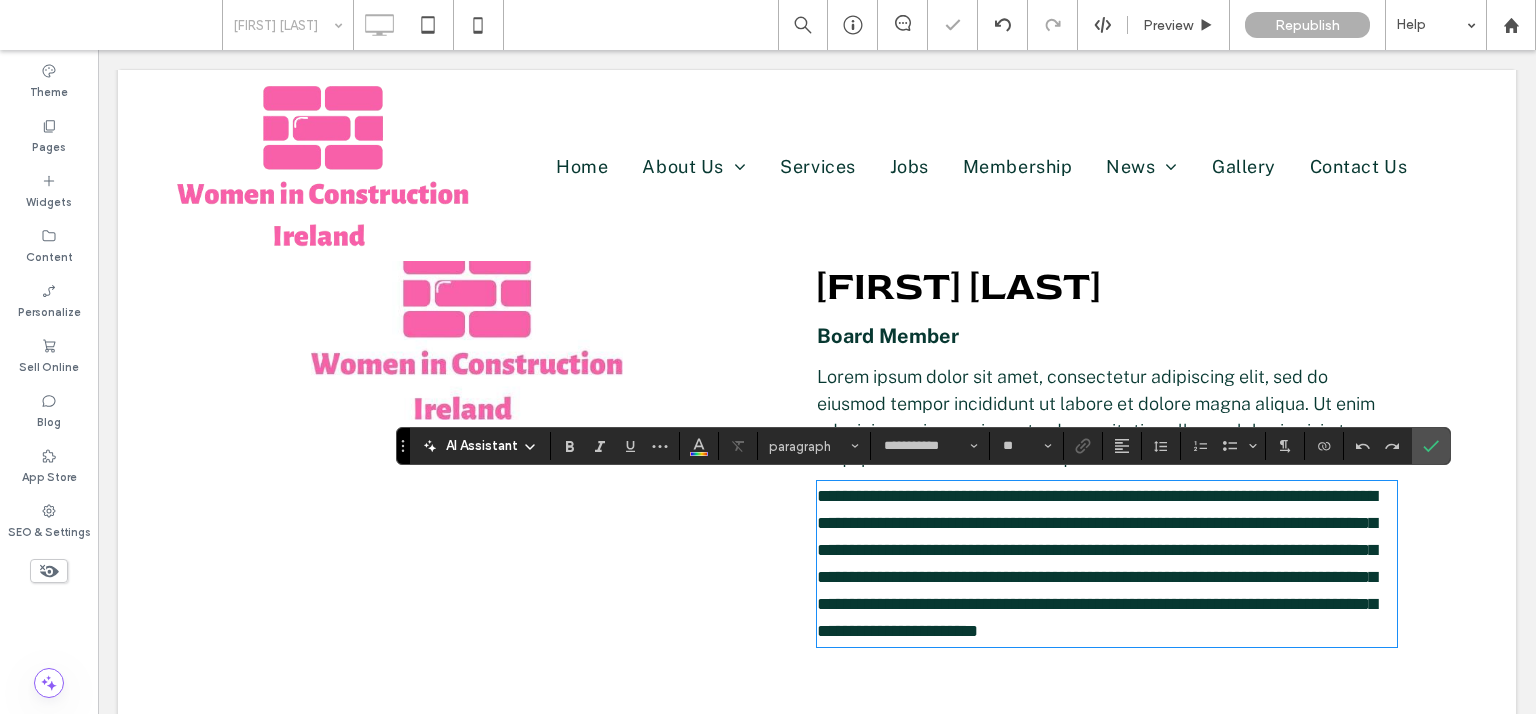 scroll, scrollTop: 0, scrollLeft: 0, axis: both 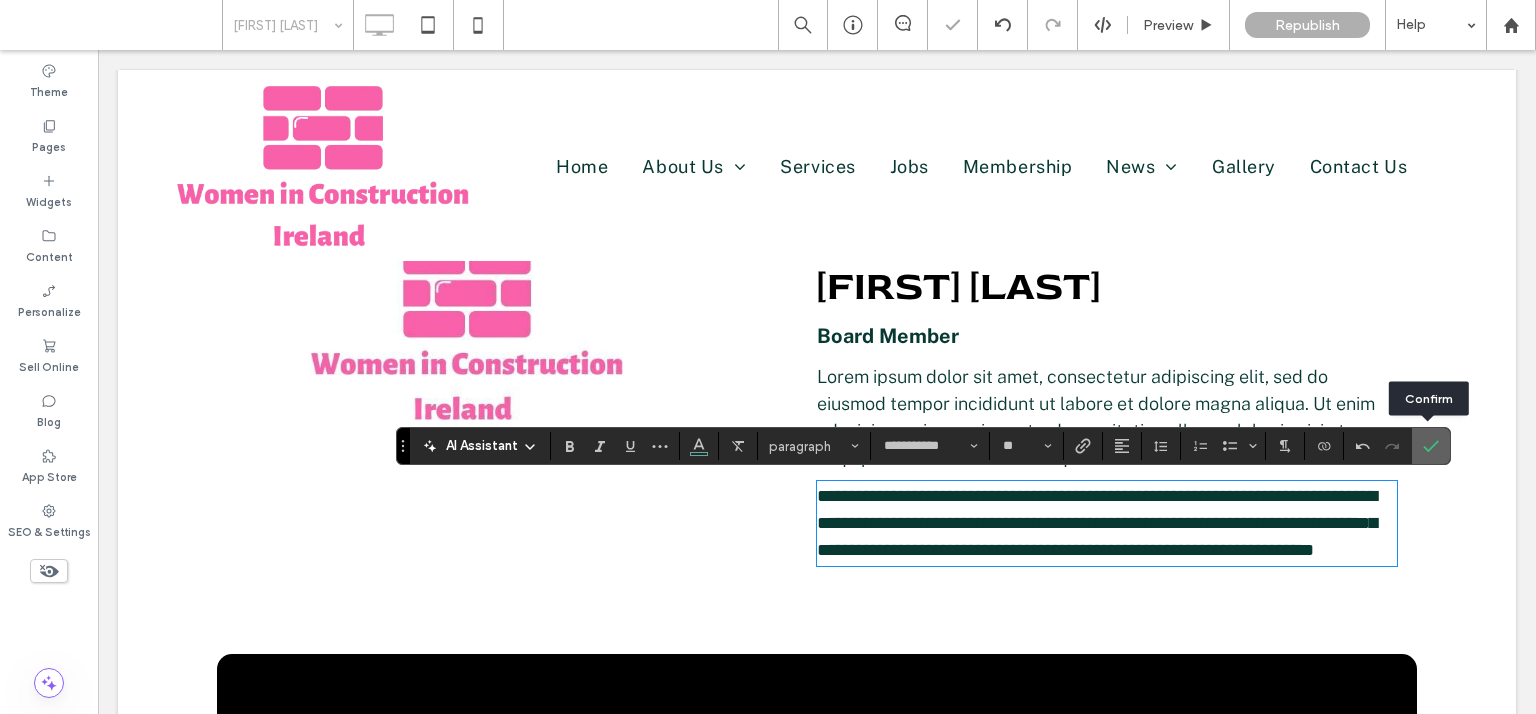 click at bounding box center [1431, 446] 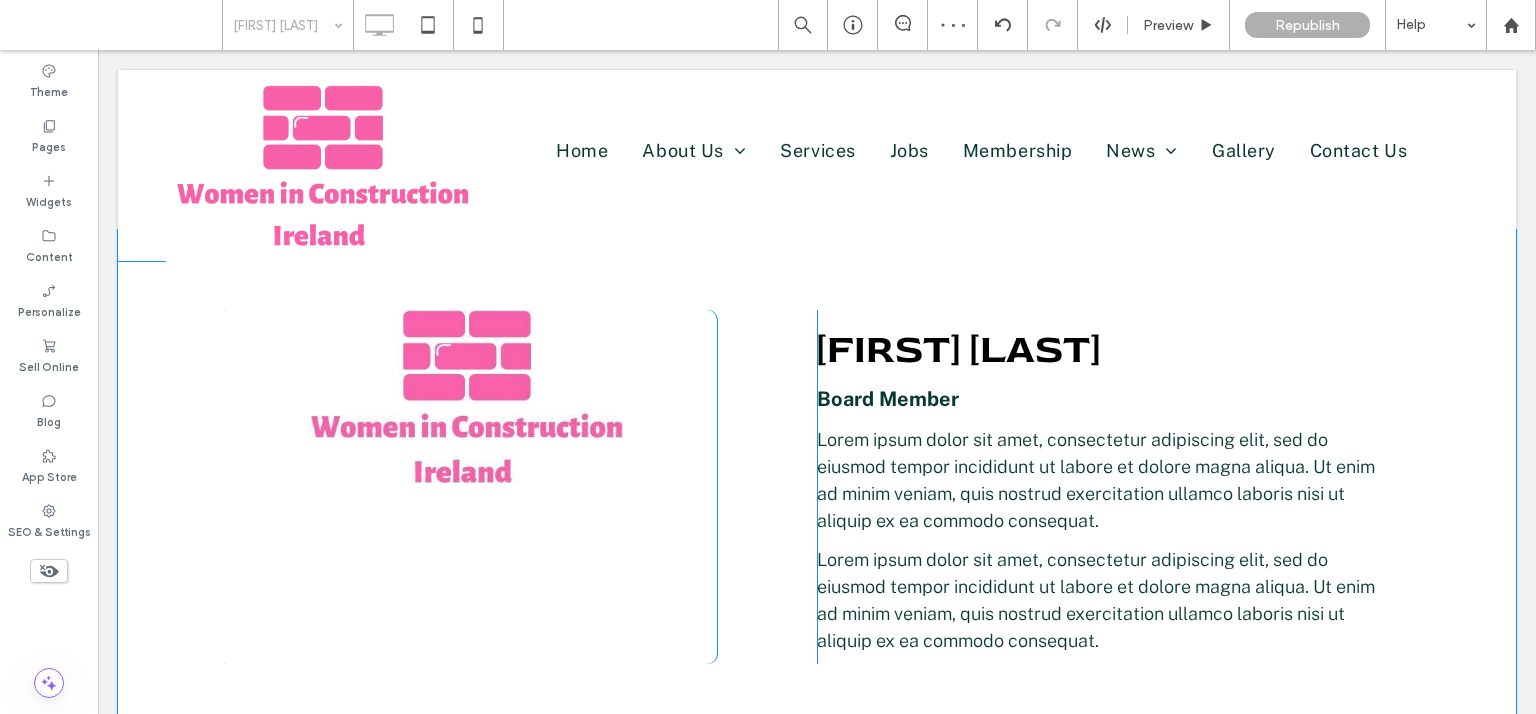 scroll, scrollTop: 417, scrollLeft: 0, axis: vertical 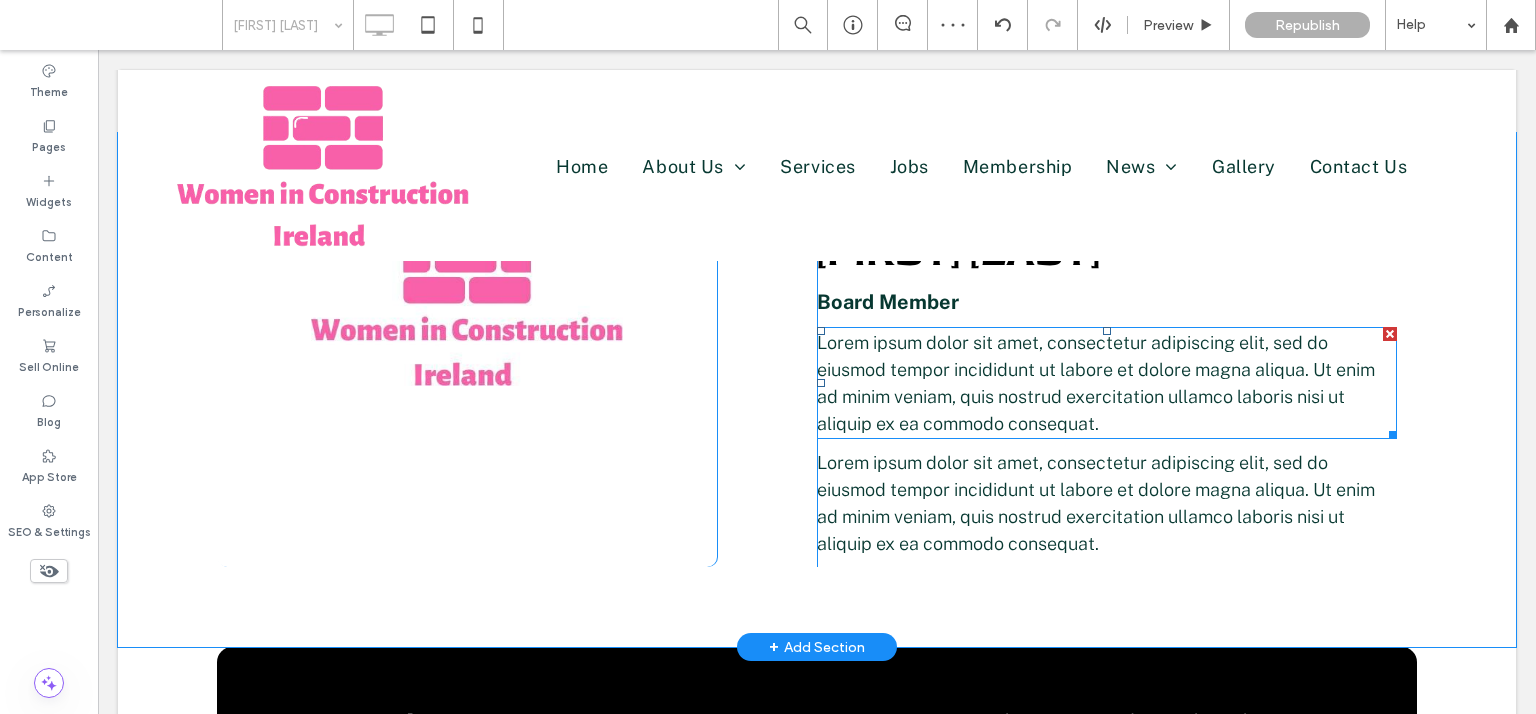 click at bounding box center (1390, 334) 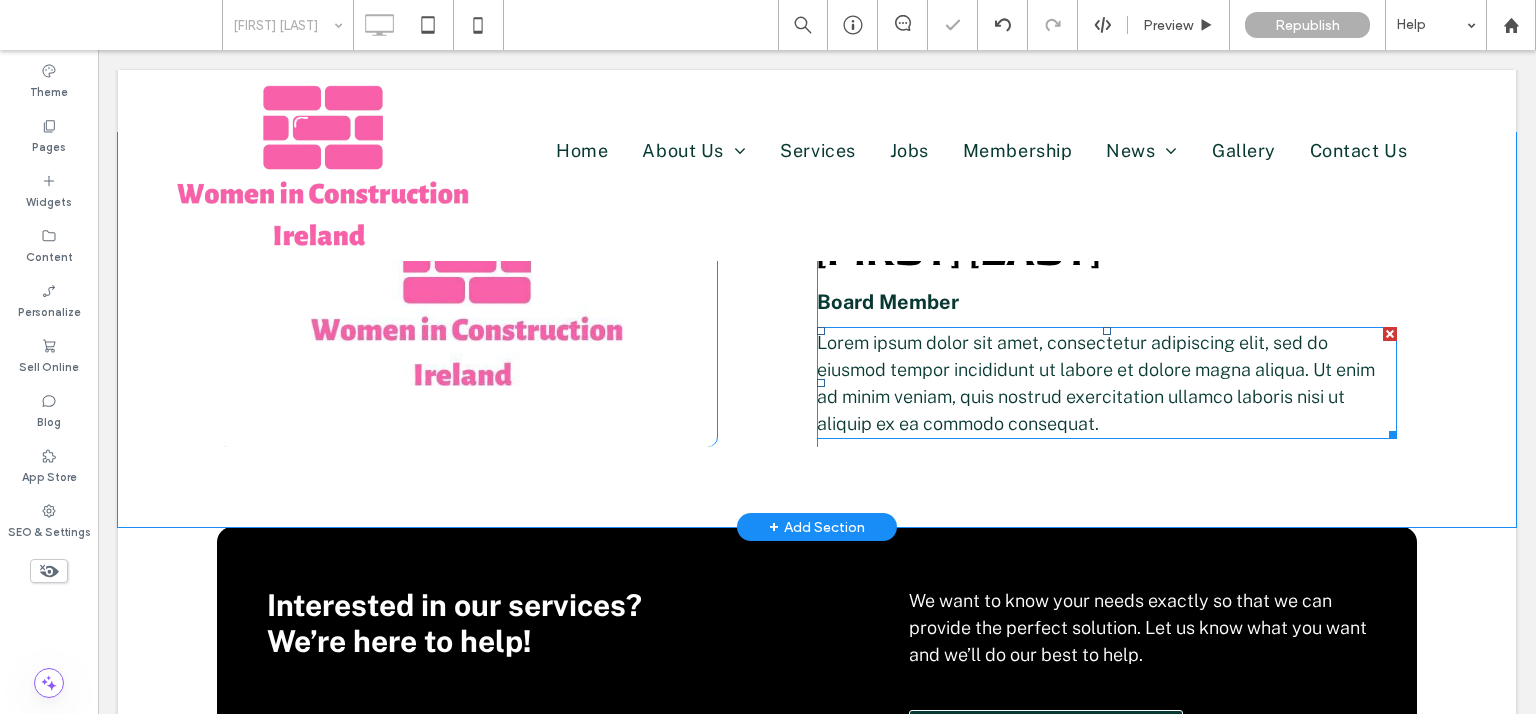 click at bounding box center [1390, 334] 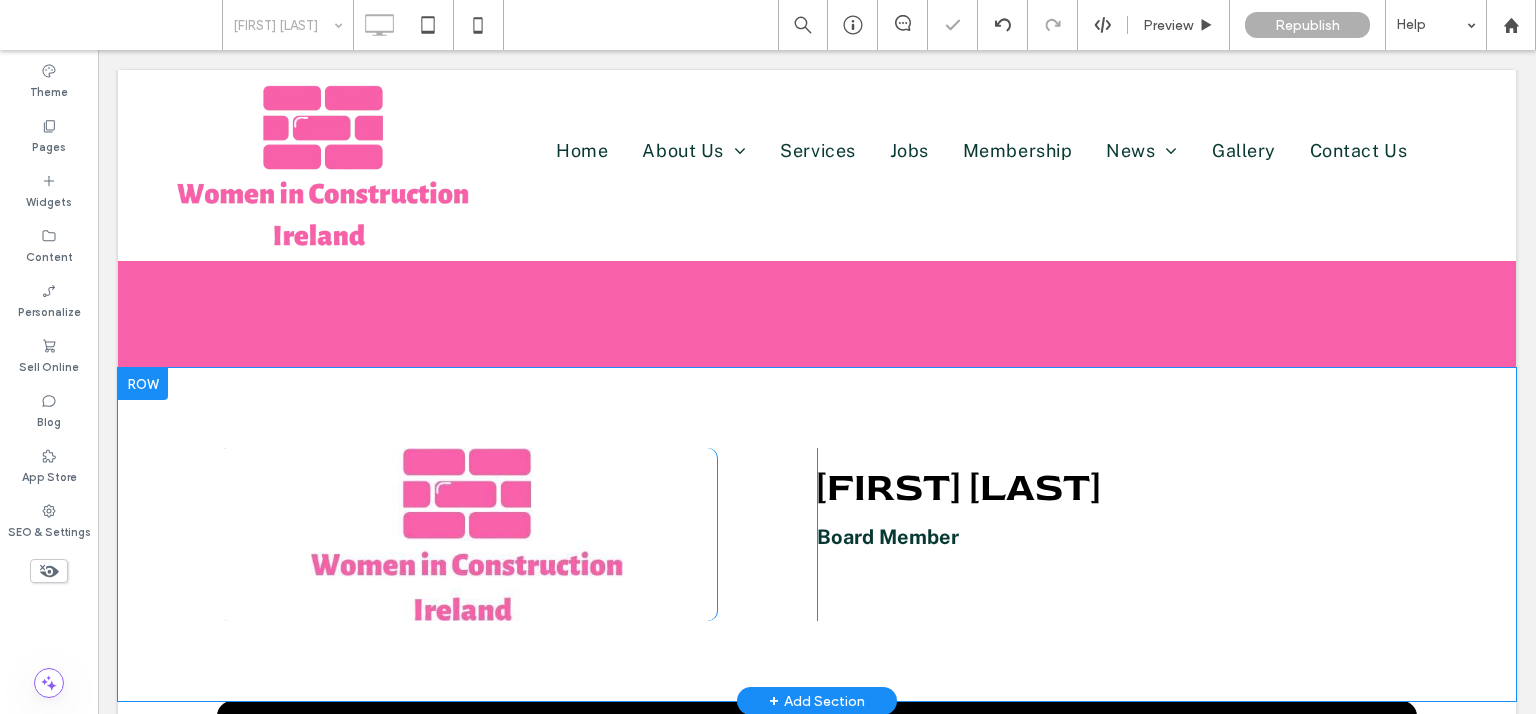 scroll, scrollTop: 163, scrollLeft: 0, axis: vertical 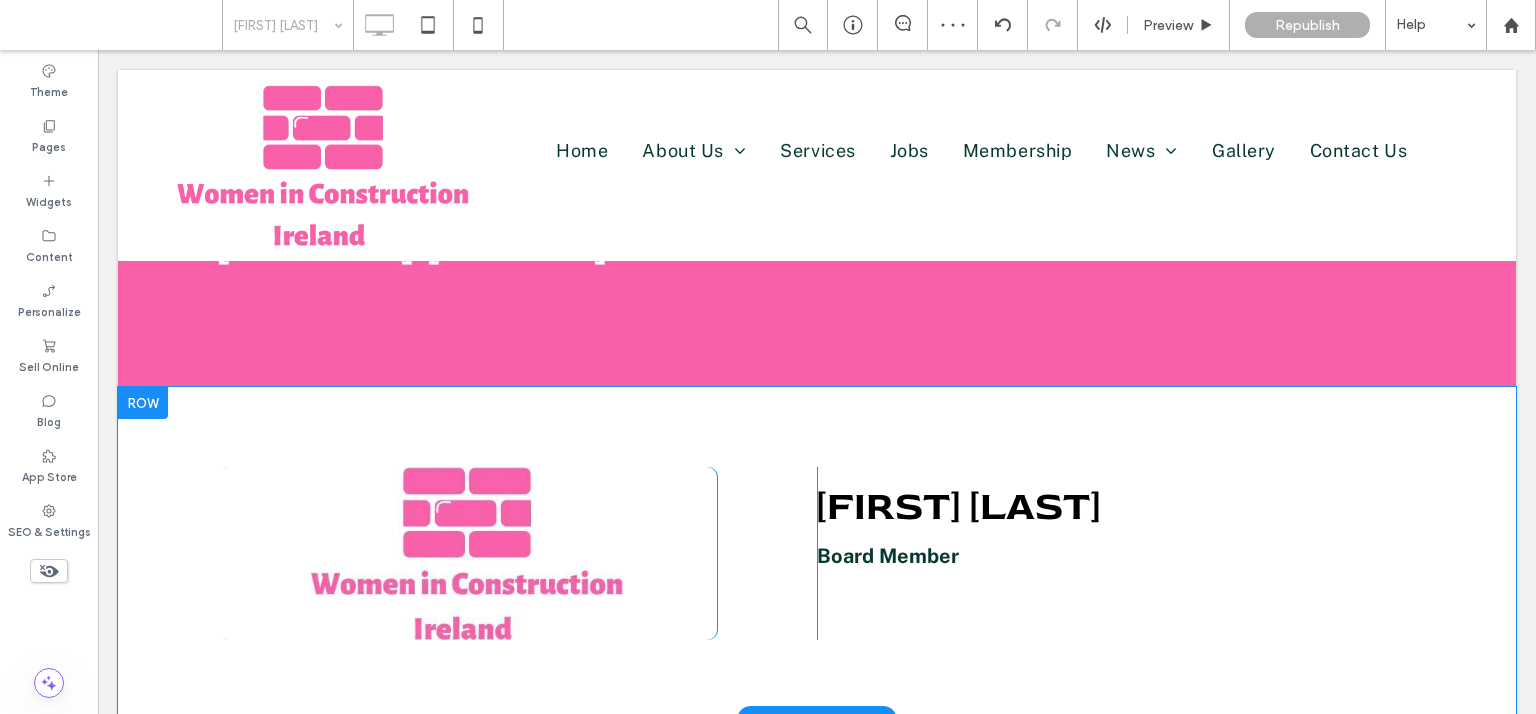 click at bounding box center [283, 25] 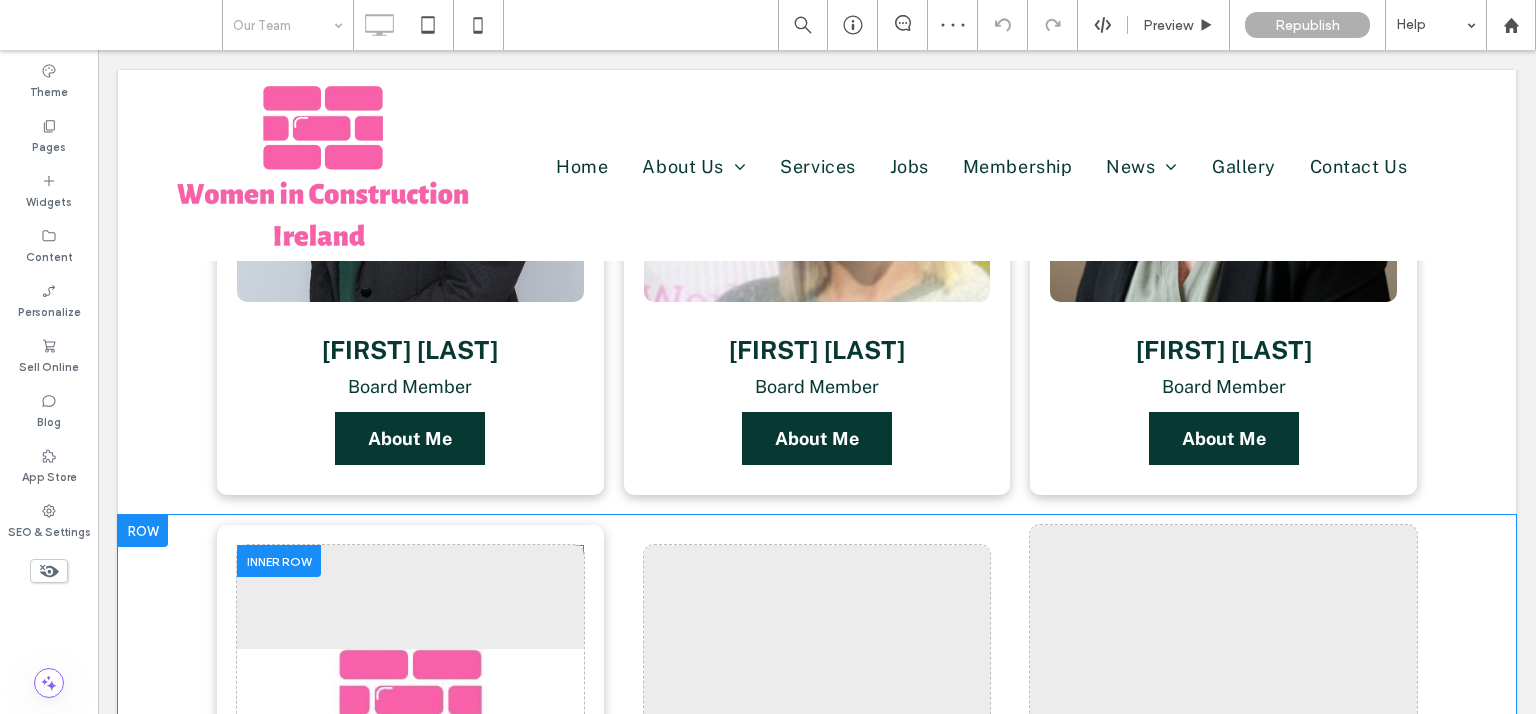 scroll, scrollTop: 2088, scrollLeft: 0, axis: vertical 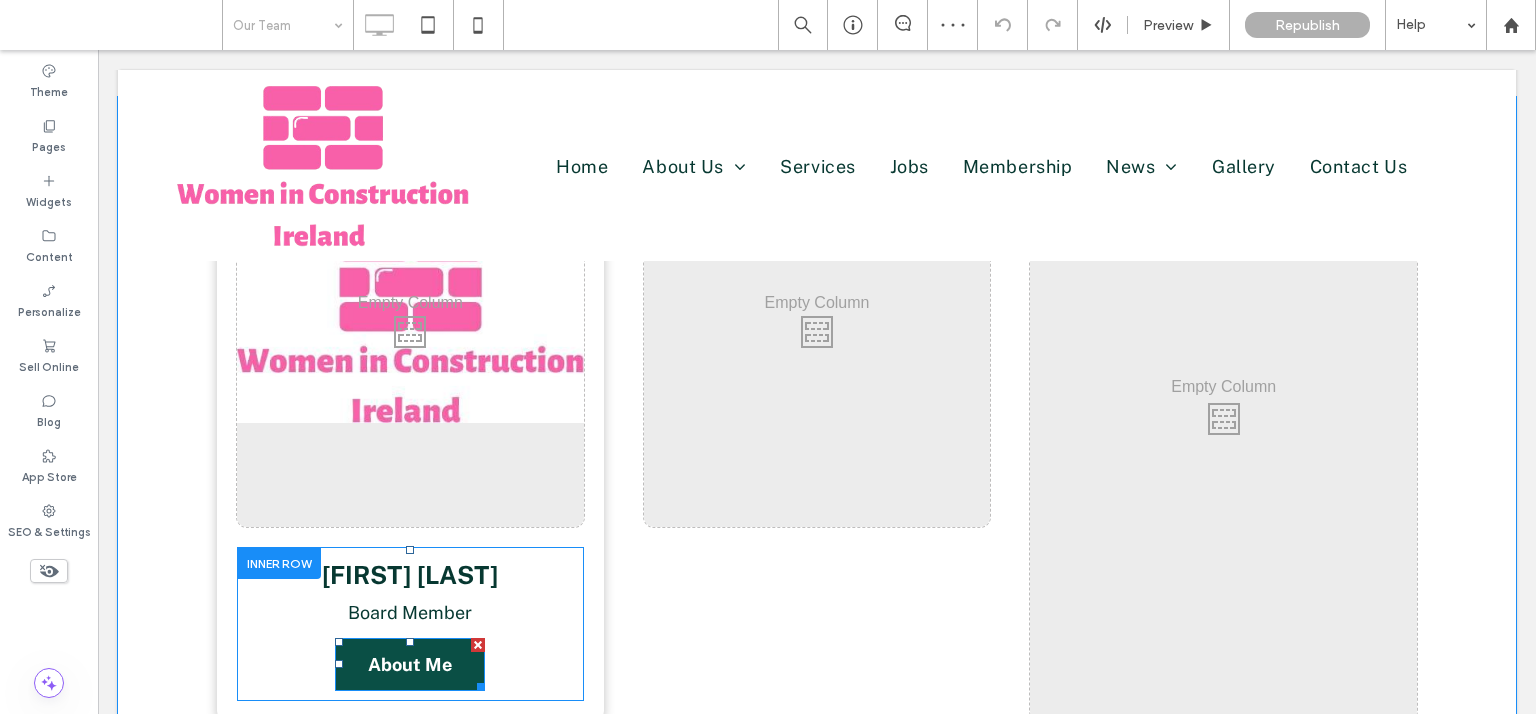 click on "About Me" at bounding box center [410, 664] 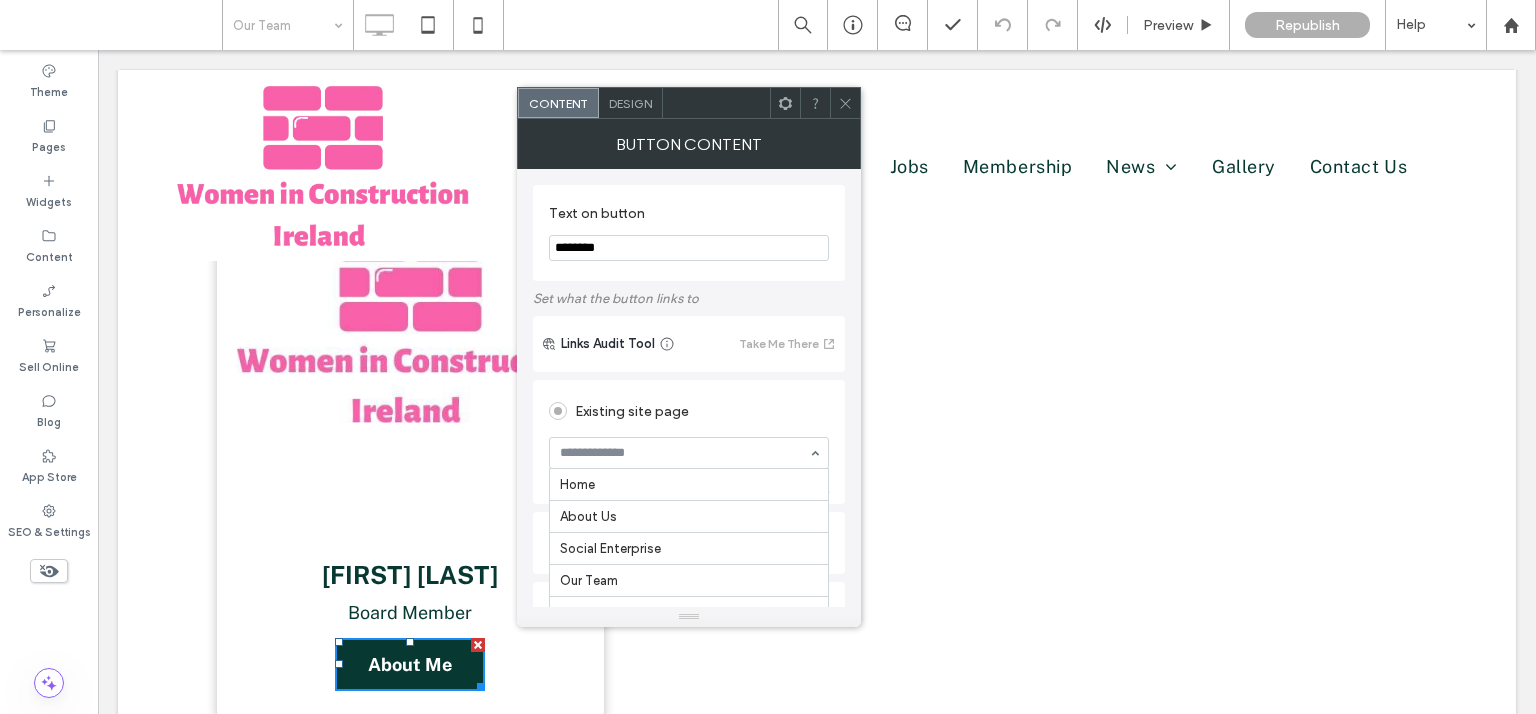 scroll, scrollTop: 262, scrollLeft: 0, axis: vertical 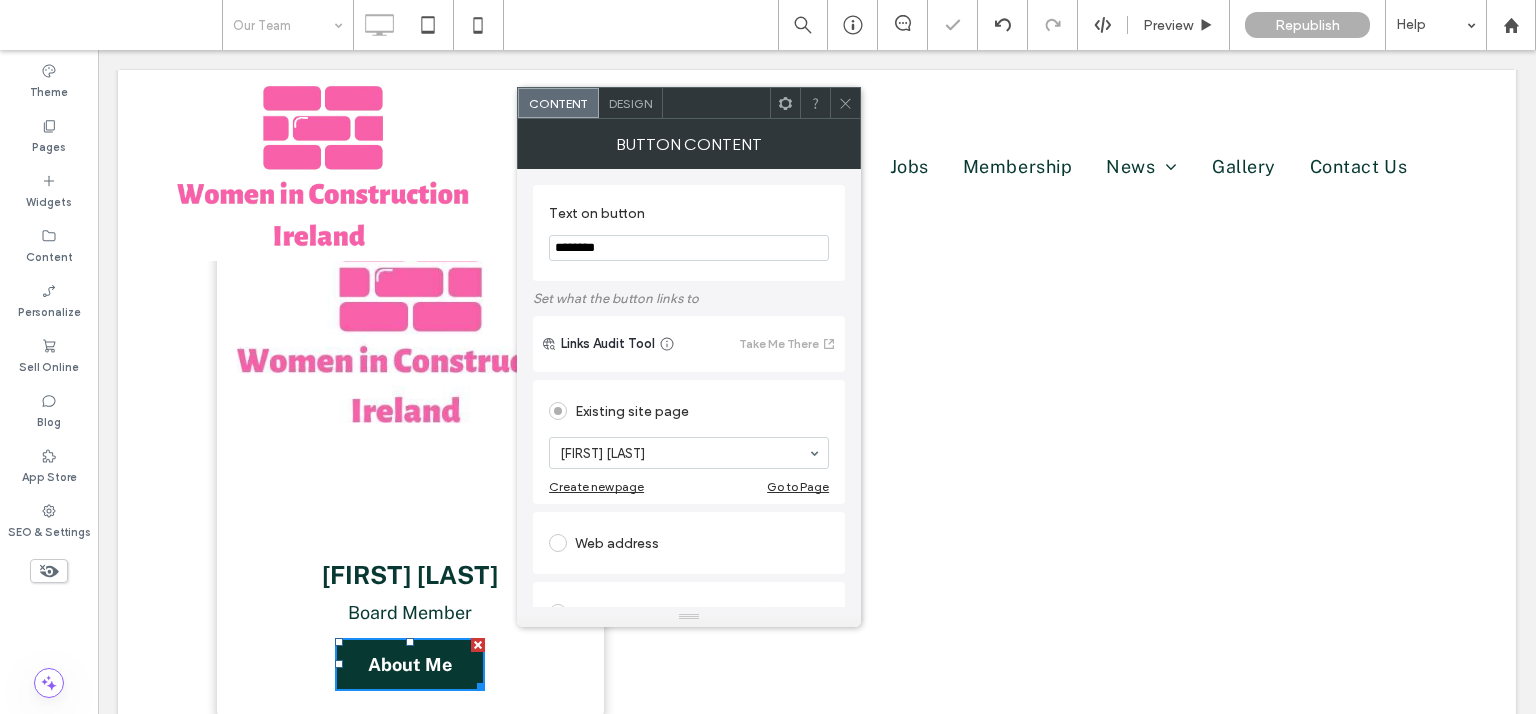 click 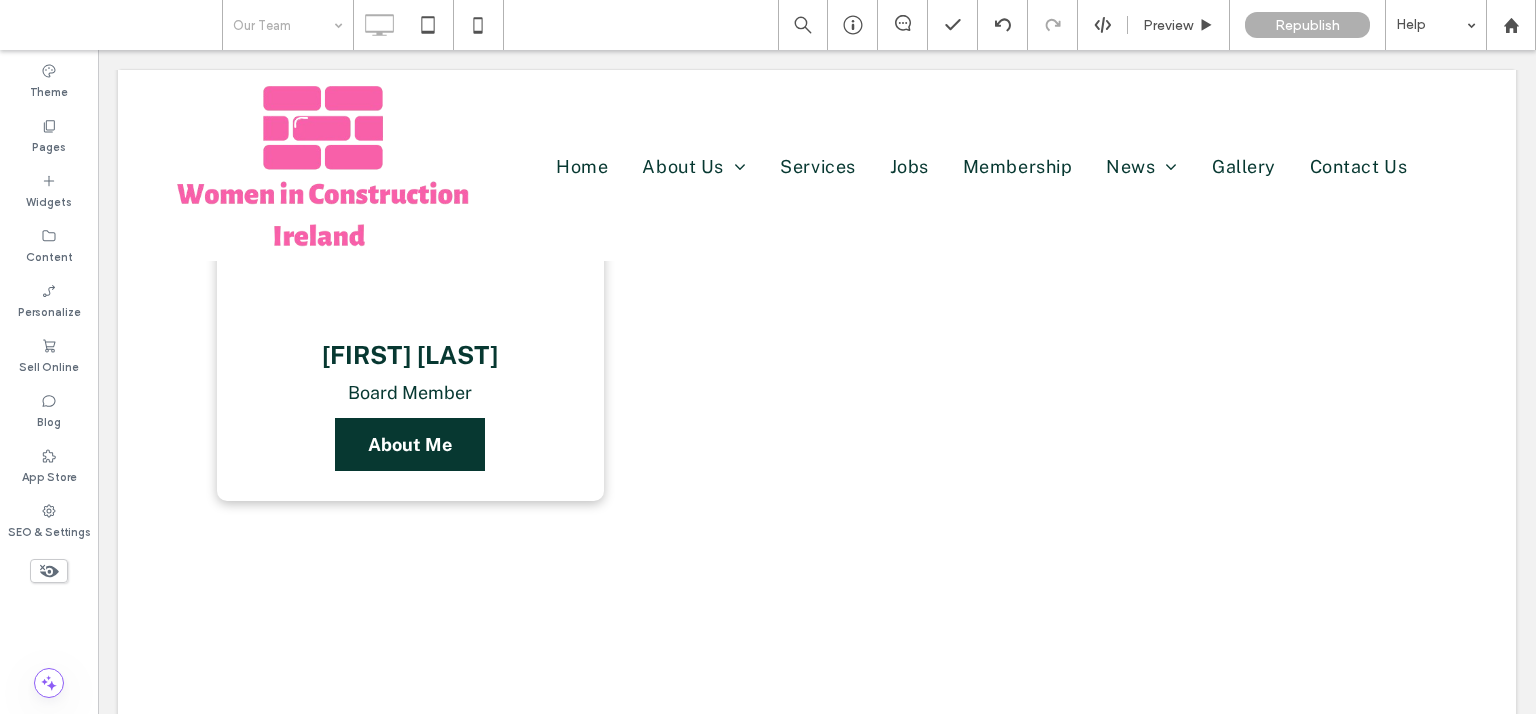 scroll, scrollTop: 2368, scrollLeft: 0, axis: vertical 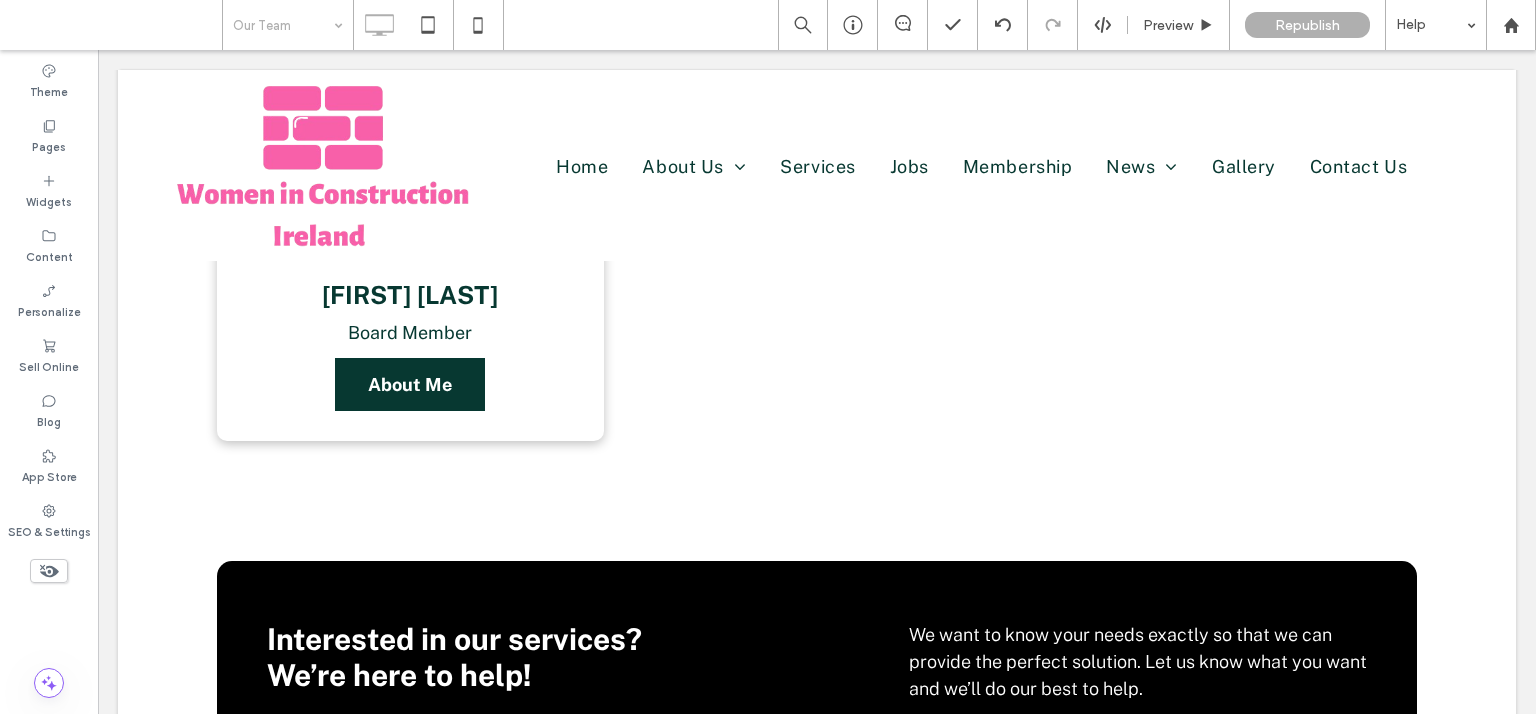 click at bounding box center (283, 25) 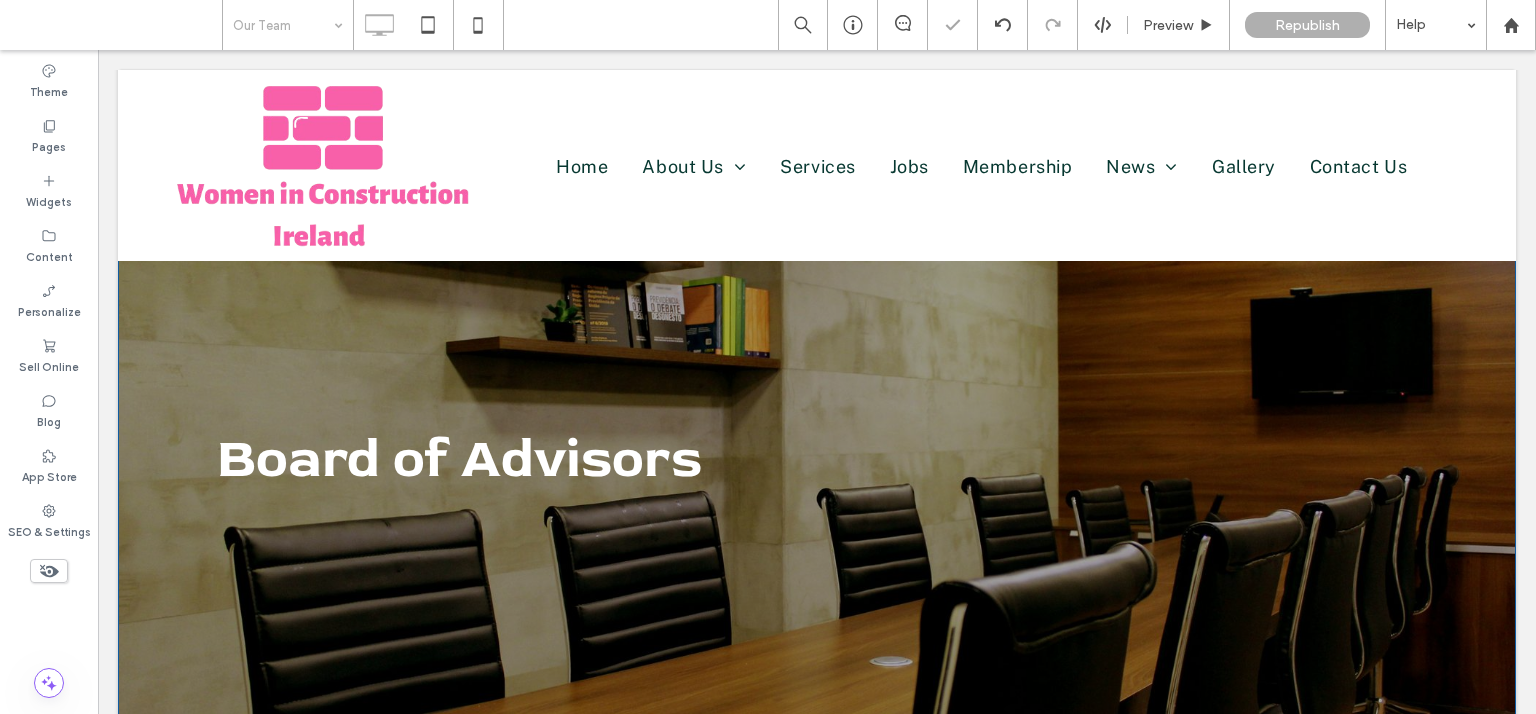 scroll, scrollTop: 0, scrollLeft: 0, axis: both 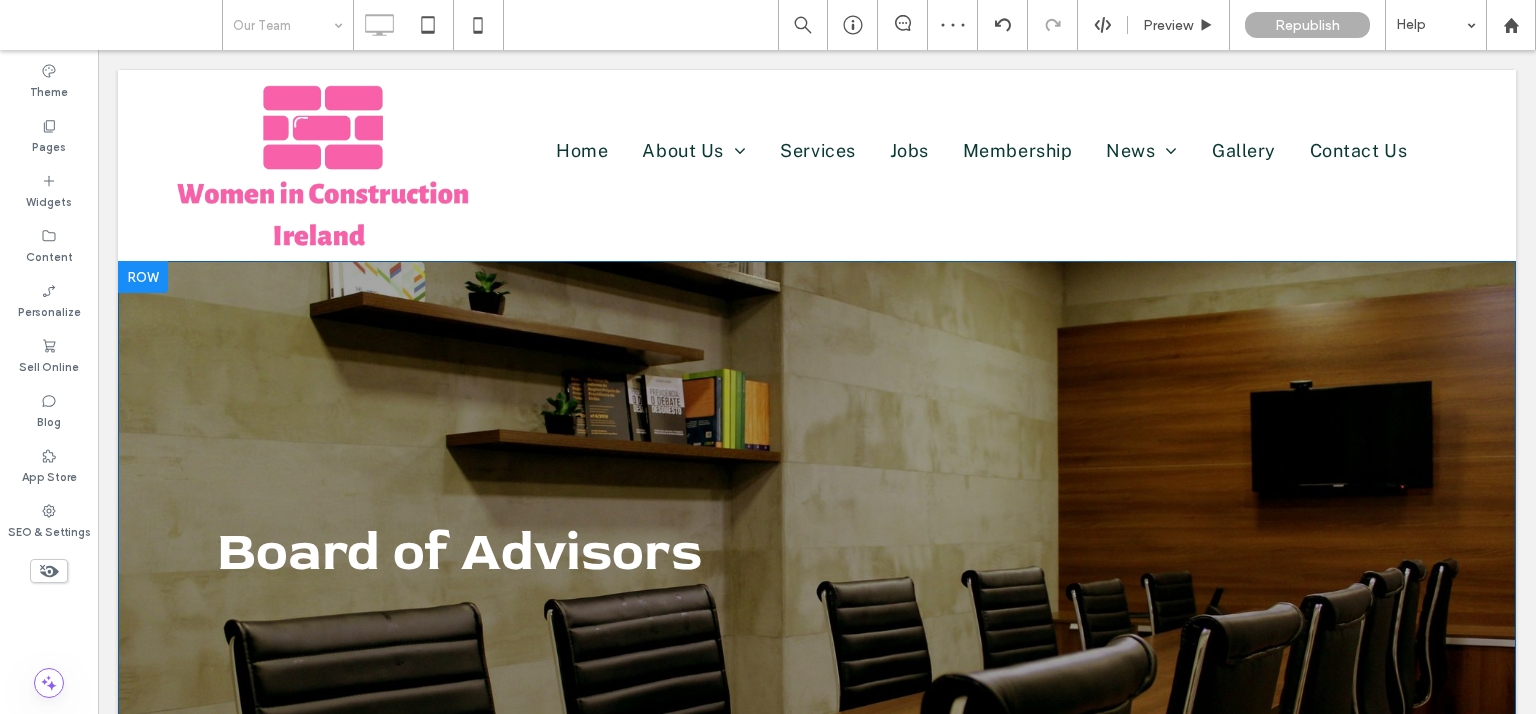 click on "Board of Advisors
Click To Paste
Row + Add Section" at bounding box center (817, 551) 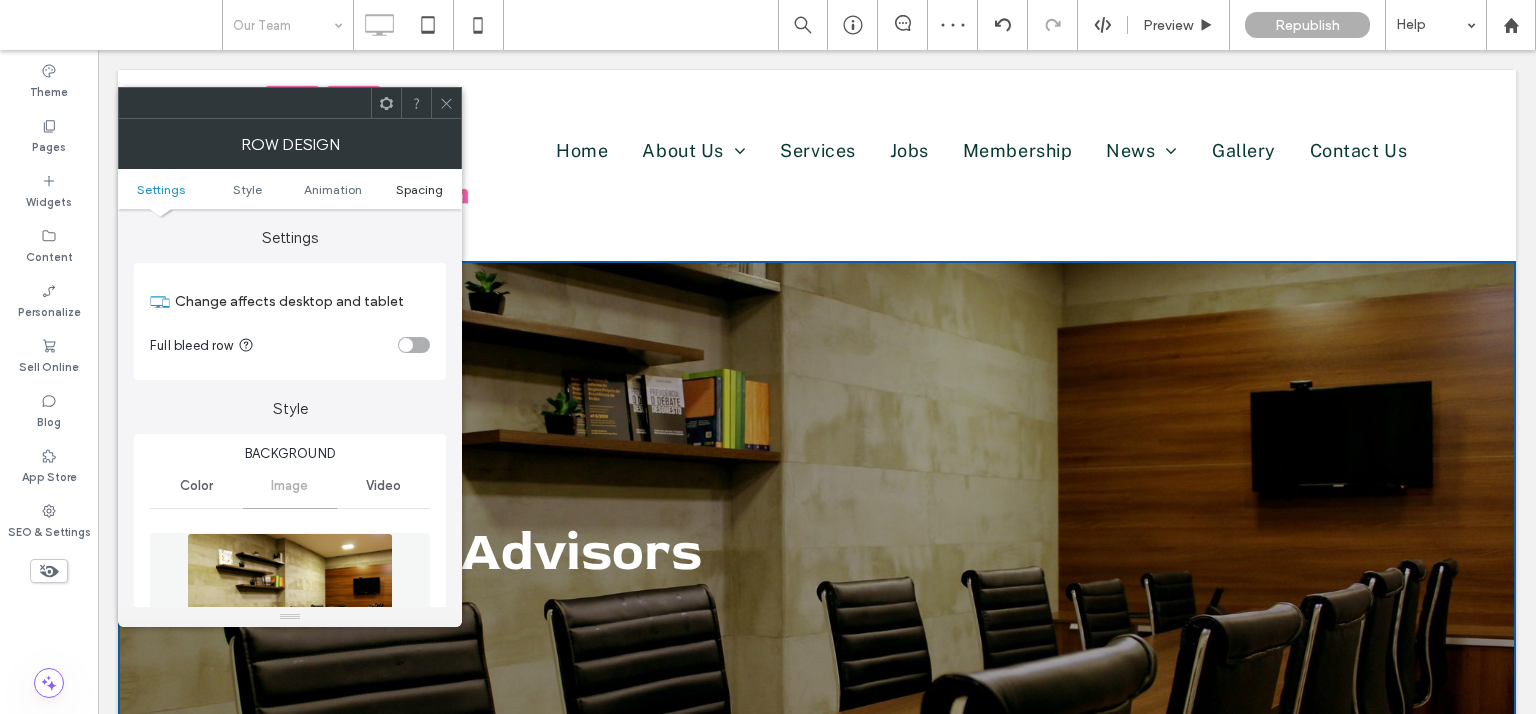 click on "Spacing" at bounding box center (419, 189) 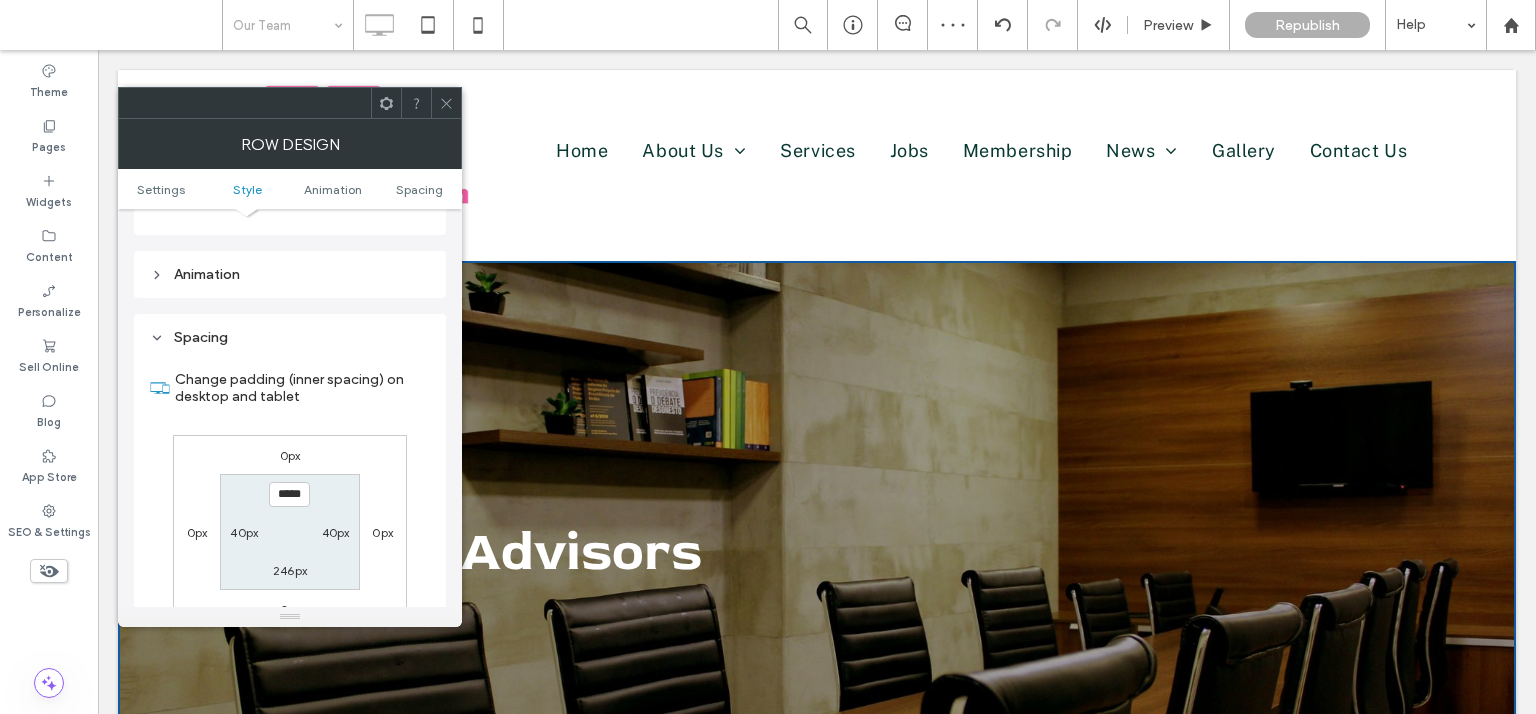 scroll, scrollTop: 1320, scrollLeft: 0, axis: vertical 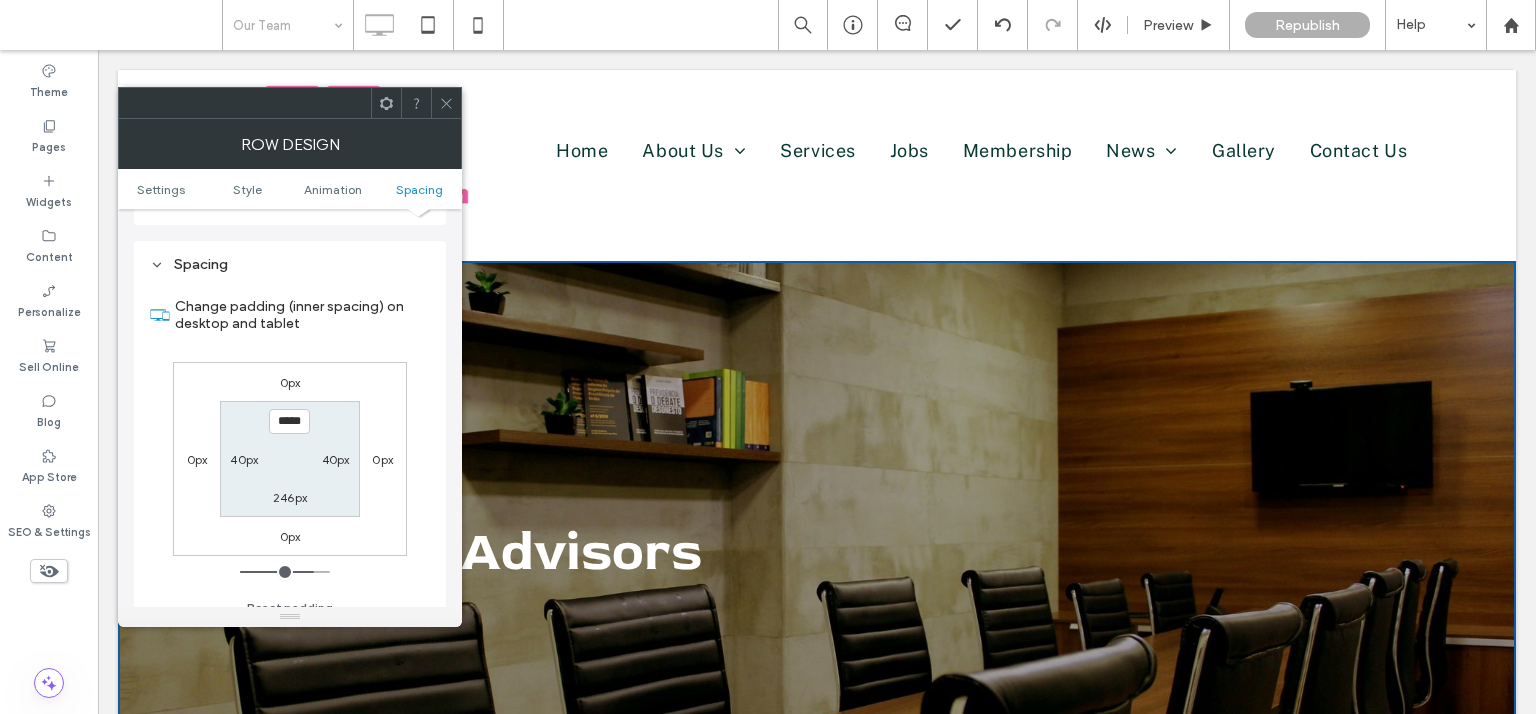 click at bounding box center [446, 103] 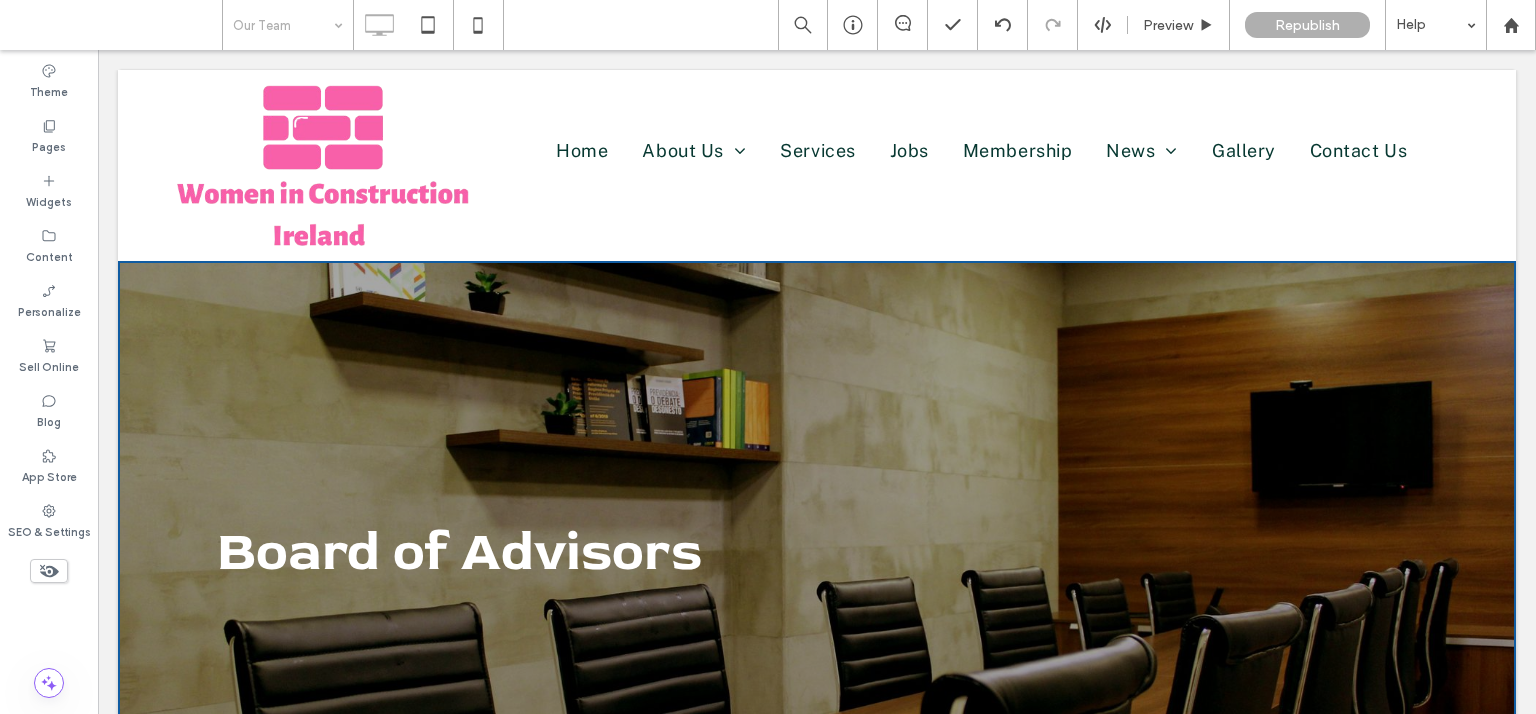 click at bounding box center [283, 25] 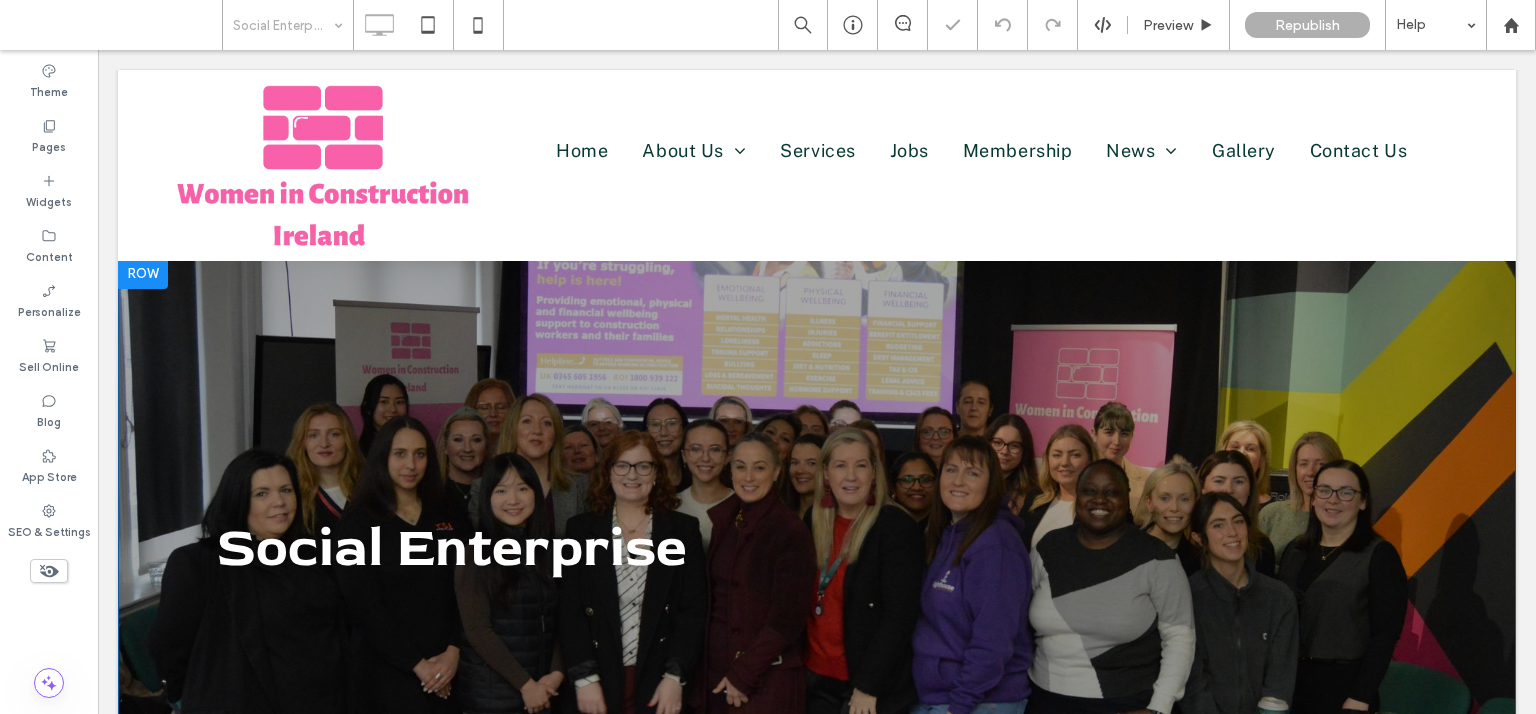 scroll, scrollTop: 0, scrollLeft: 0, axis: both 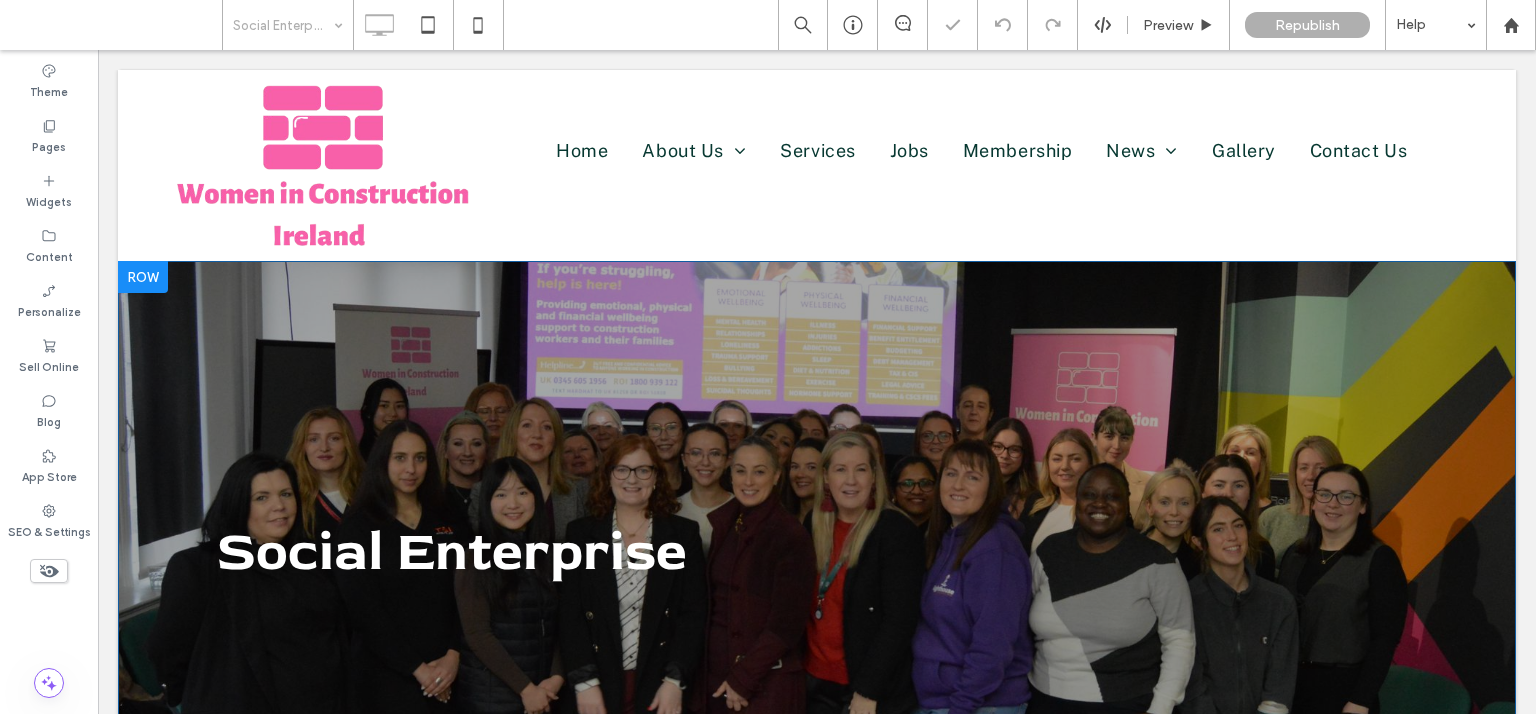 click on "Social Enterprise
Click To Paste
Row + Add Section" at bounding box center [817, 551] 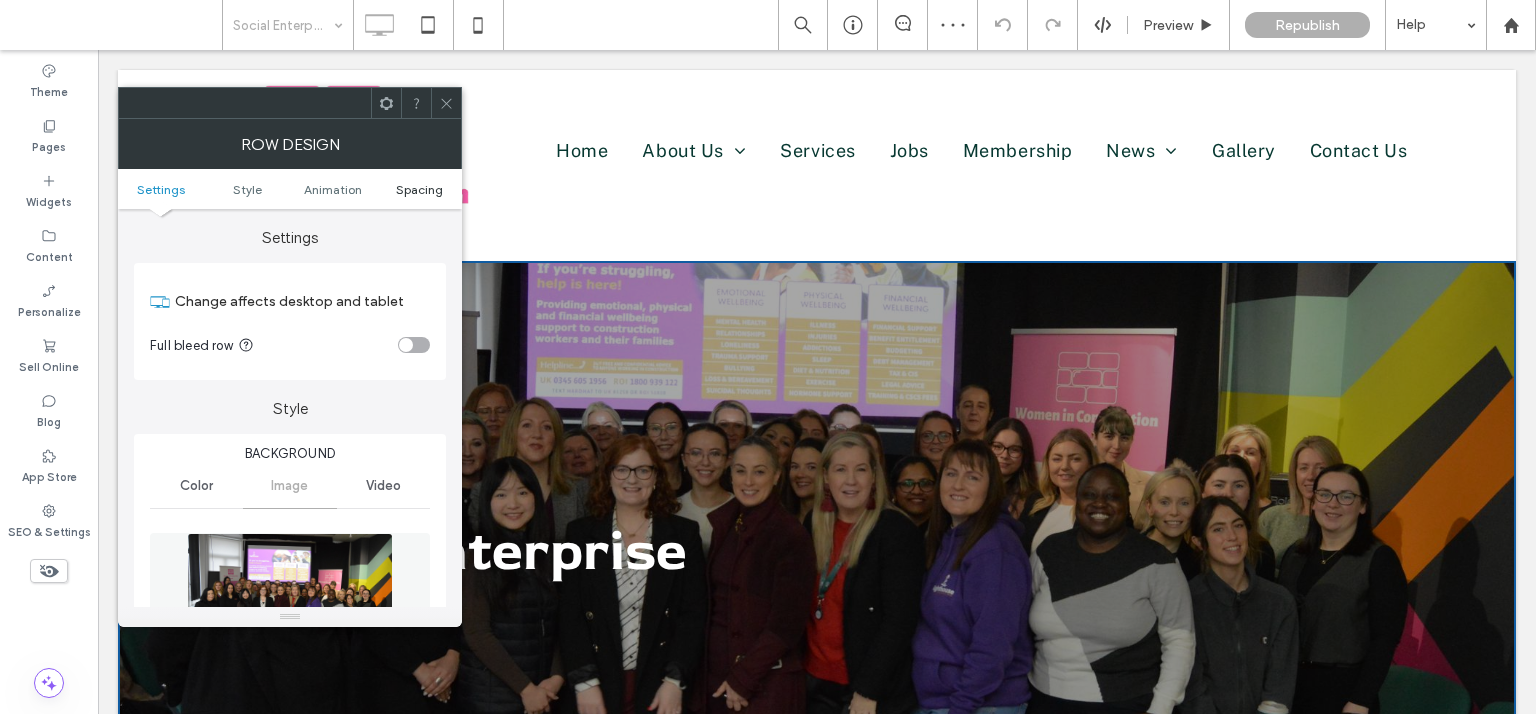 click on "Spacing" at bounding box center (419, 189) 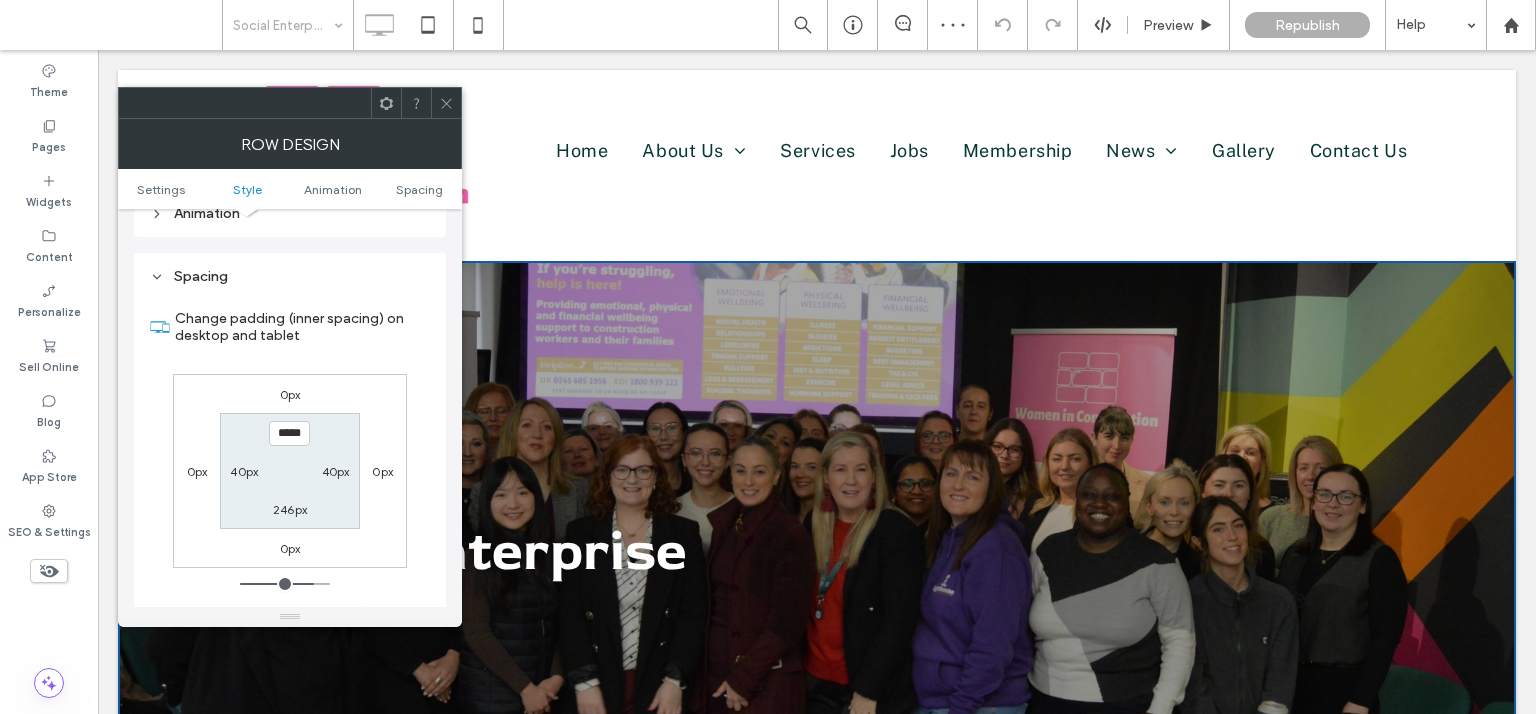 scroll, scrollTop: 1302, scrollLeft: 0, axis: vertical 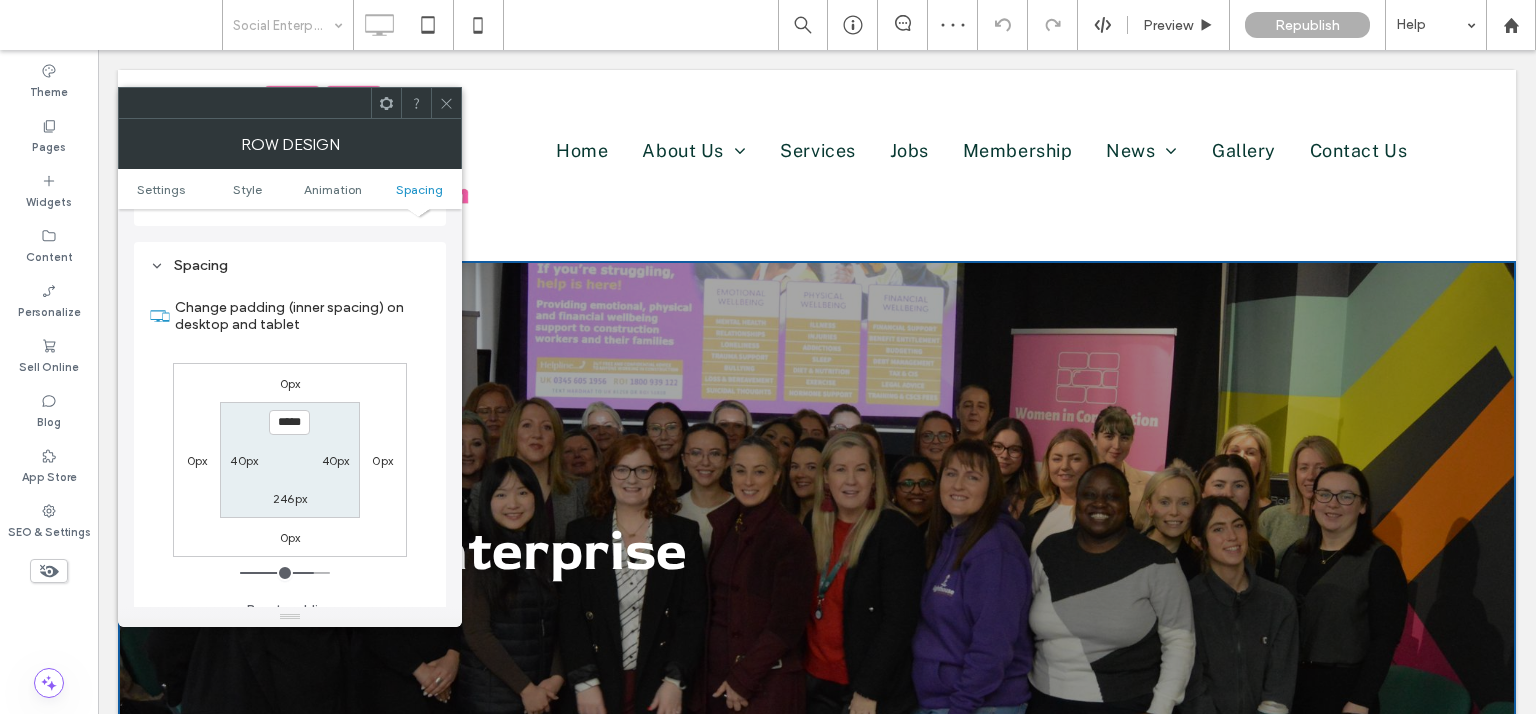 click at bounding box center [446, 103] 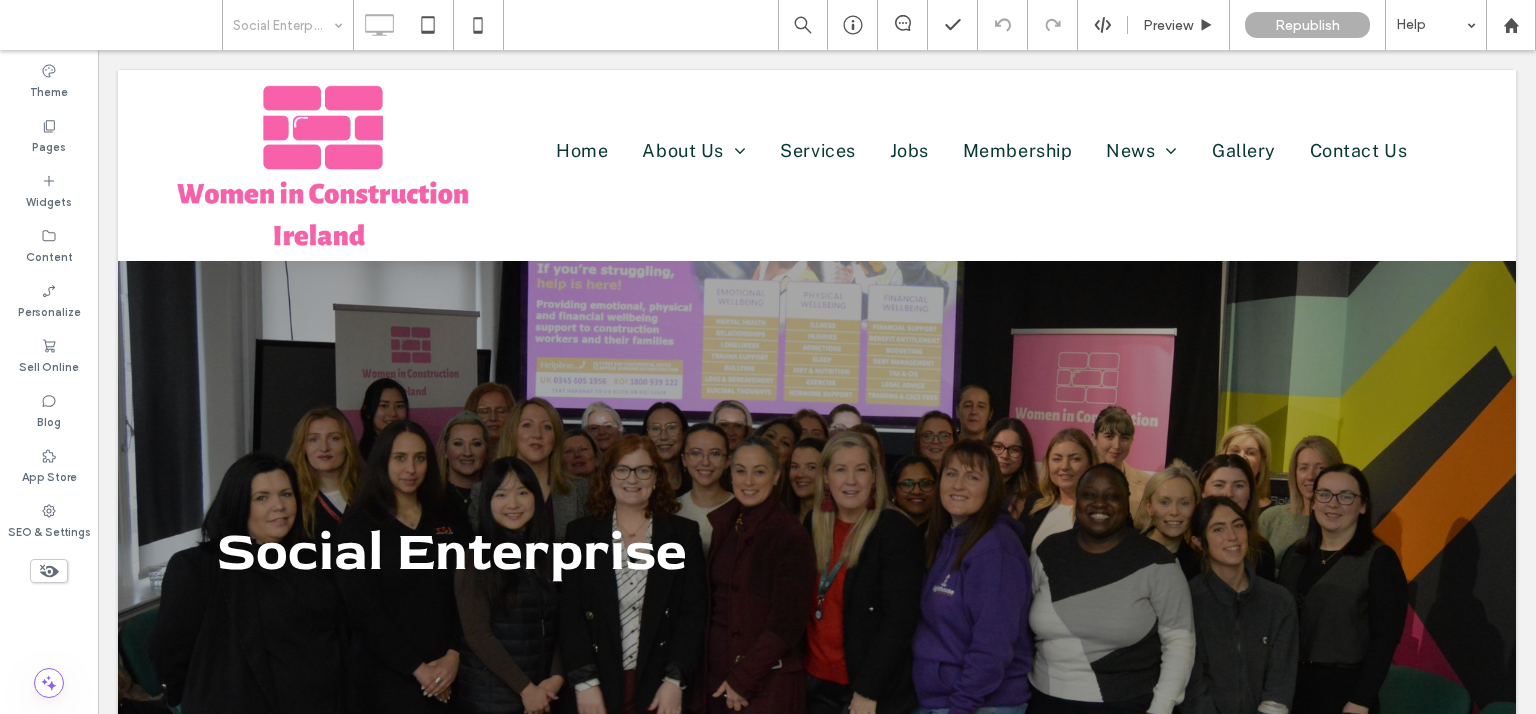 click at bounding box center [283, 25] 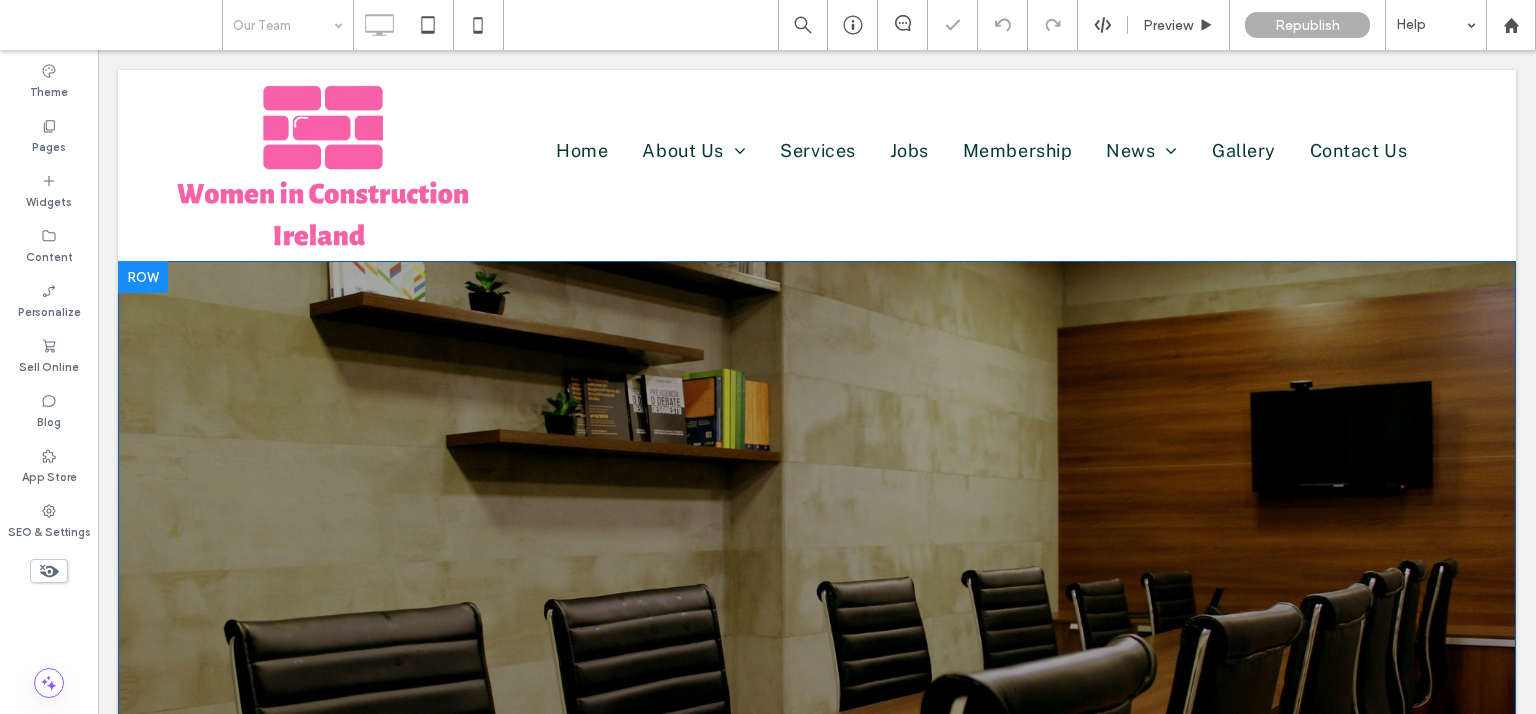 scroll, scrollTop: 0, scrollLeft: 0, axis: both 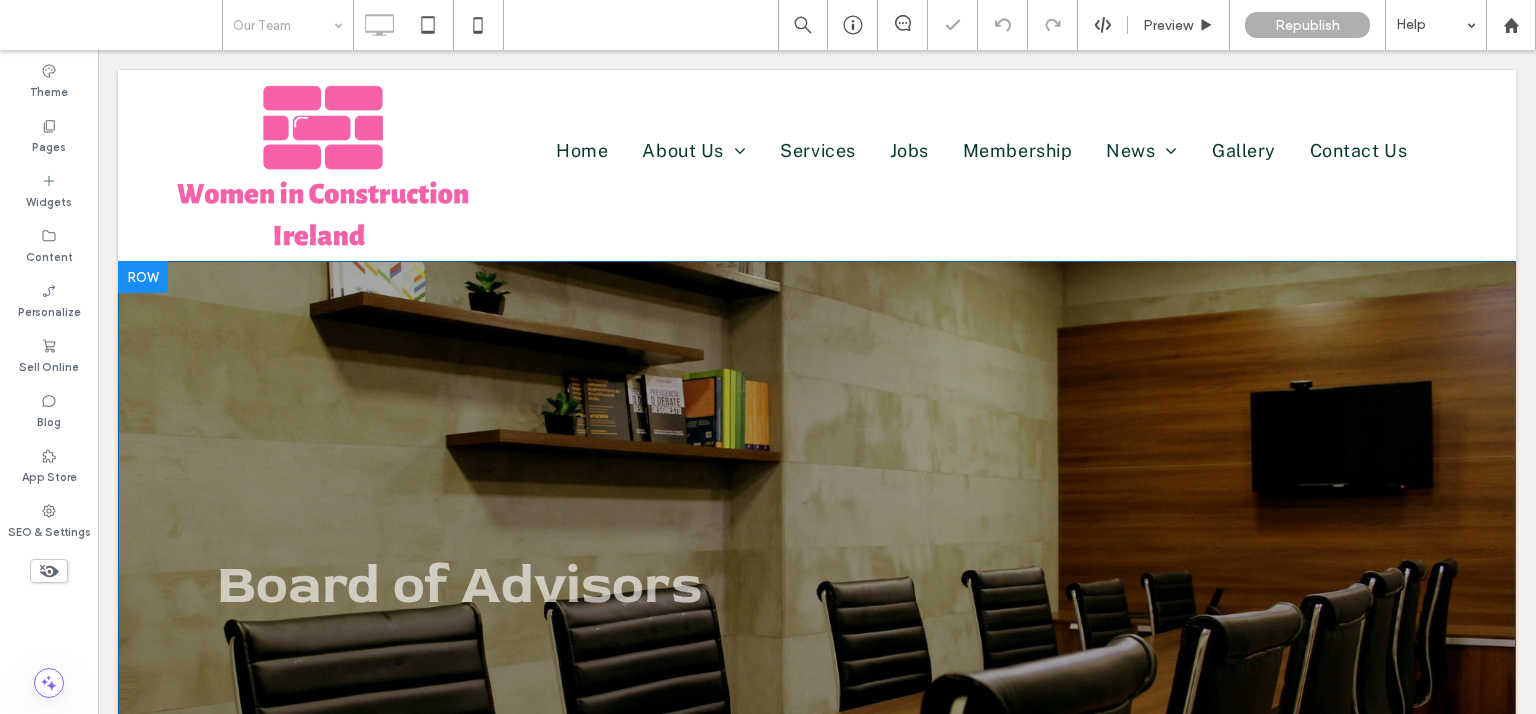 click on "Board of Advisors
Click To Paste
Row + Add Section" at bounding box center [817, 551] 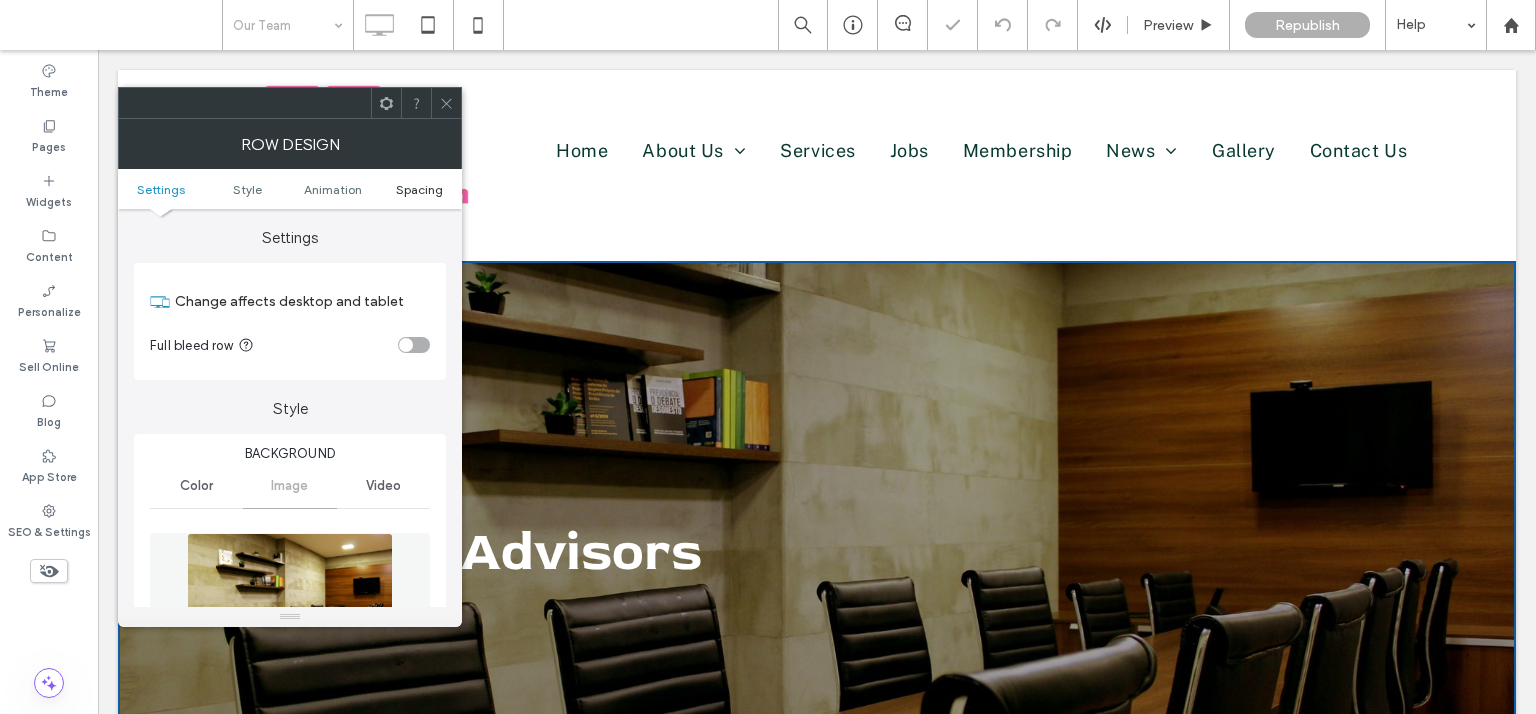 click on "Spacing" at bounding box center (419, 189) 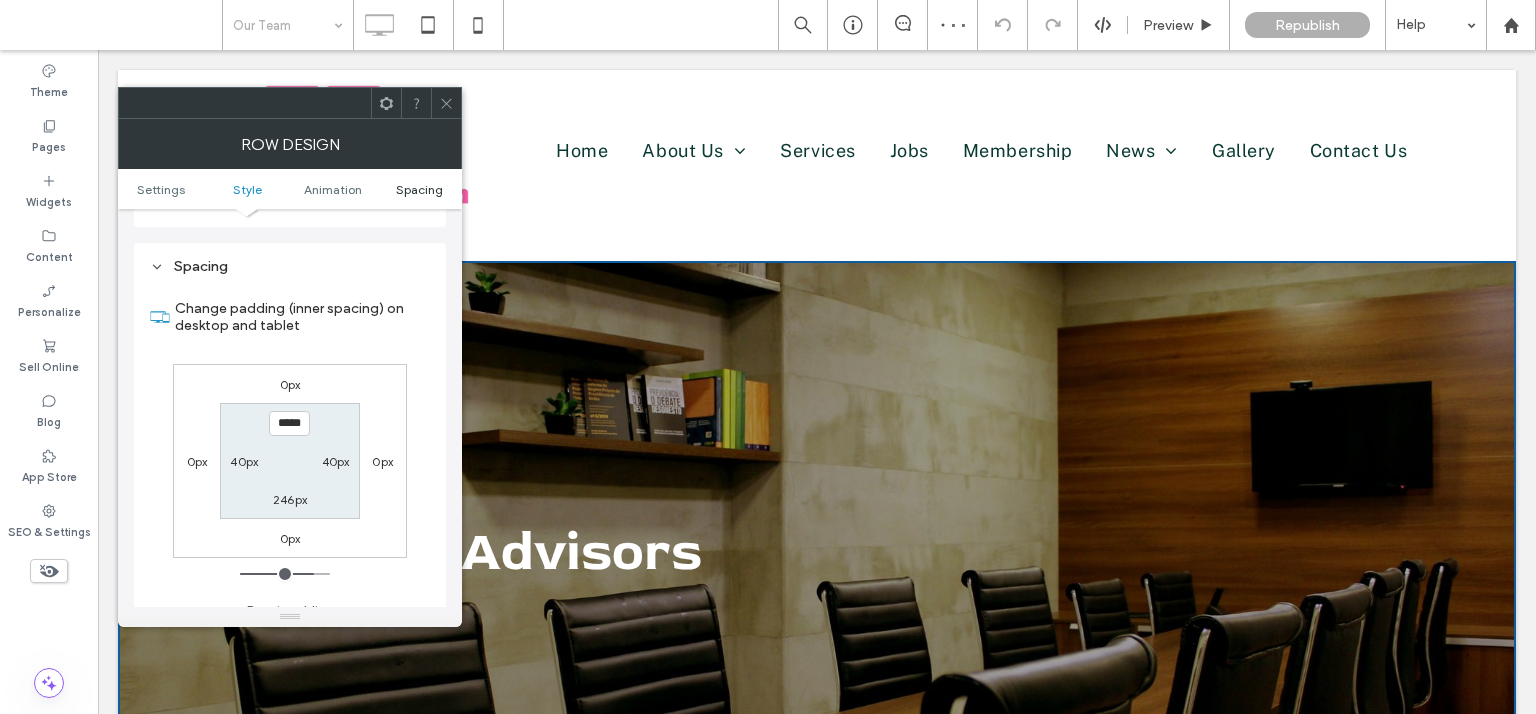 scroll, scrollTop: 1320, scrollLeft: 0, axis: vertical 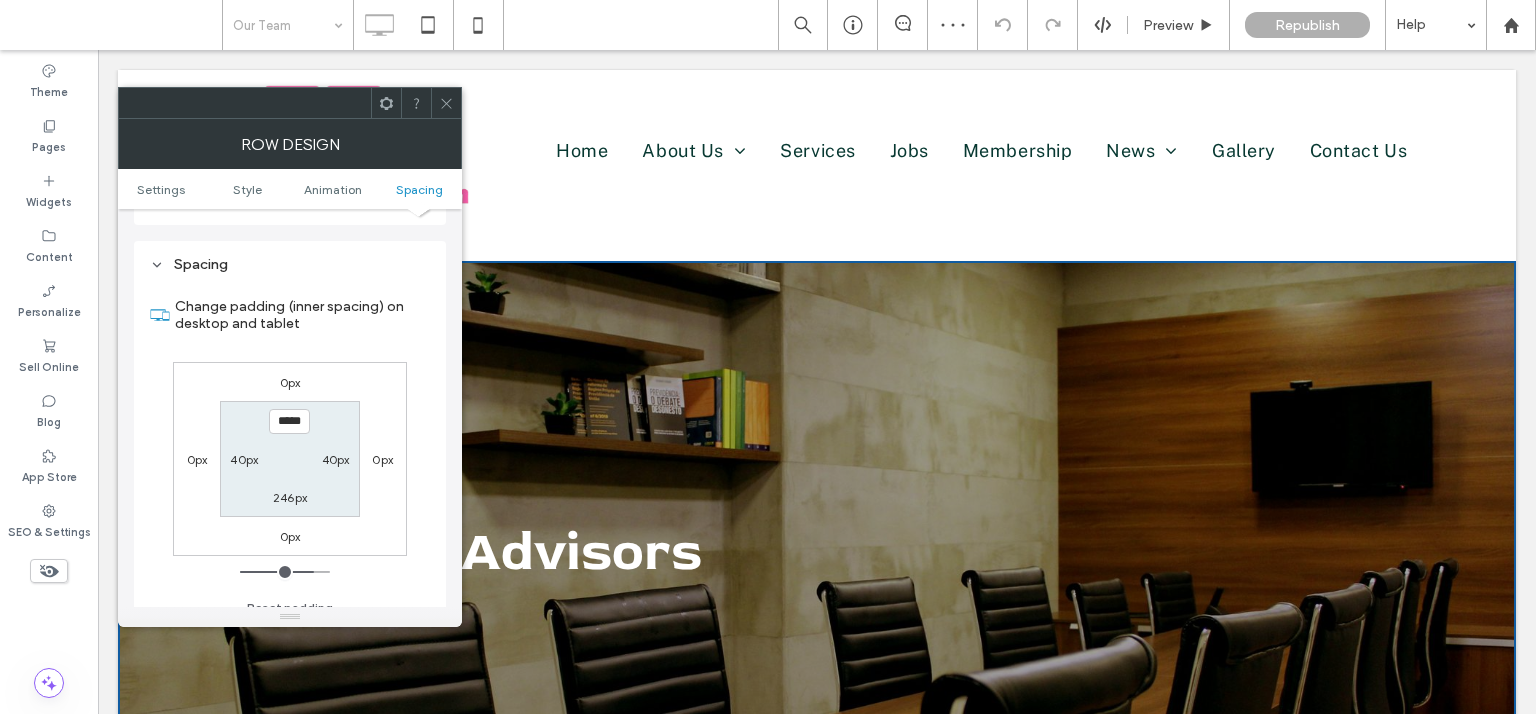drag, startPoint x: 442, startPoint y: 103, endPoint x: 433, endPoint y: 156, distance: 53.75872 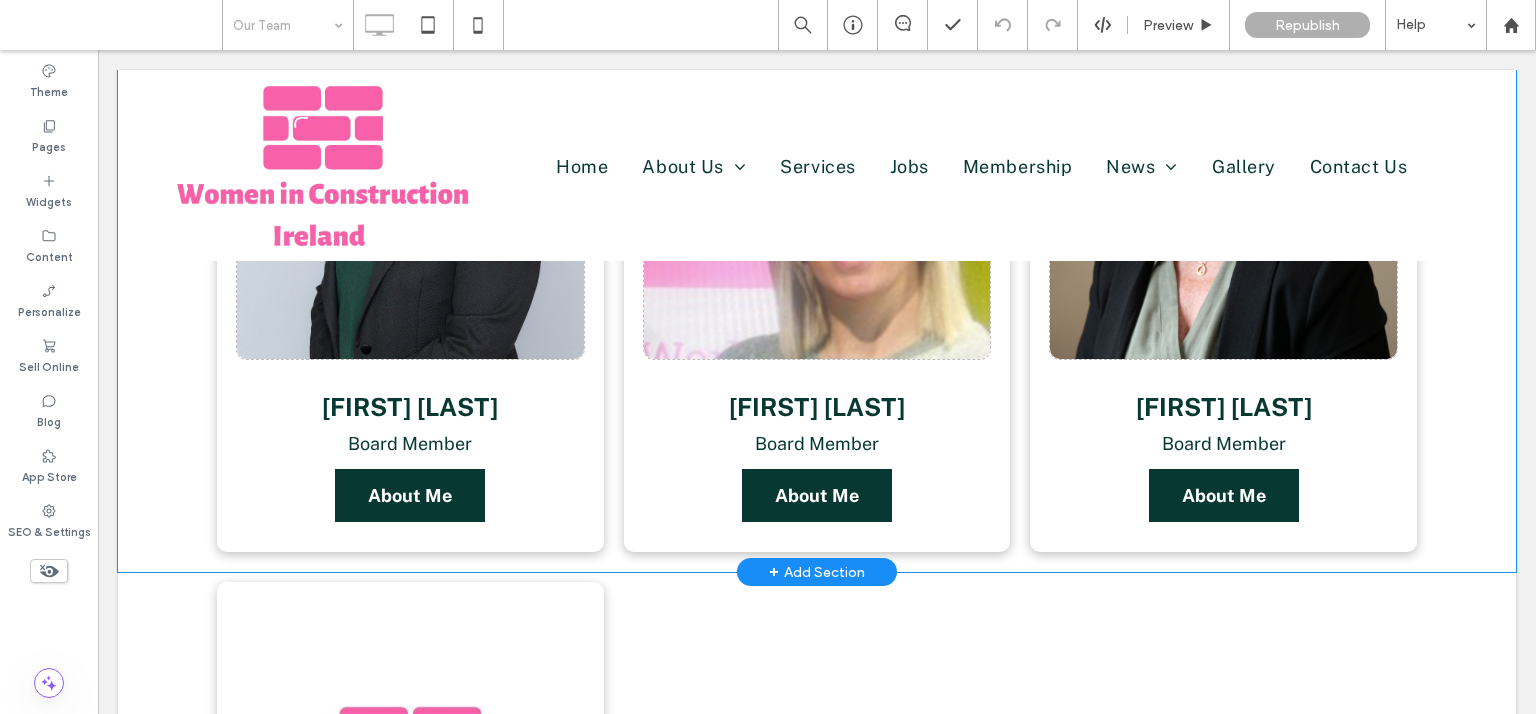 scroll, scrollTop: 1670, scrollLeft: 0, axis: vertical 